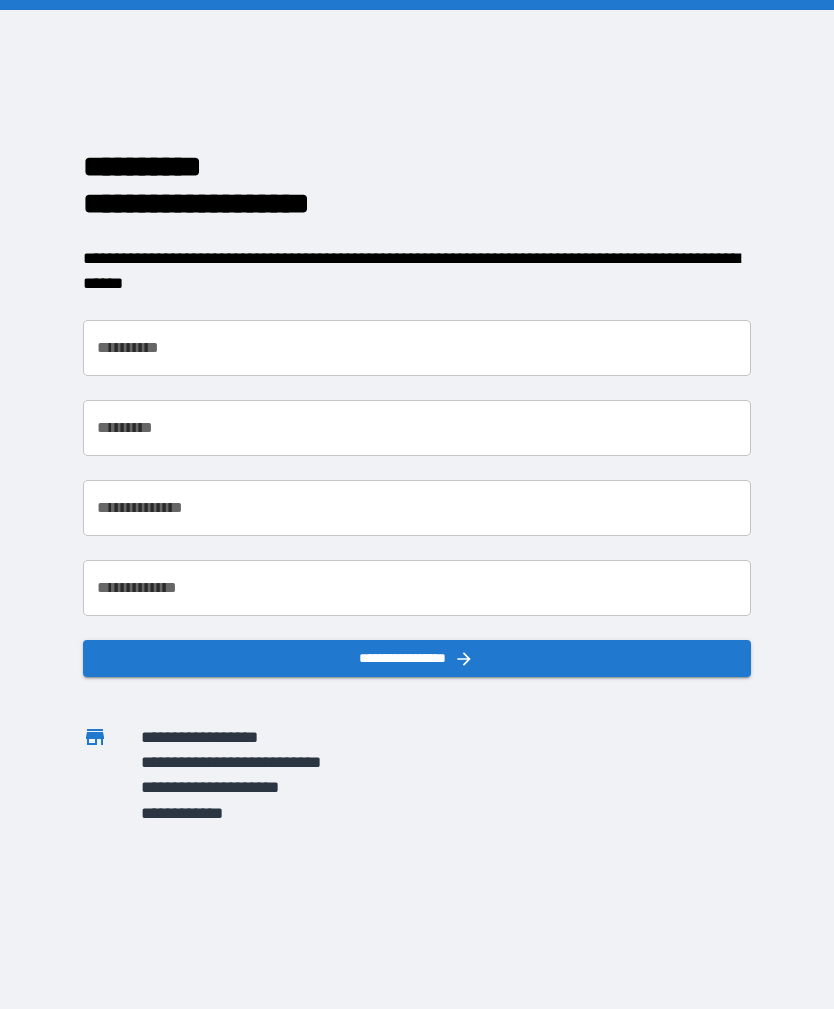 scroll, scrollTop: 0, scrollLeft: 0, axis: both 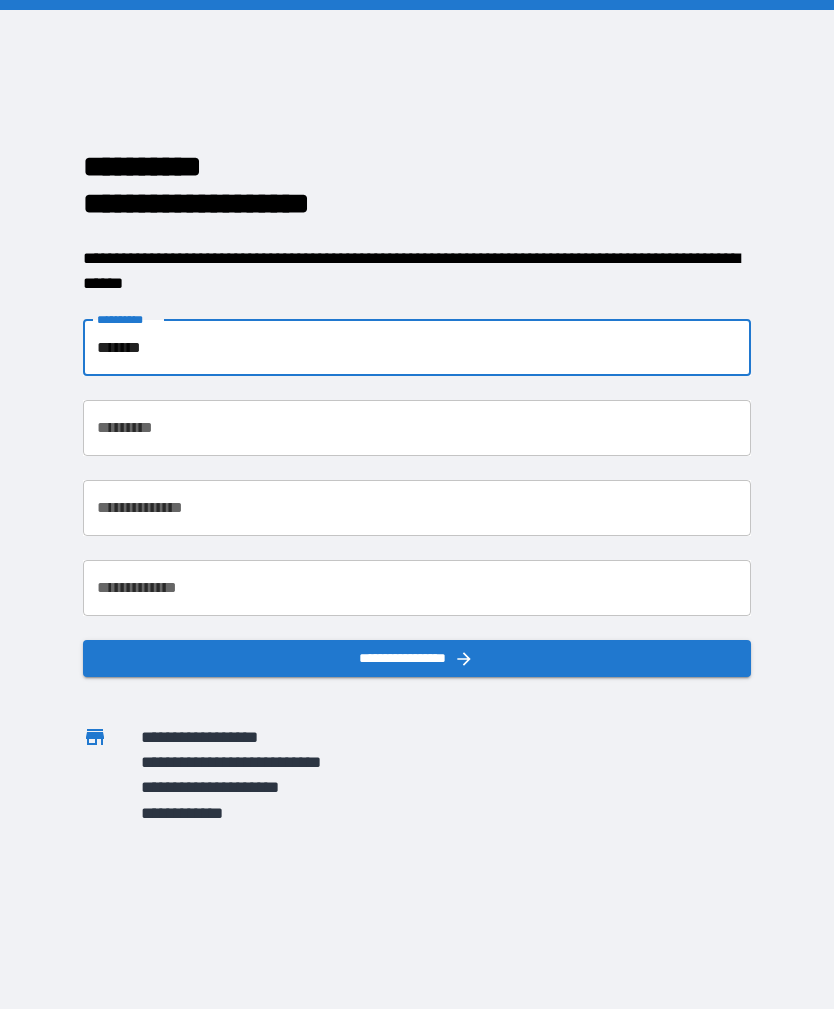 type on "*******" 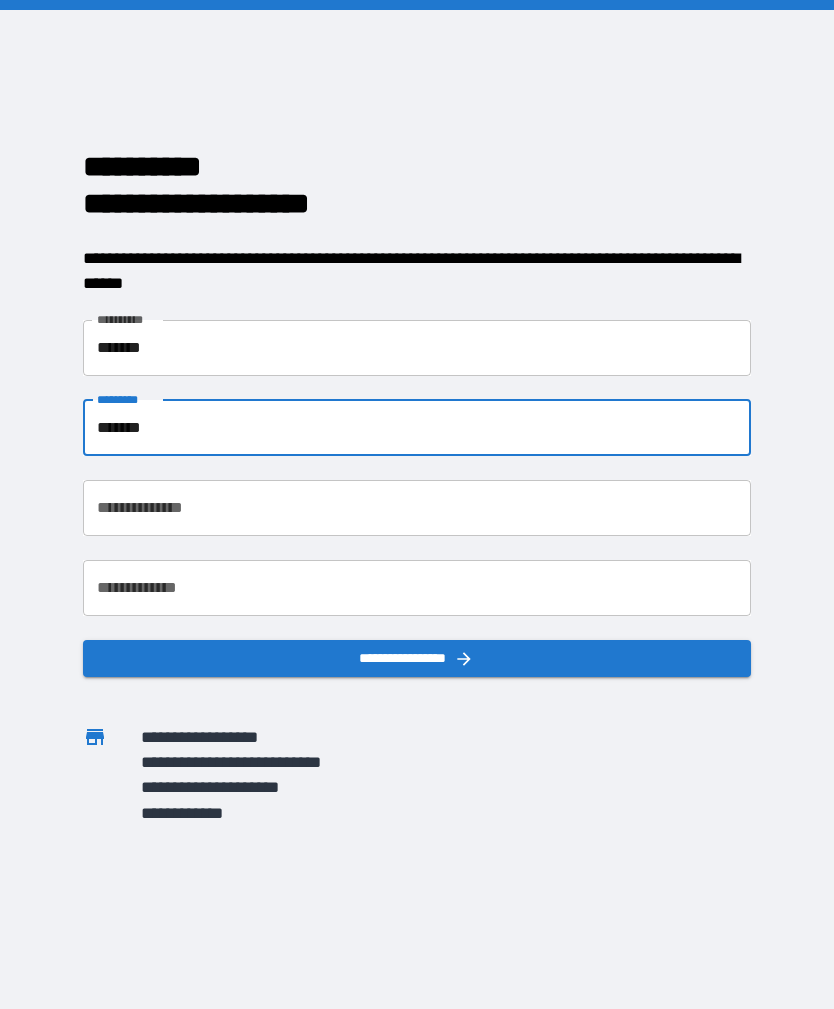 type on "*******" 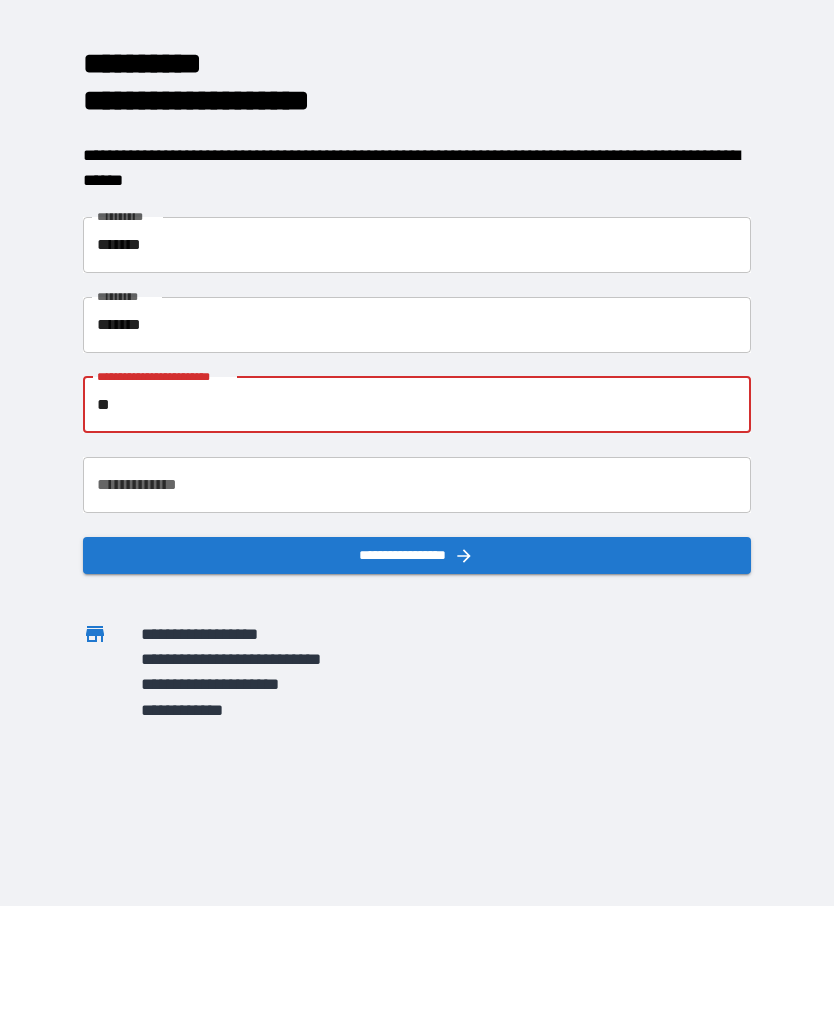 type on "*" 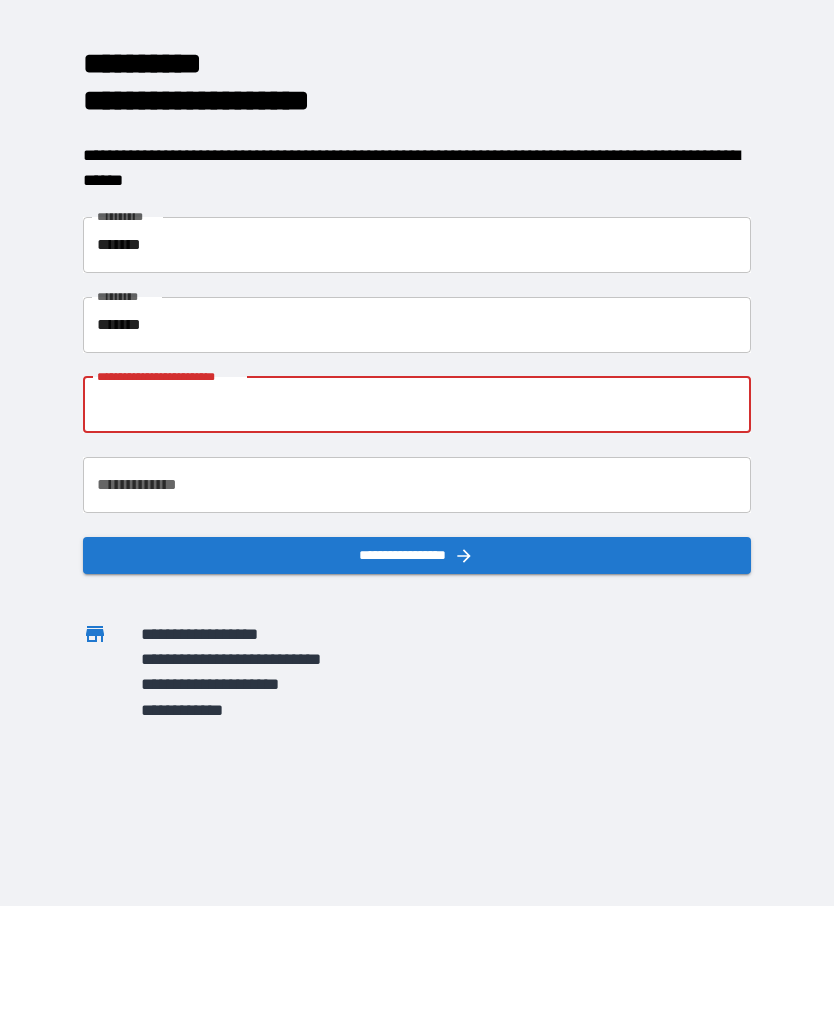 type on "*" 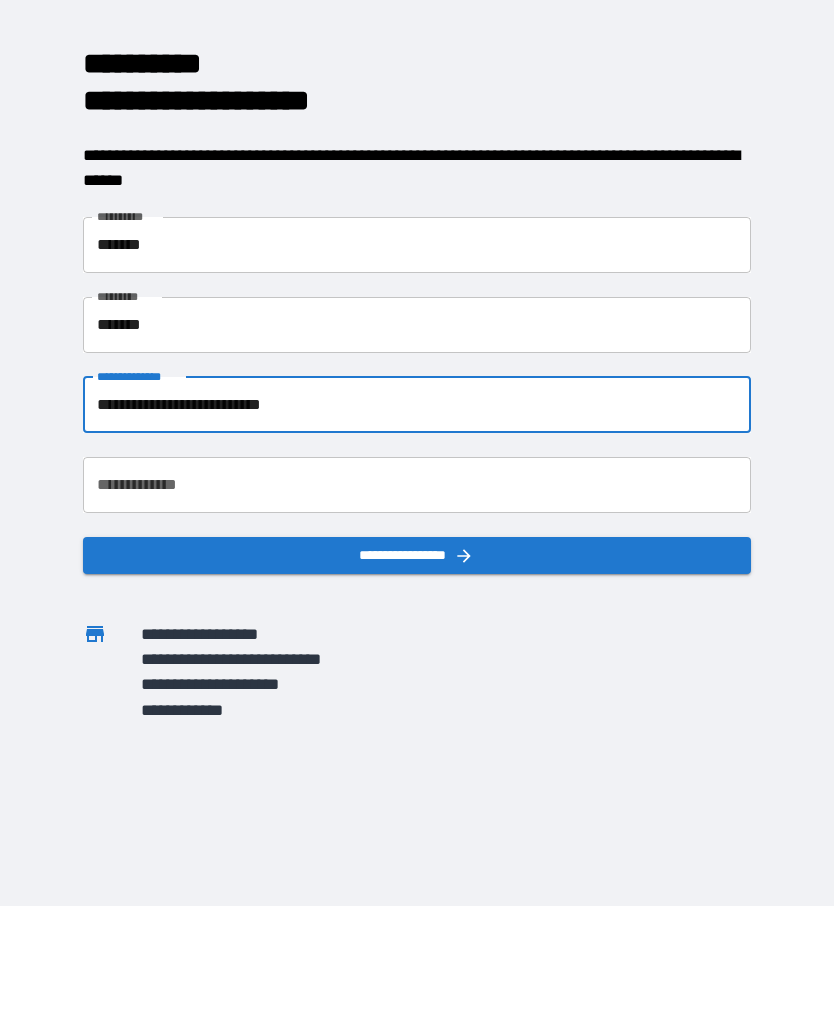 type on "**********" 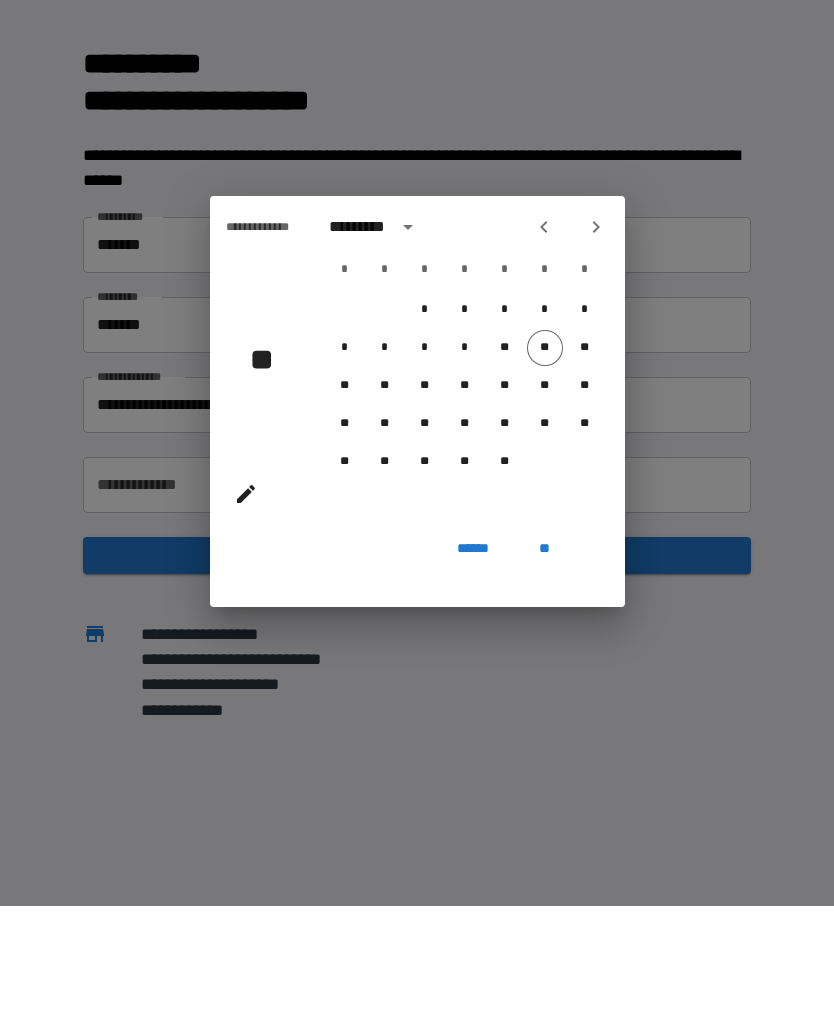 scroll, scrollTop: 64, scrollLeft: 0, axis: vertical 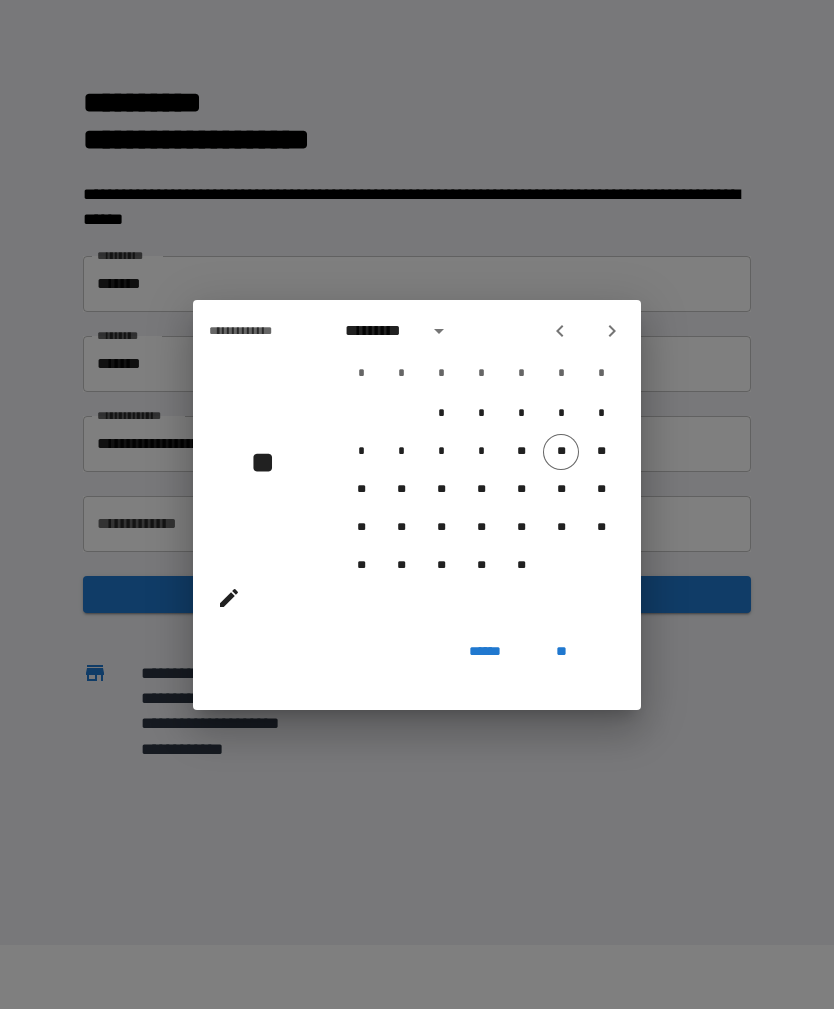 click 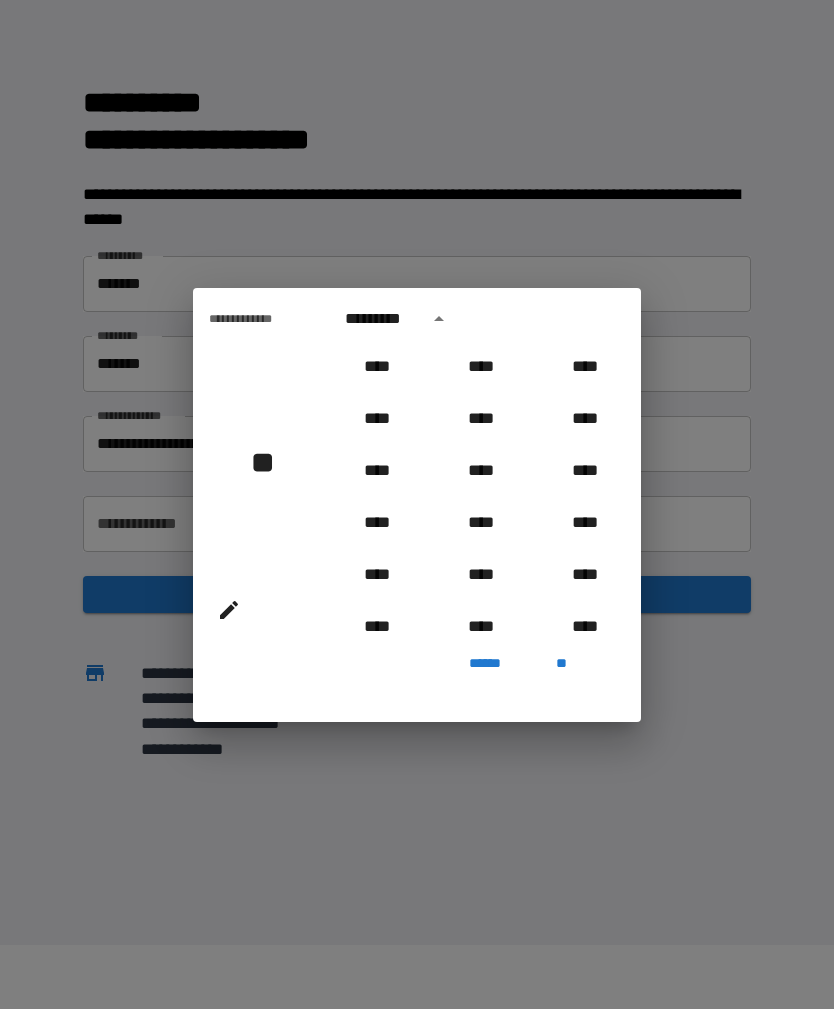 scroll, scrollTop: 734, scrollLeft: 0, axis: vertical 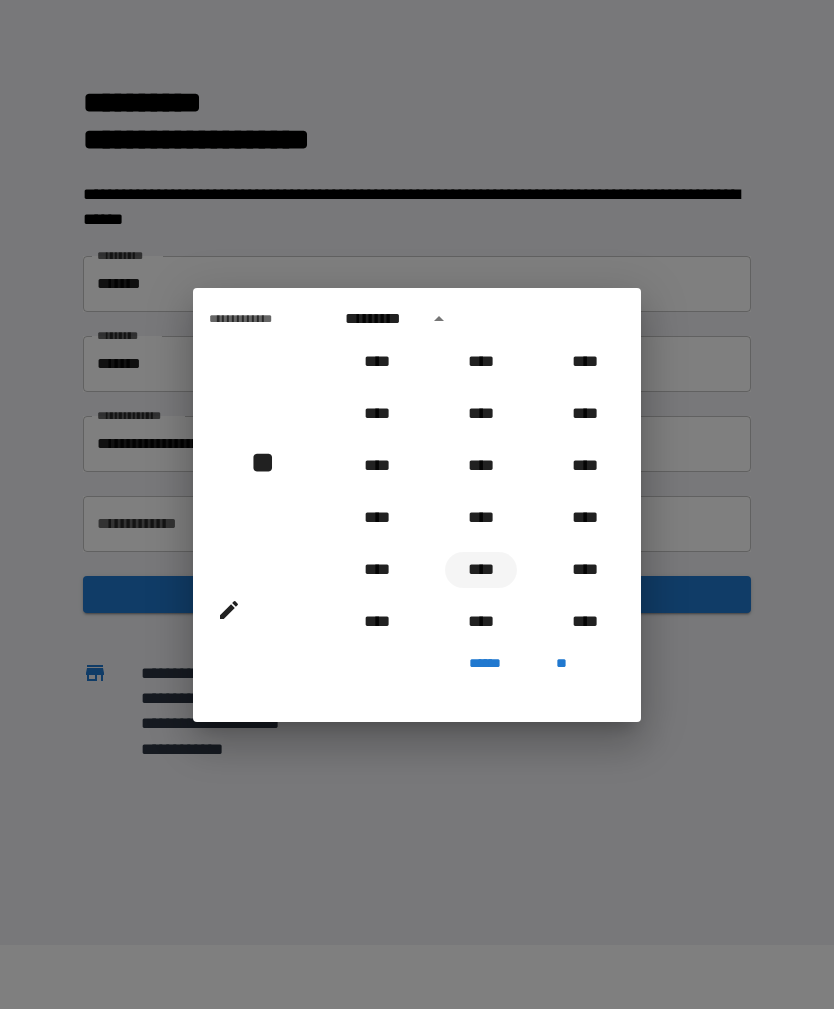 click on "****" at bounding box center (481, 570) 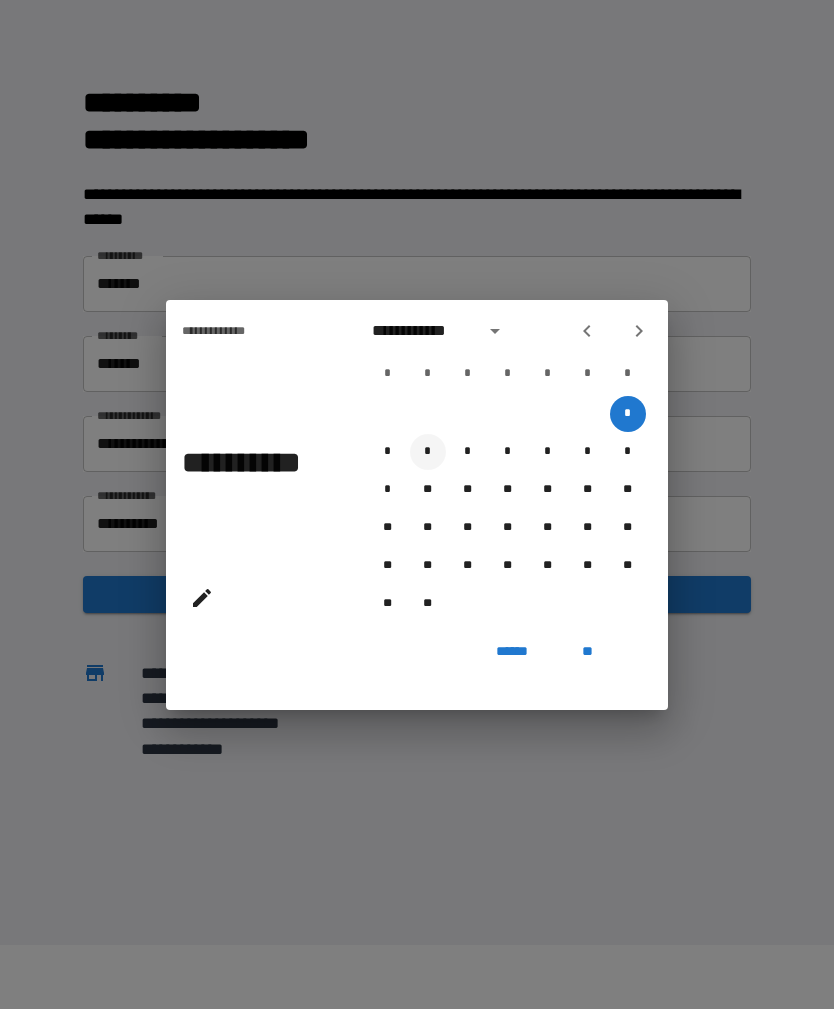 click on "*" at bounding box center [428, 452] 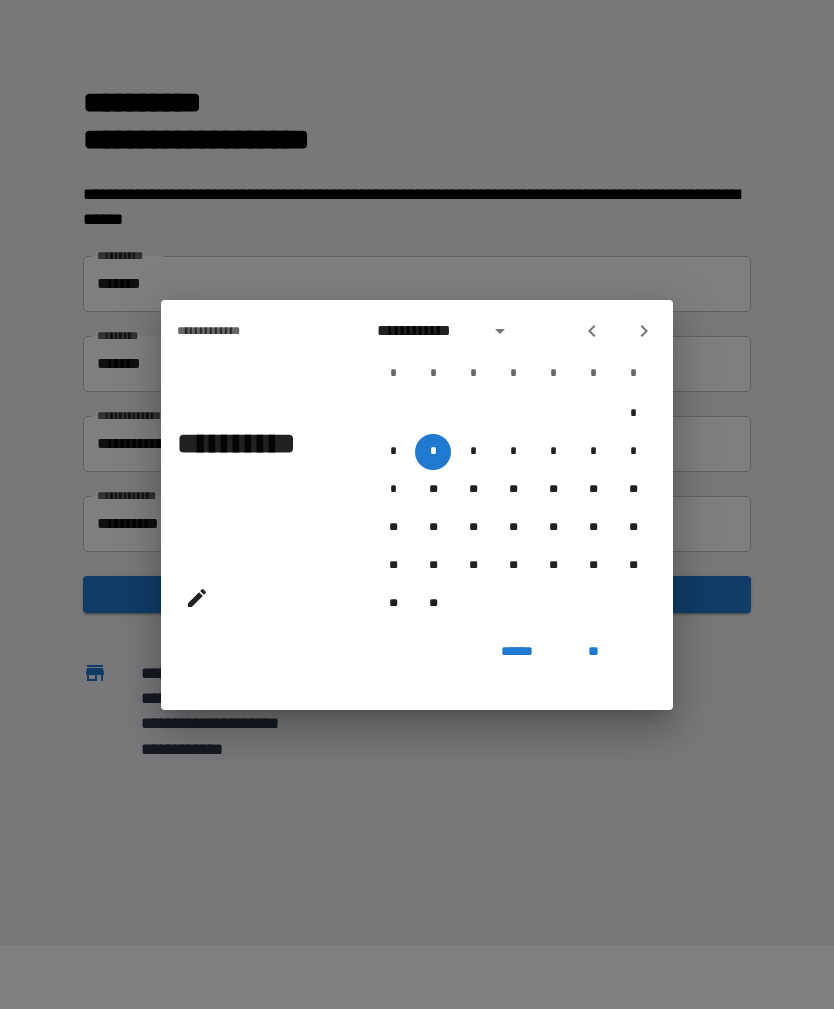 click on "**" at bounding box center [593, 652] 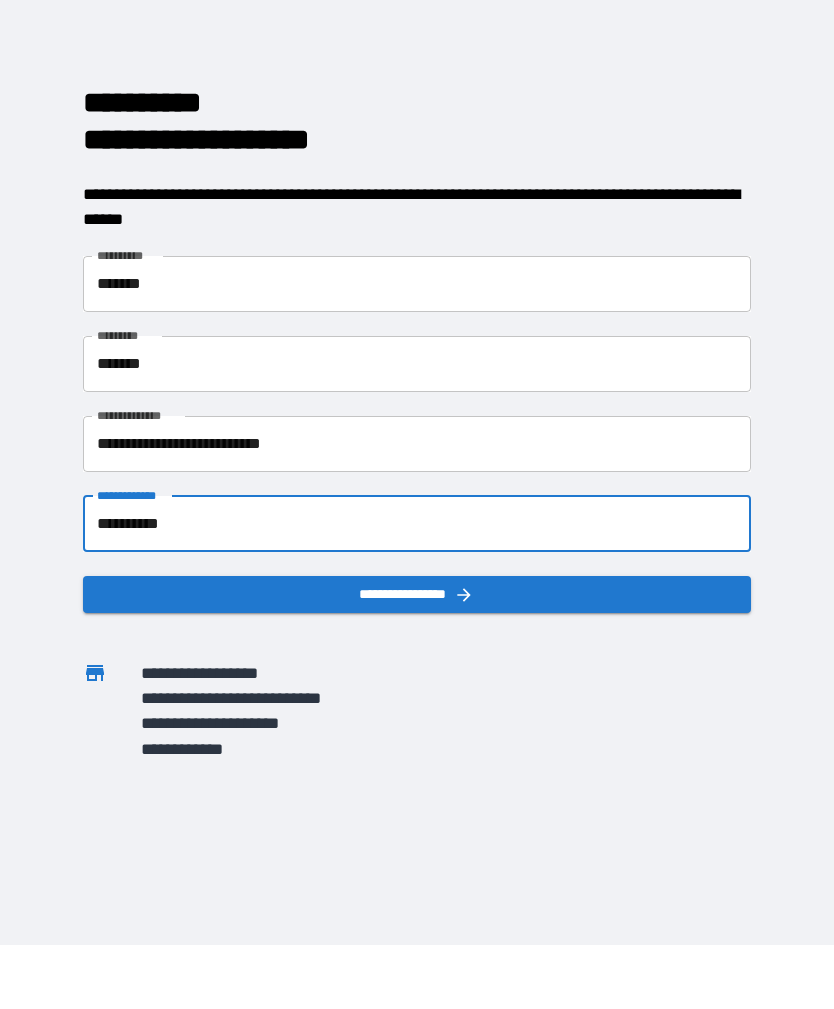 click on "**********" at bounding box center (416, 594) 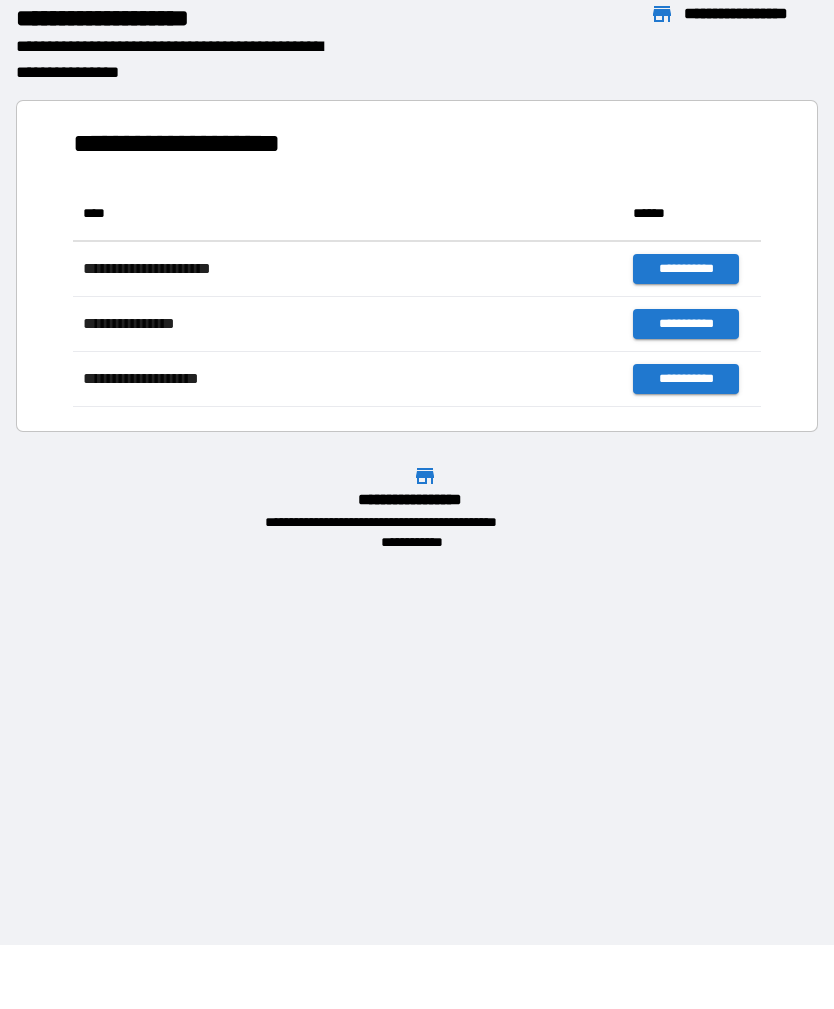 scroll, scrollTop: 221, scrollLeft: 688, axis: both 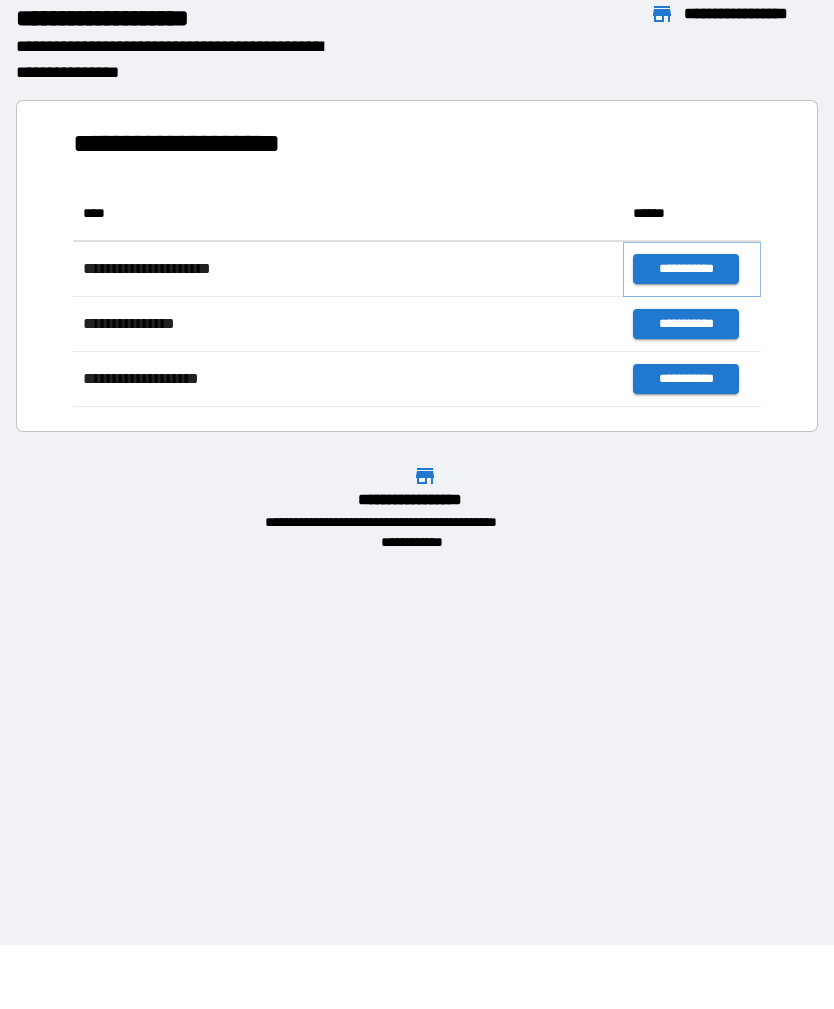 click on "**********" at bounding box center (685, 269) 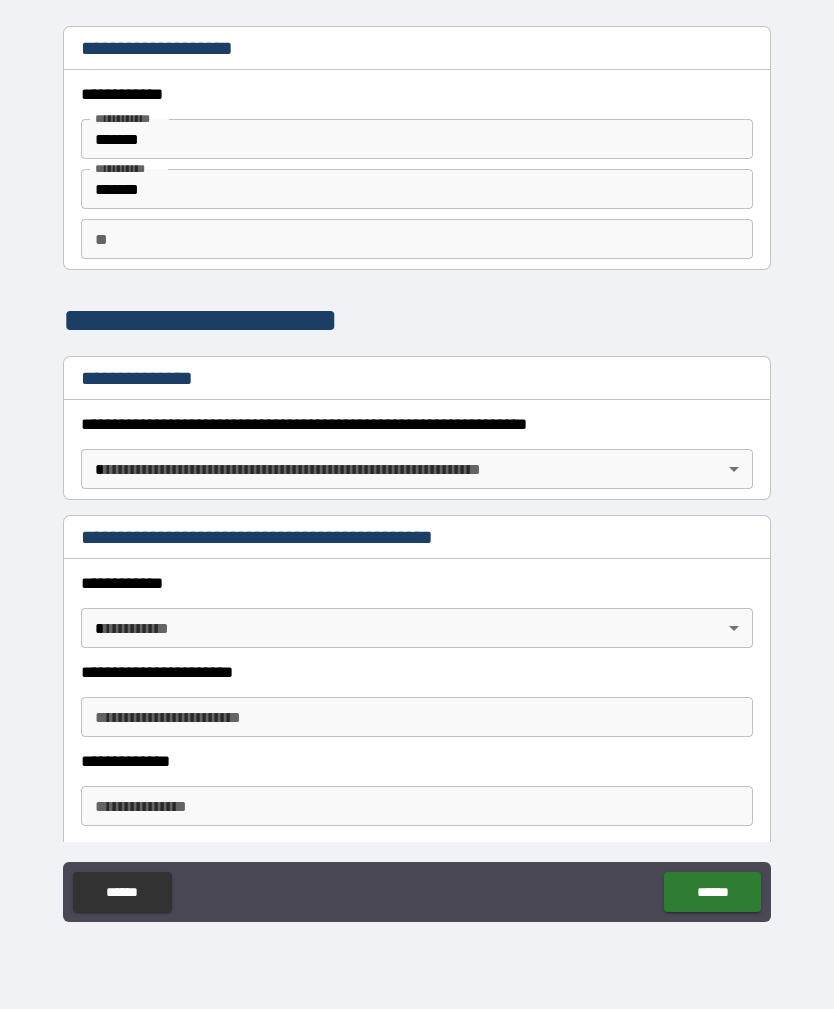 click on "**" at bounding box center (417, 239) 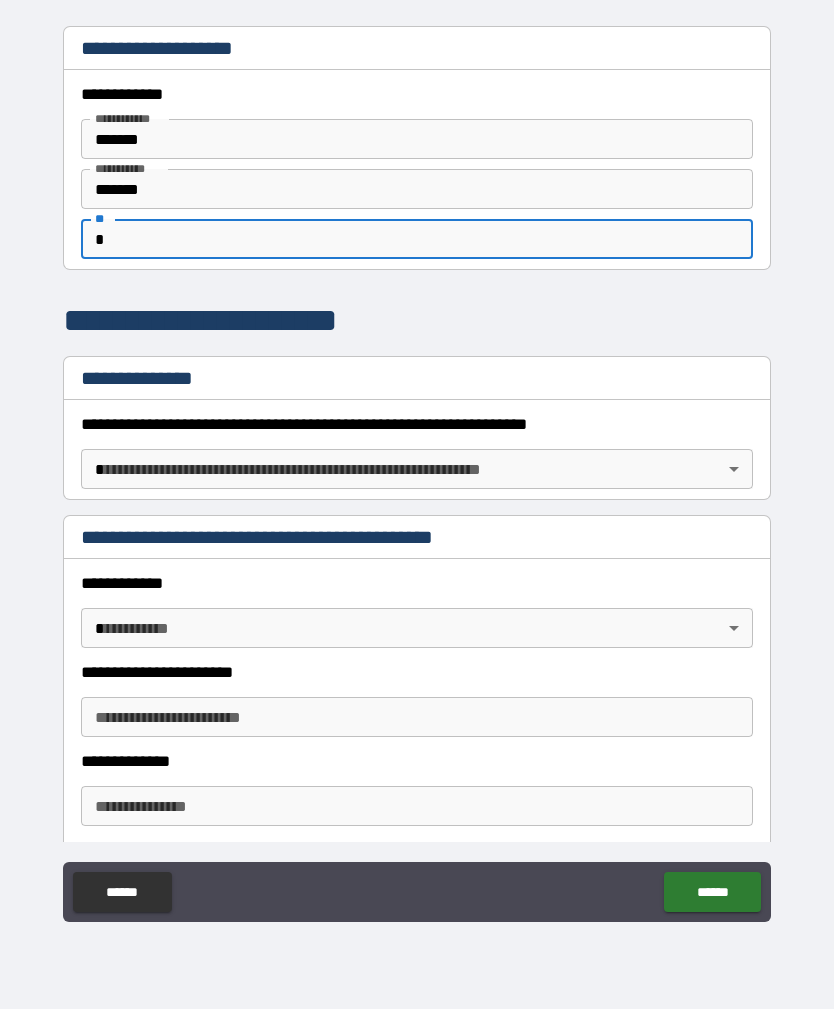 type on "*" 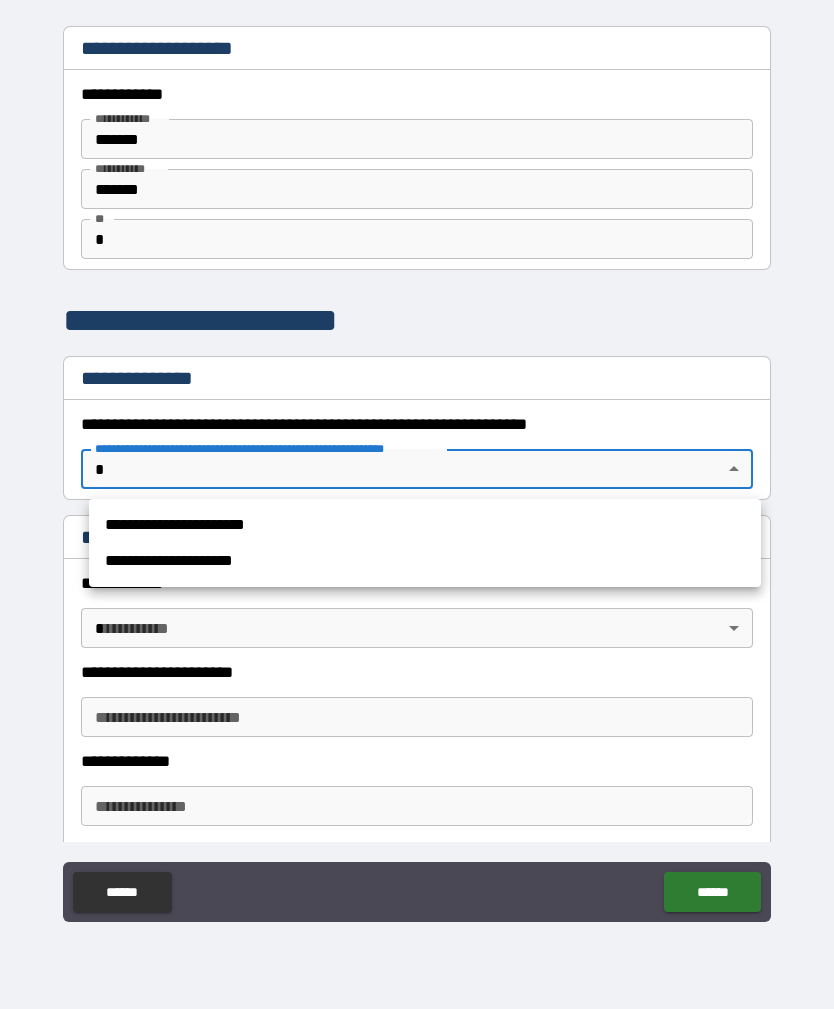 click on "**********" at bounding box center [425, 525] 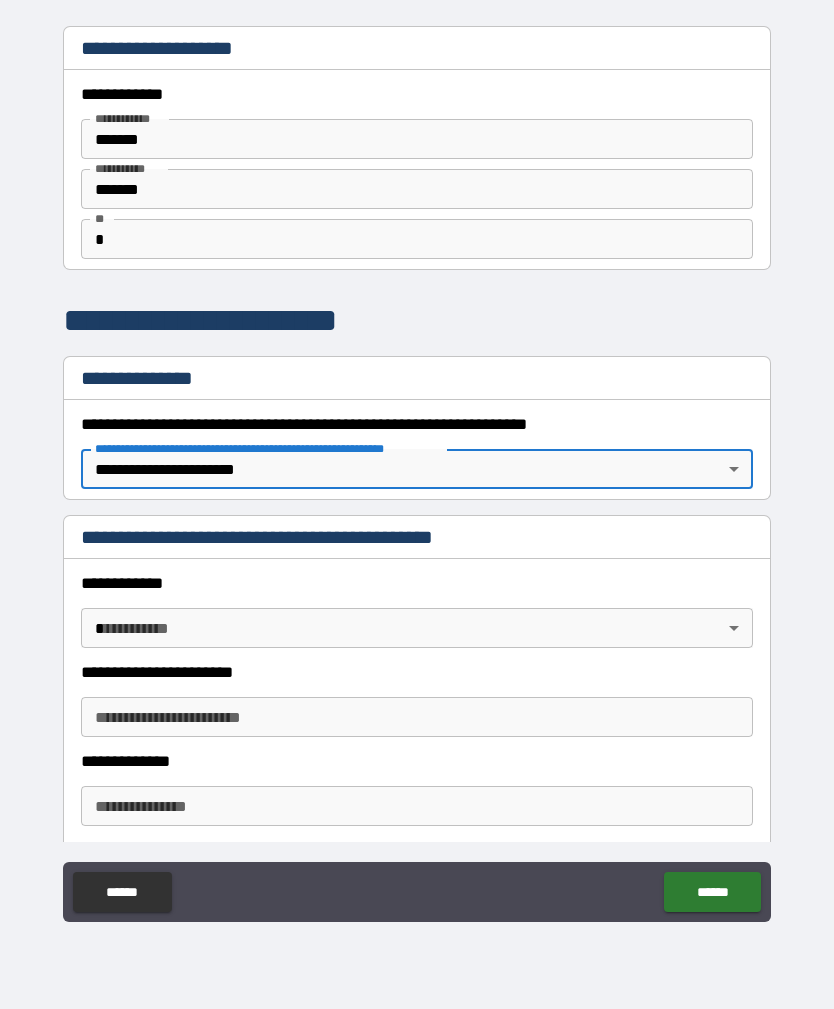 click on "**********" at bounding box center [417, 472] 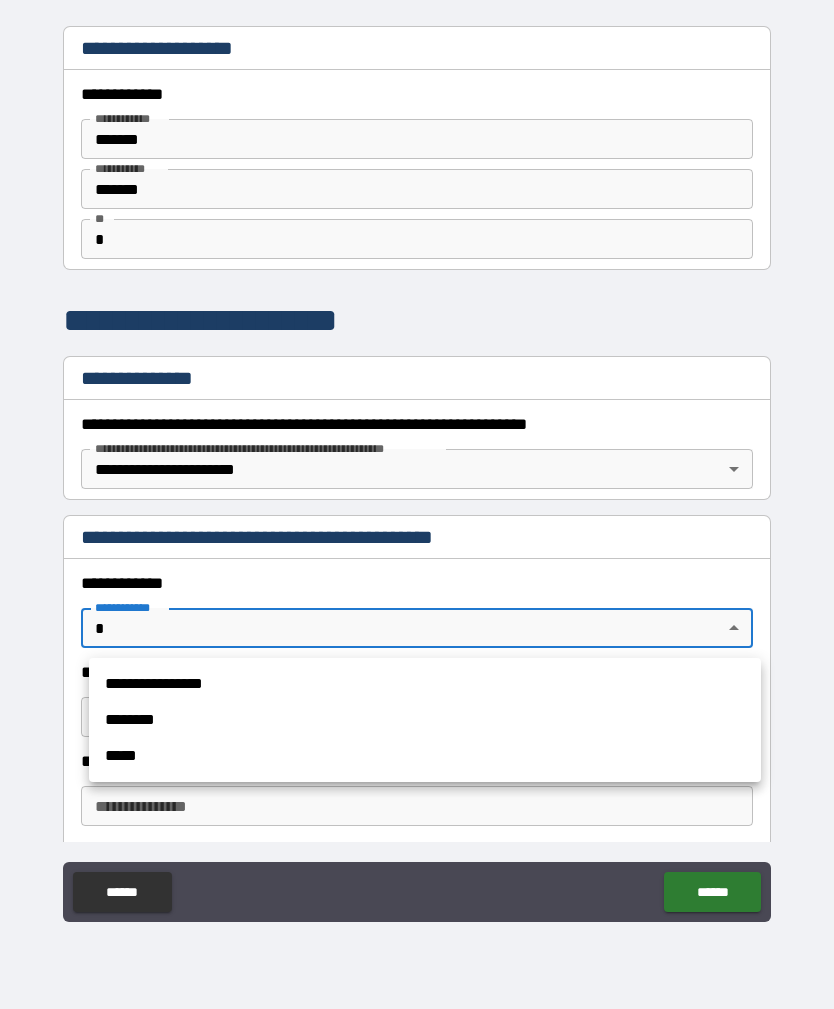 click on "*****" at bounding box center (425, 756) 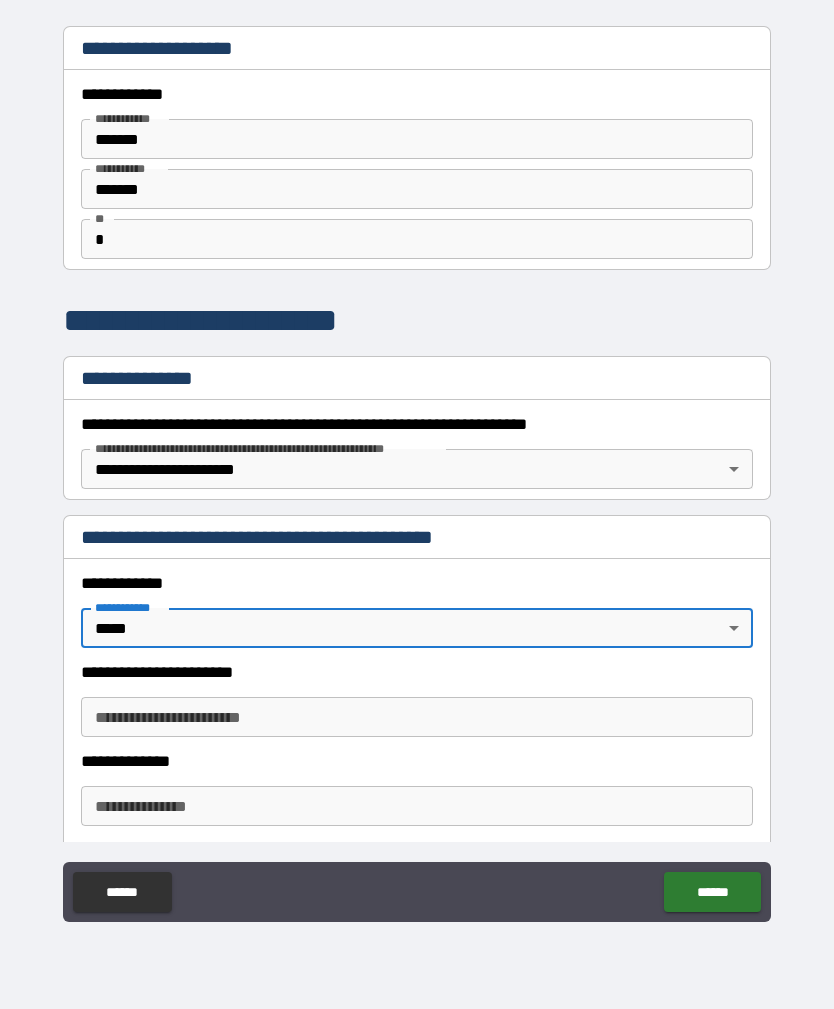 type on "*" 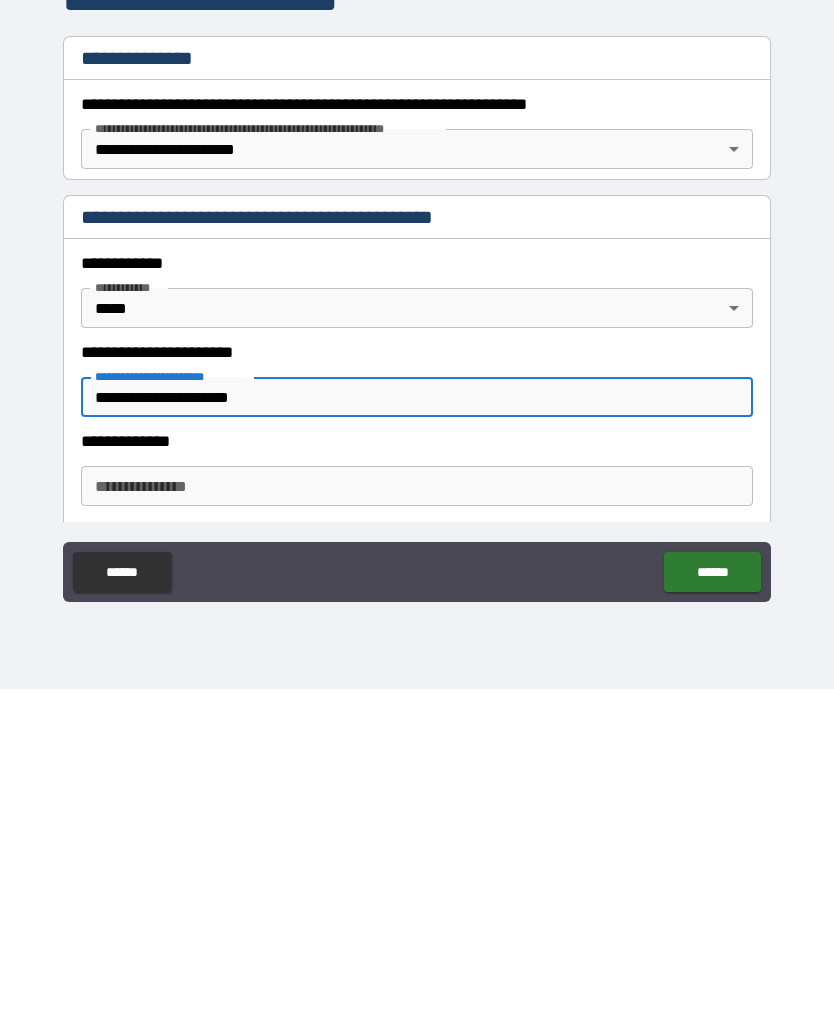 type on "**********" 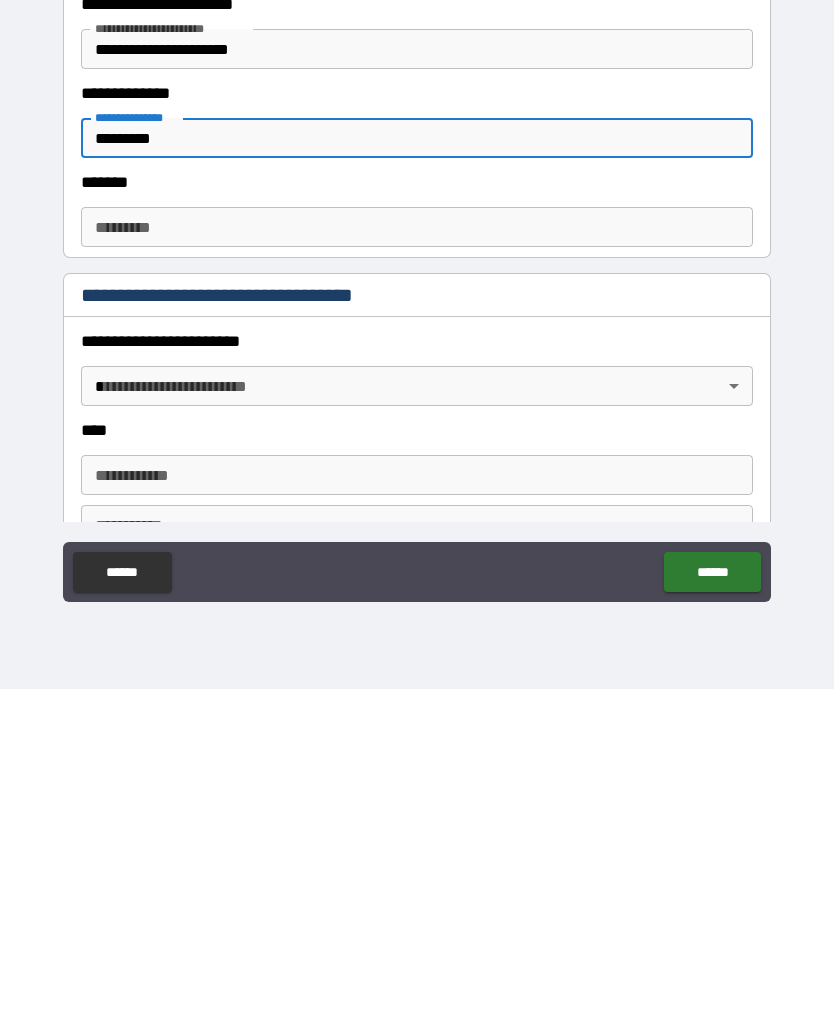 scroll, scrollTop: 348, scrollLeft: 0, axis: vertical 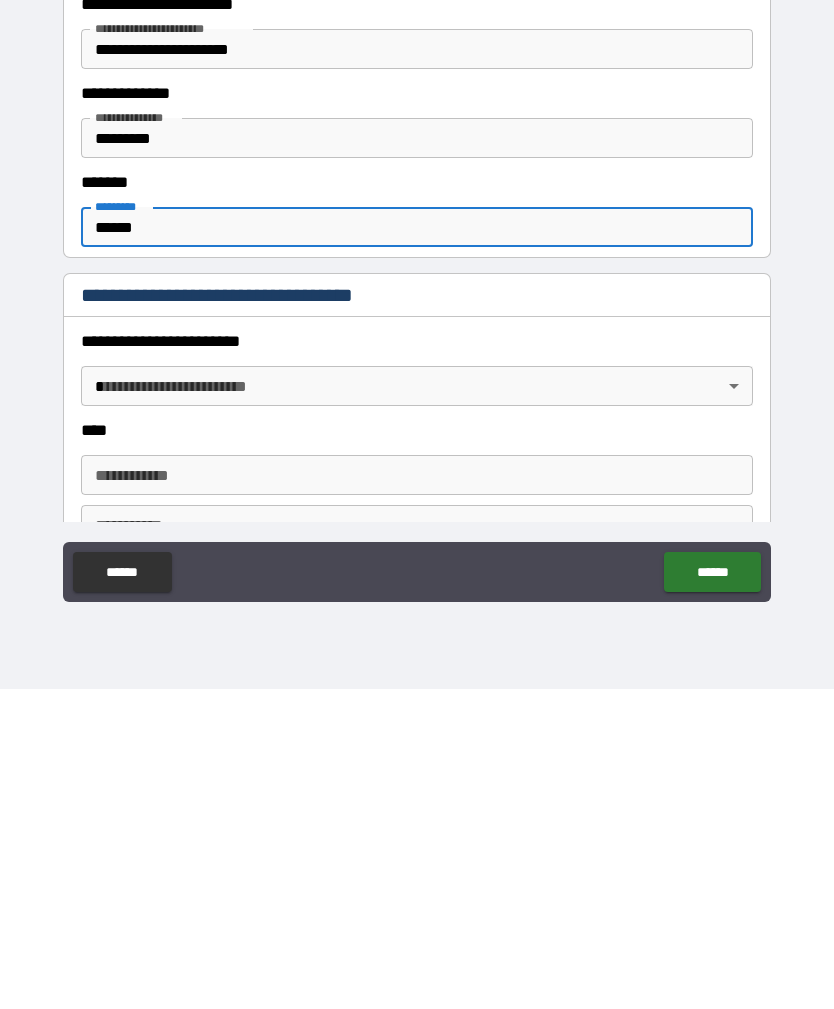 type on "******" 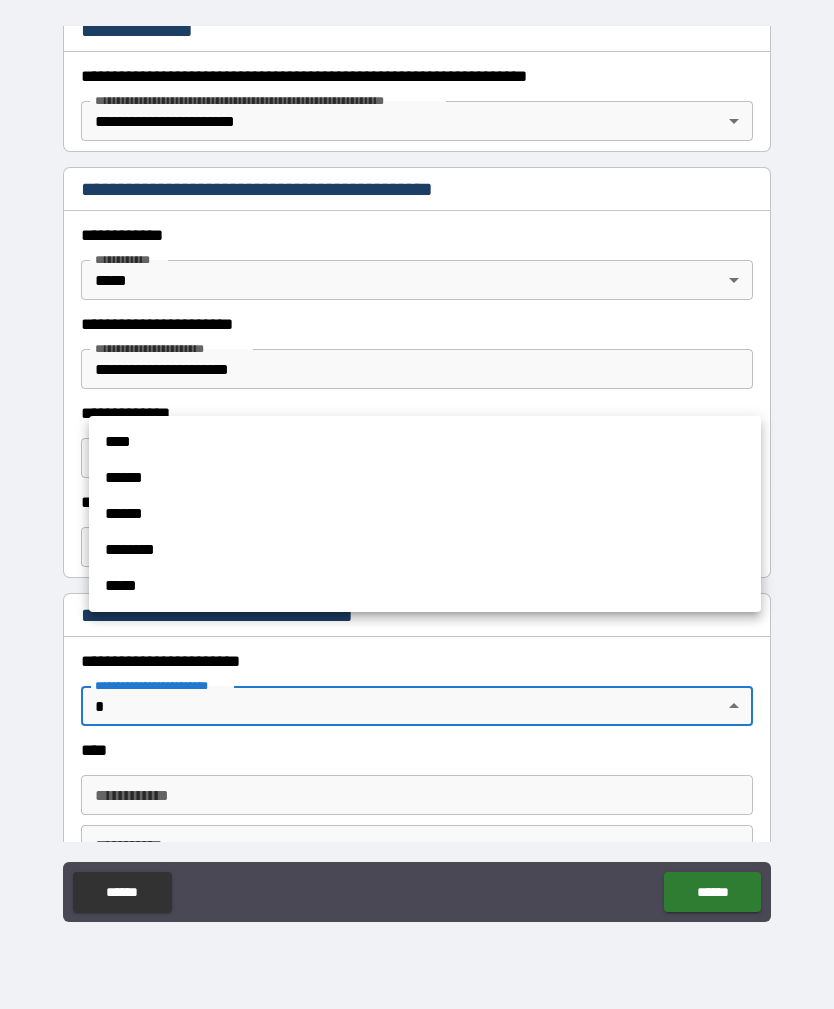 click on "****" at bounding box center (425, 442) 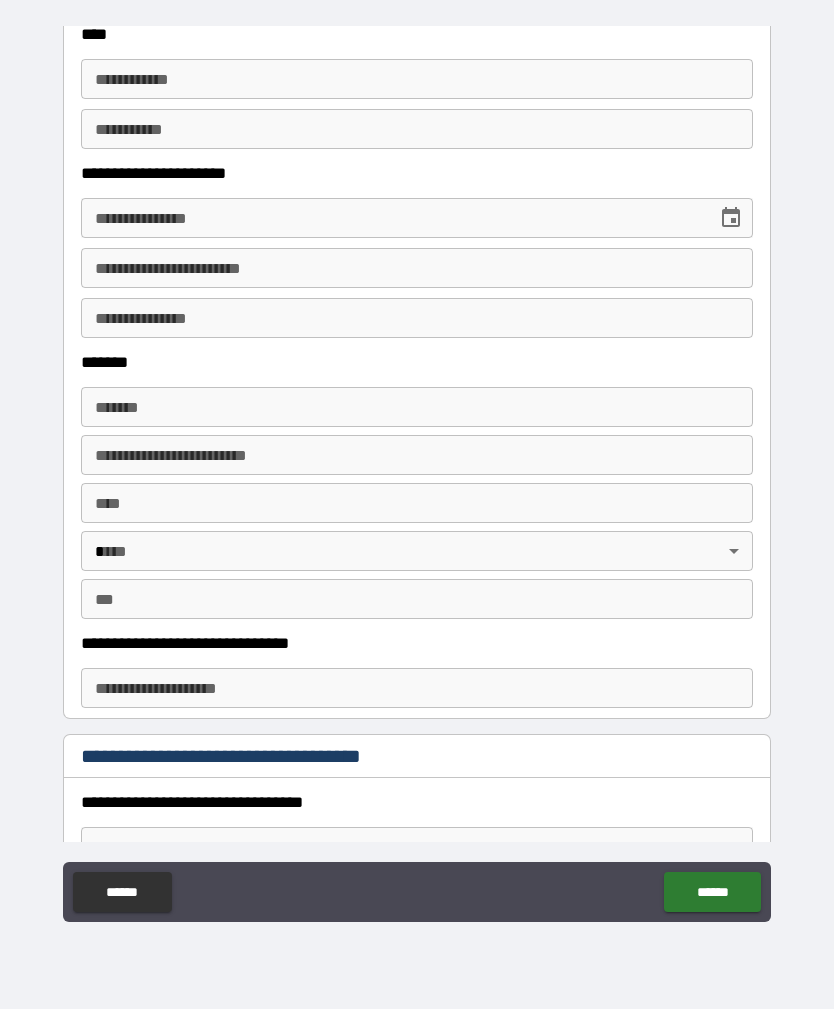 scroll, scrollTop: 1065, scrollLeft: 0, axis: vertical 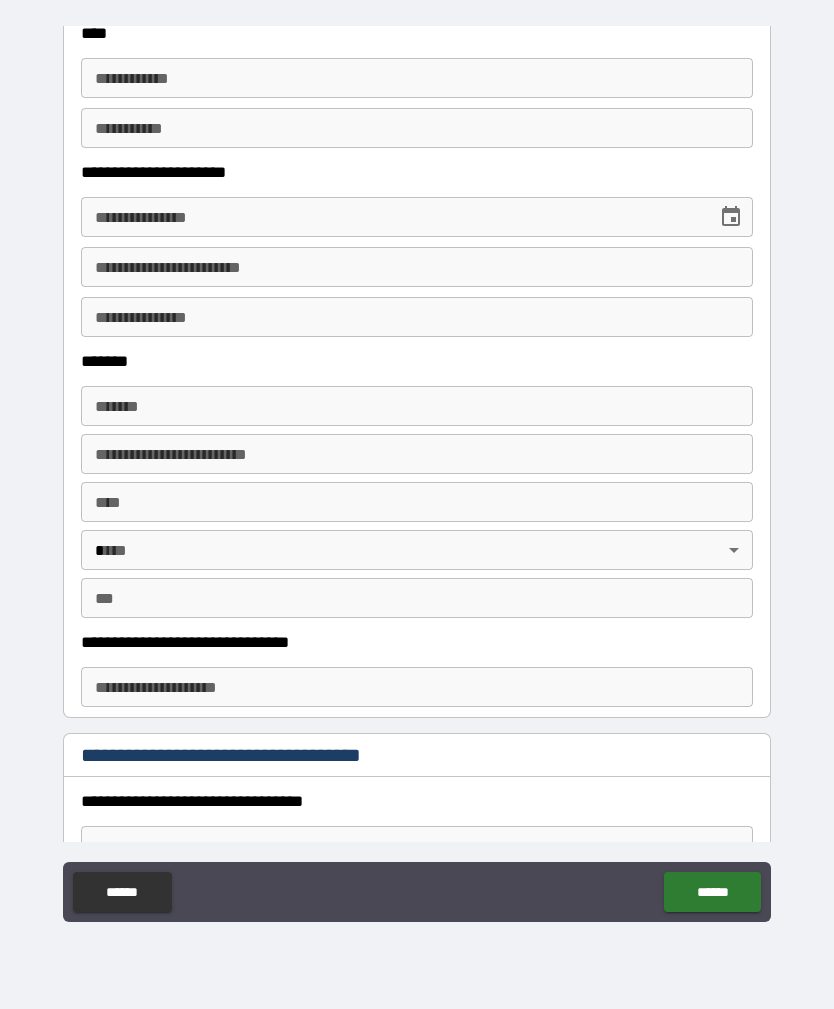 click on "******* *******" at bounding box center (417, 406) 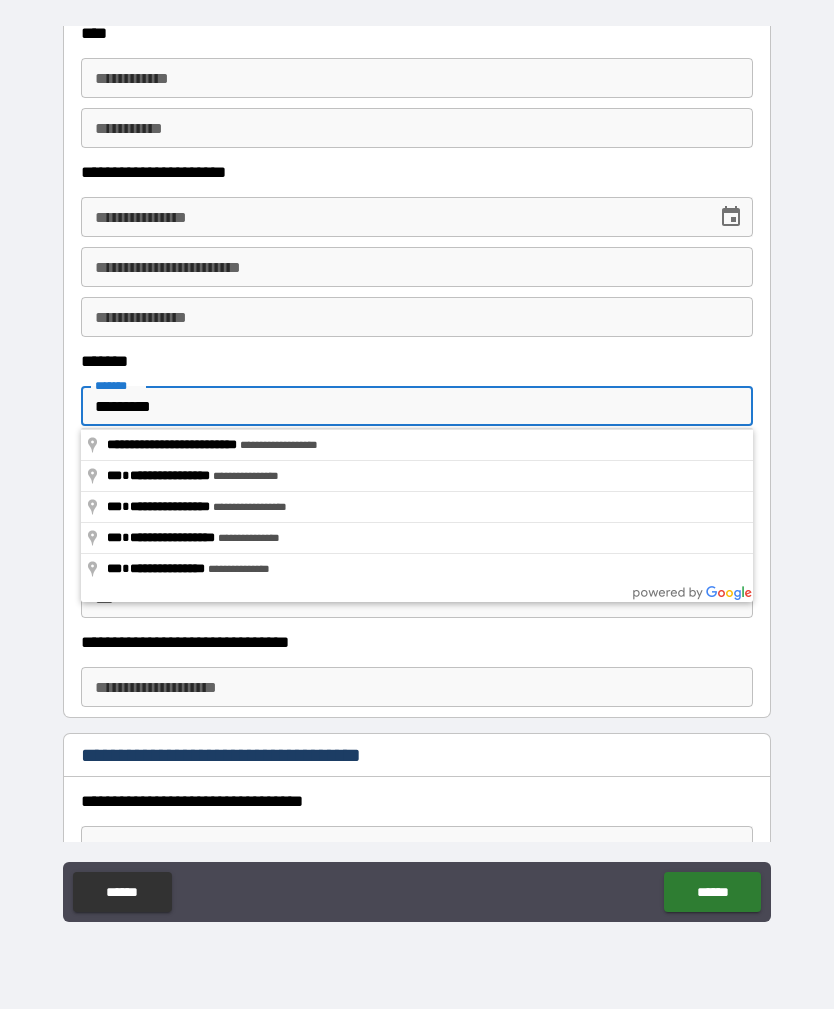 type on "**********" 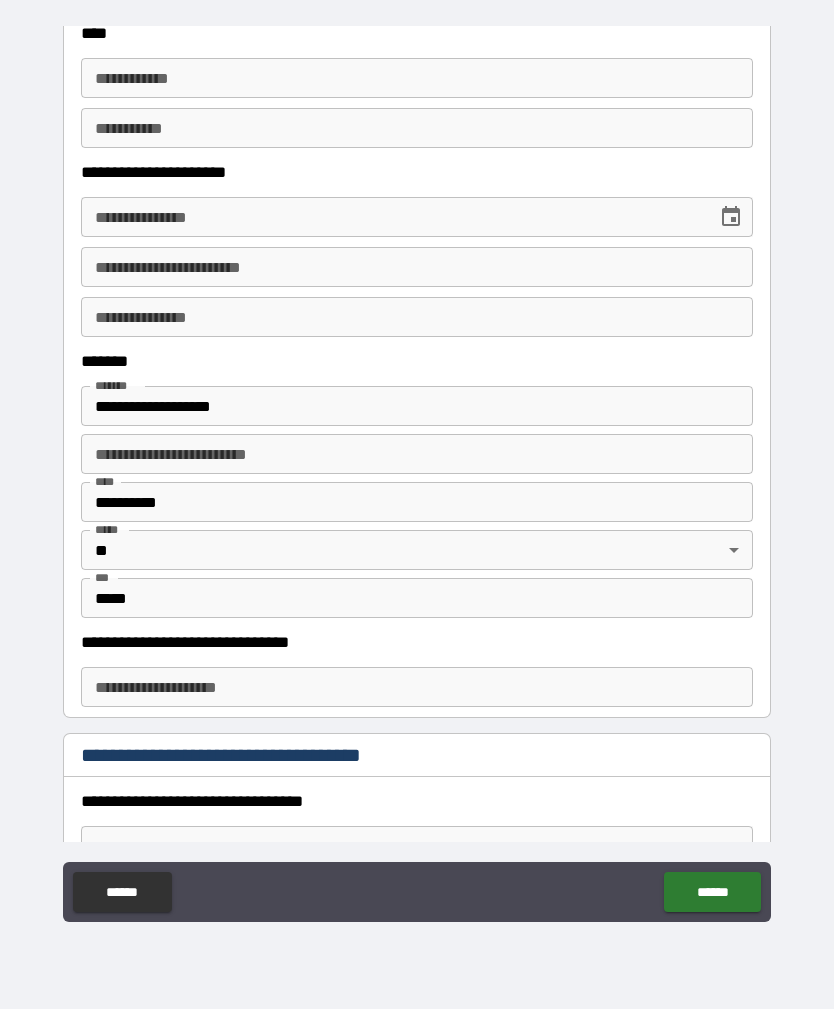 click on "**********" at bounding box center [417, 687] 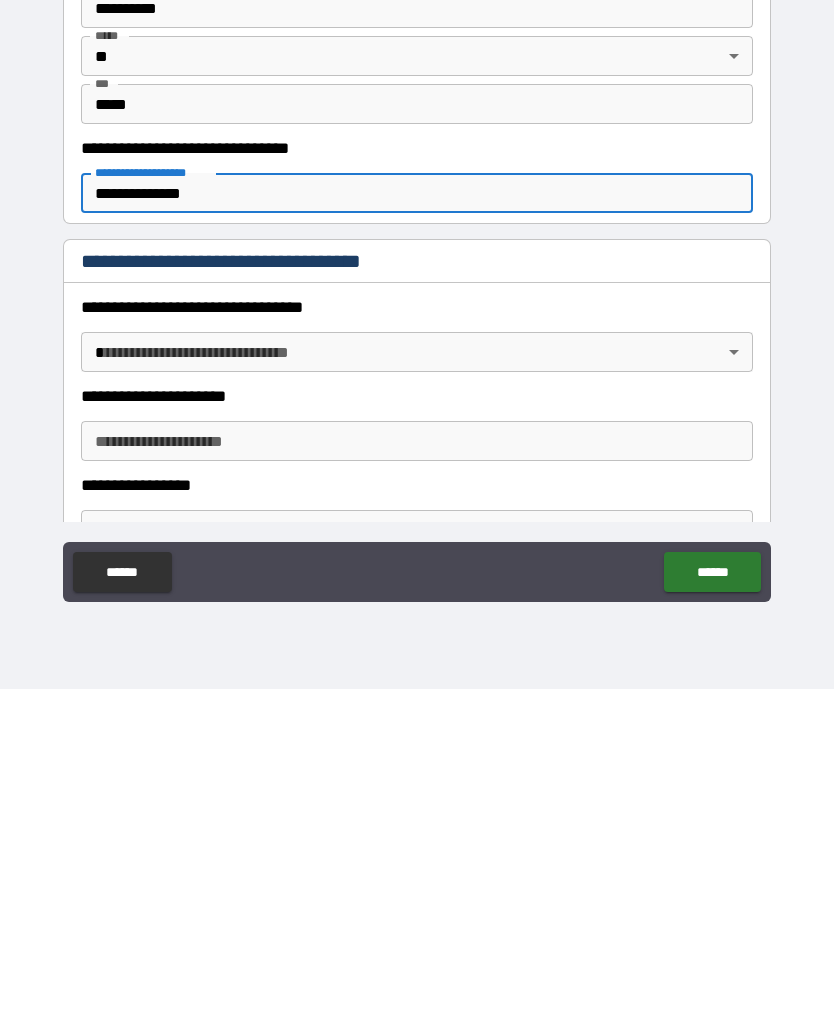 scroll, scrollTop: 1241, scrollLeft: 0, axis: vertical 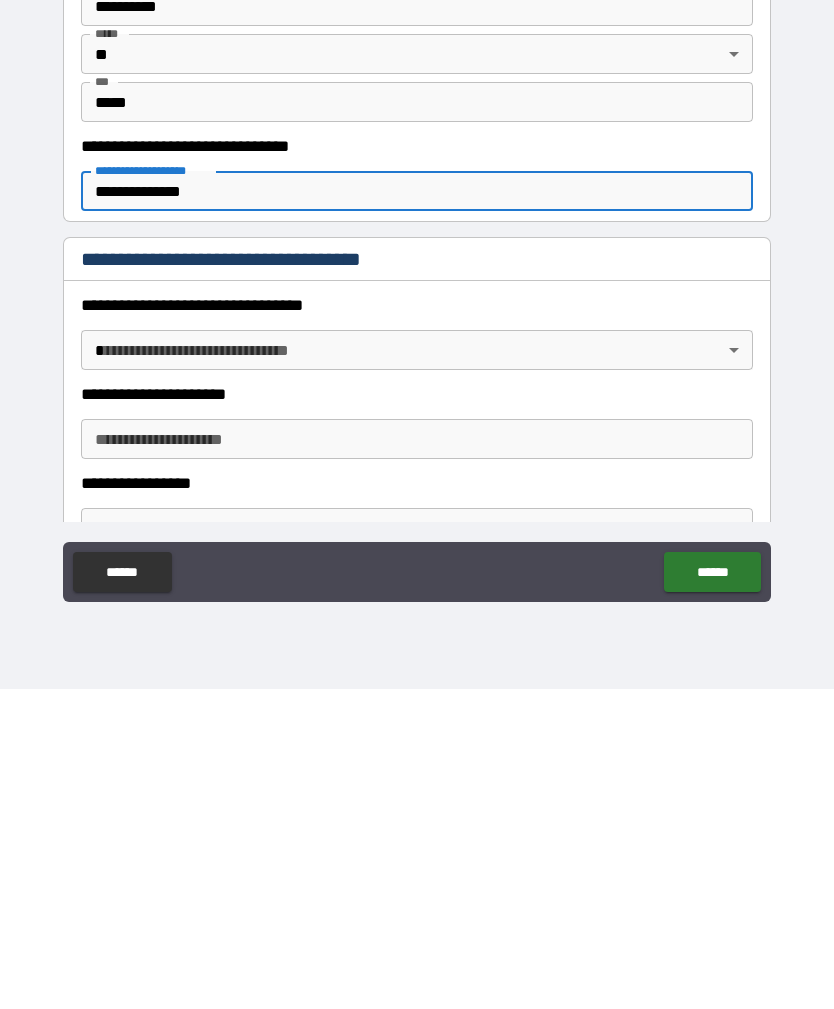 type on "**********" 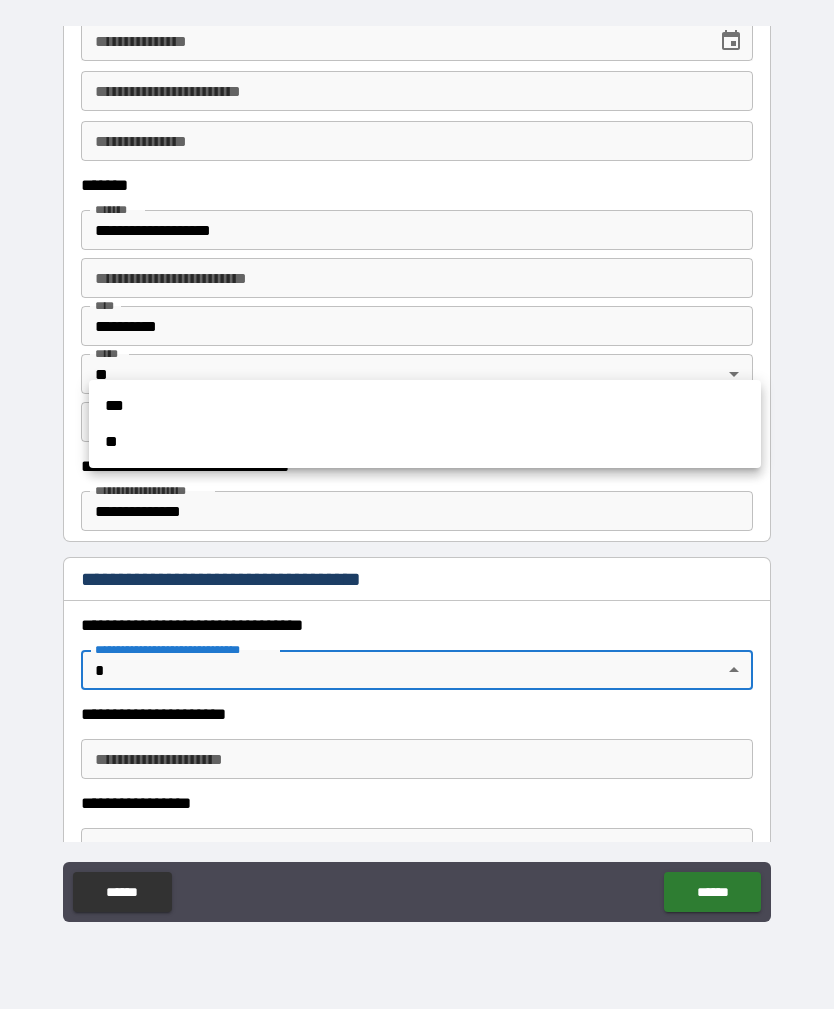 click at bounding box center (417, 504) 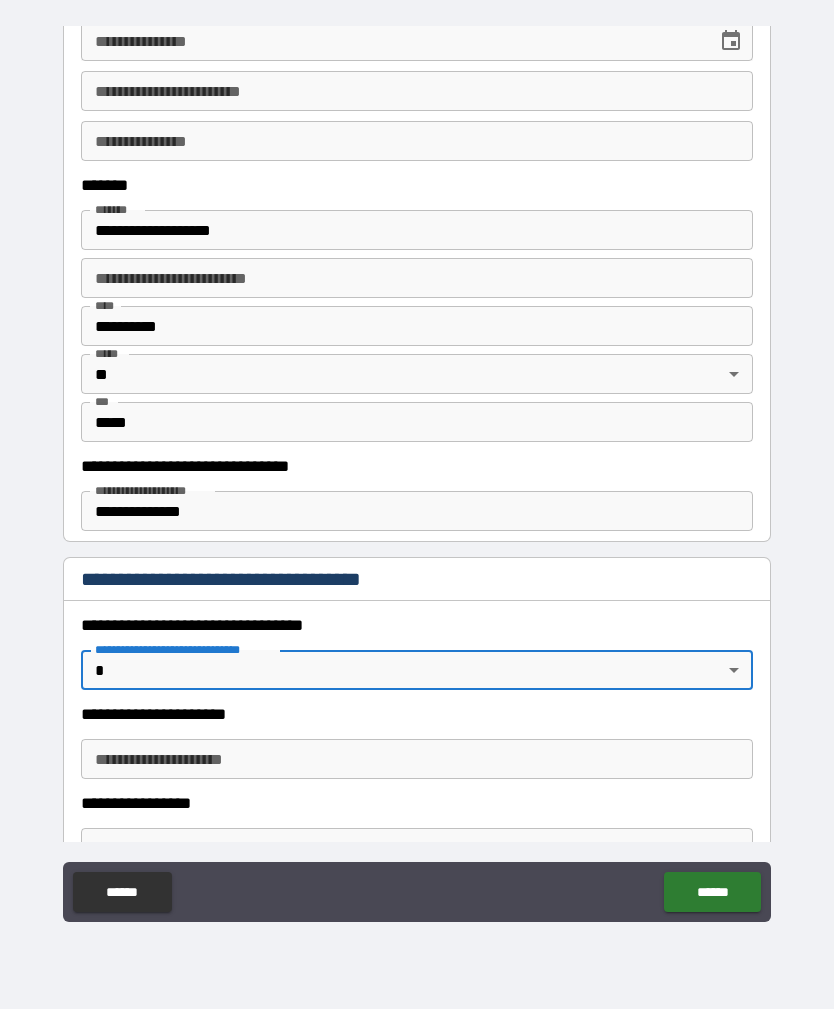 click on "**********" at bounding box center [417, 472] 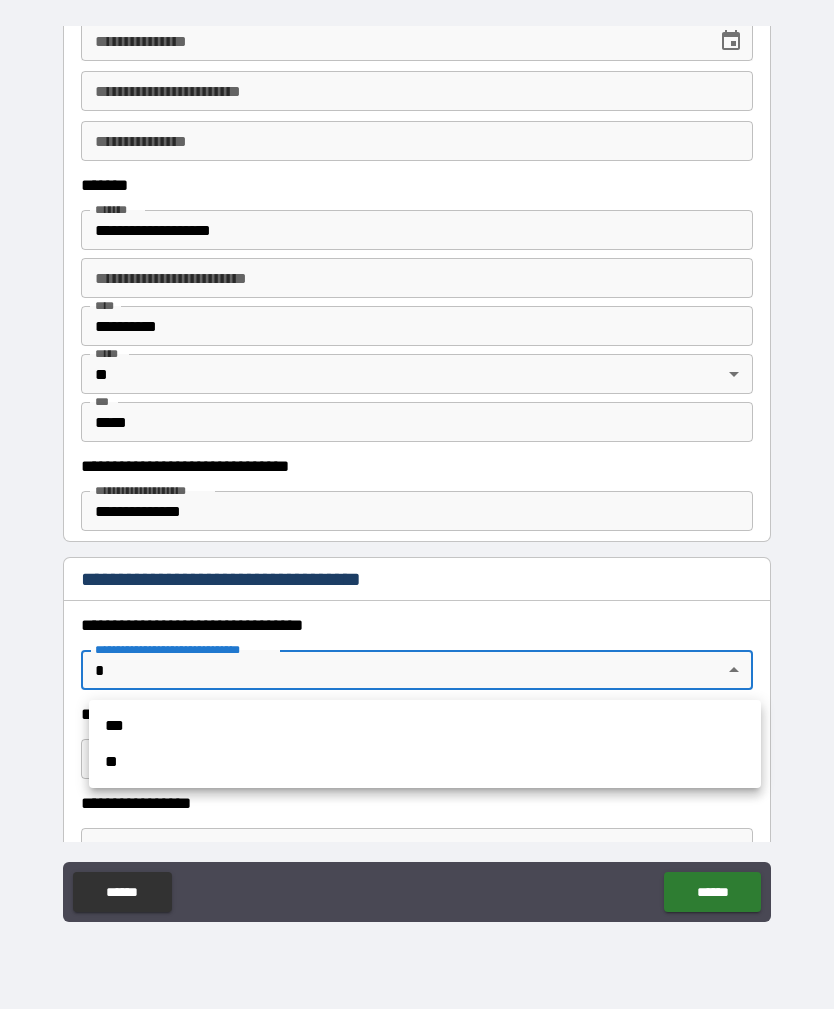 click on "**" at bounding box center (425, 762) 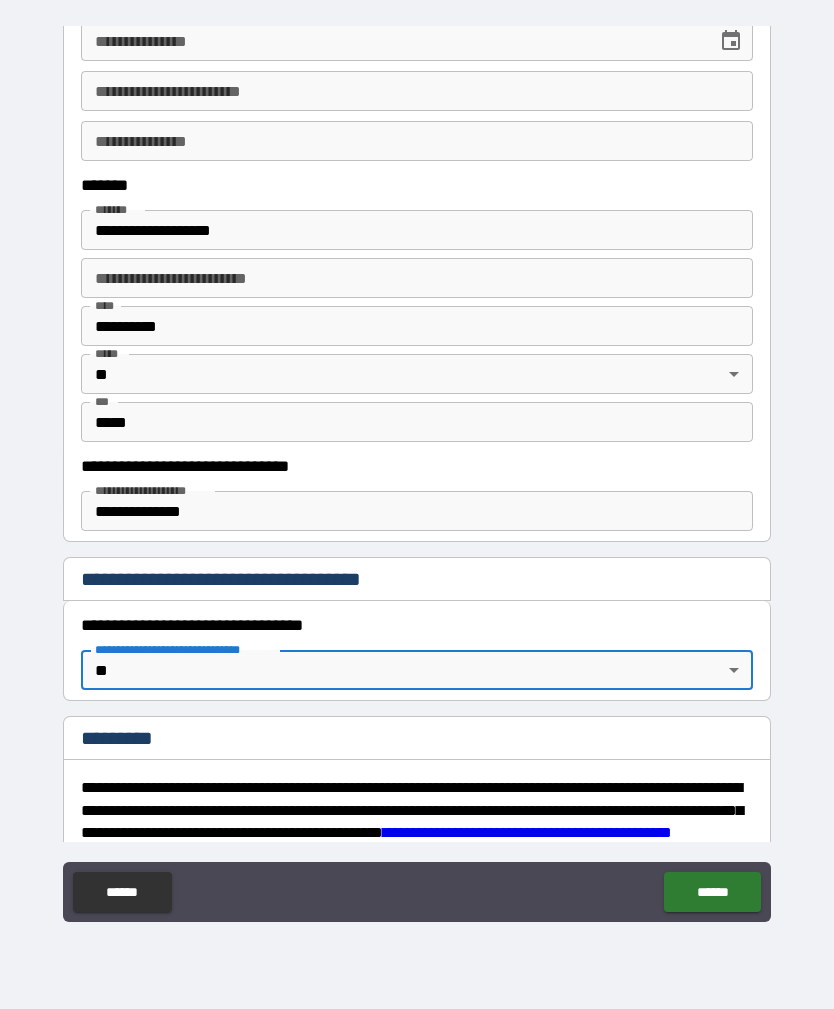 type on "*" 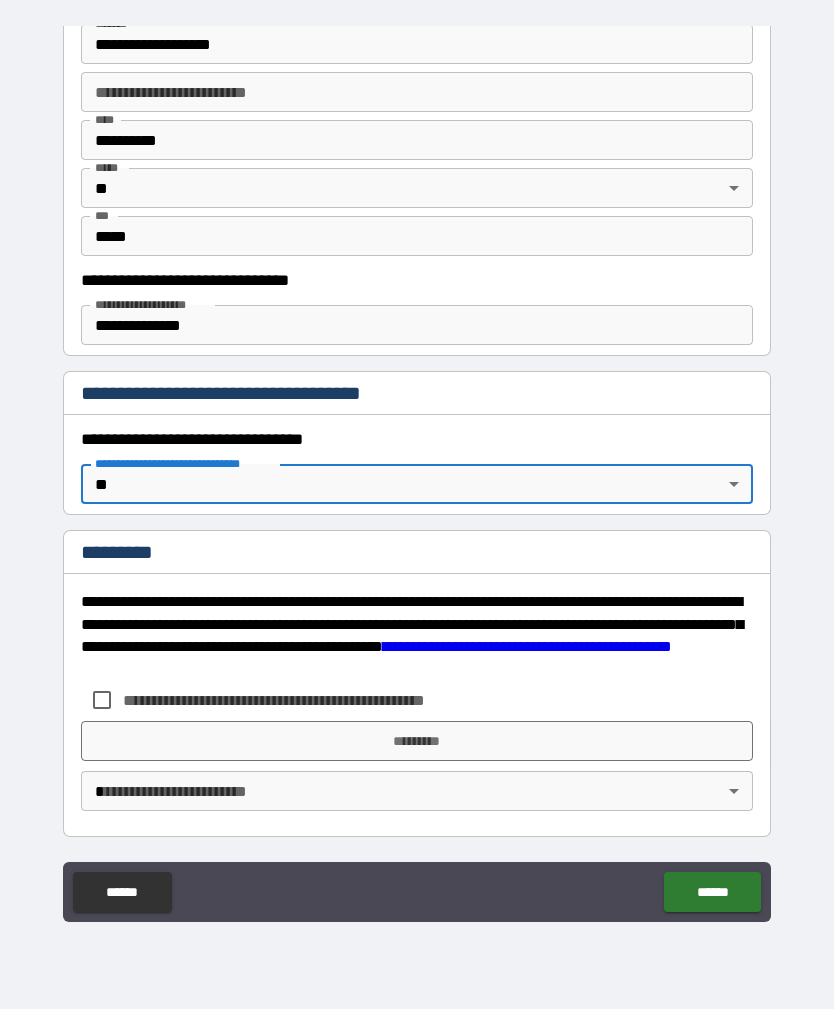 scroll, scrollTop: 1427, scrollLeft: 0, axis: vertical 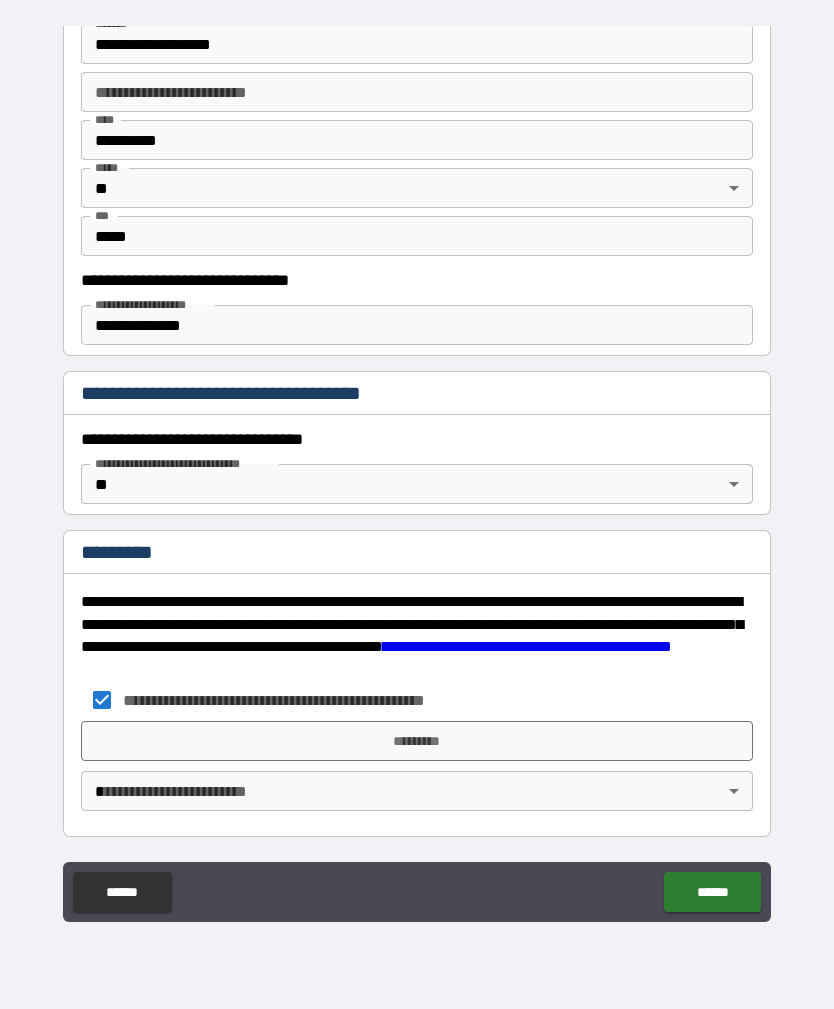 click on "**********" at bounding box center (417, 472) 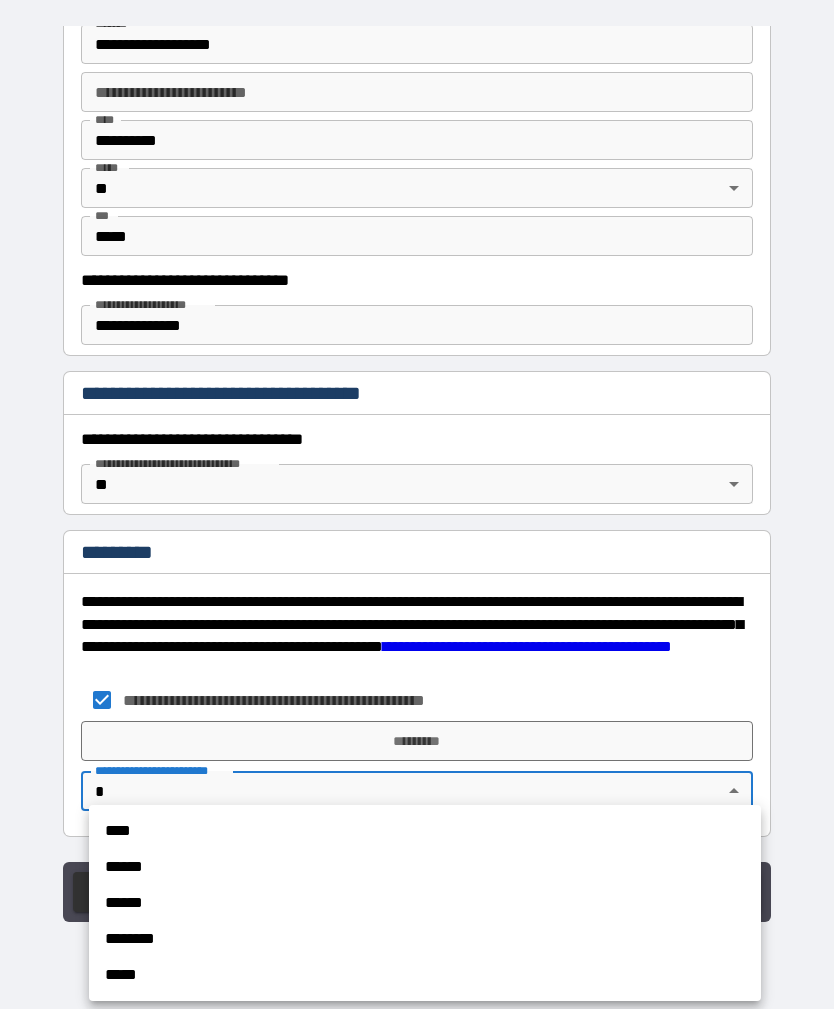 click on "****" at bounding box center (425, 831) 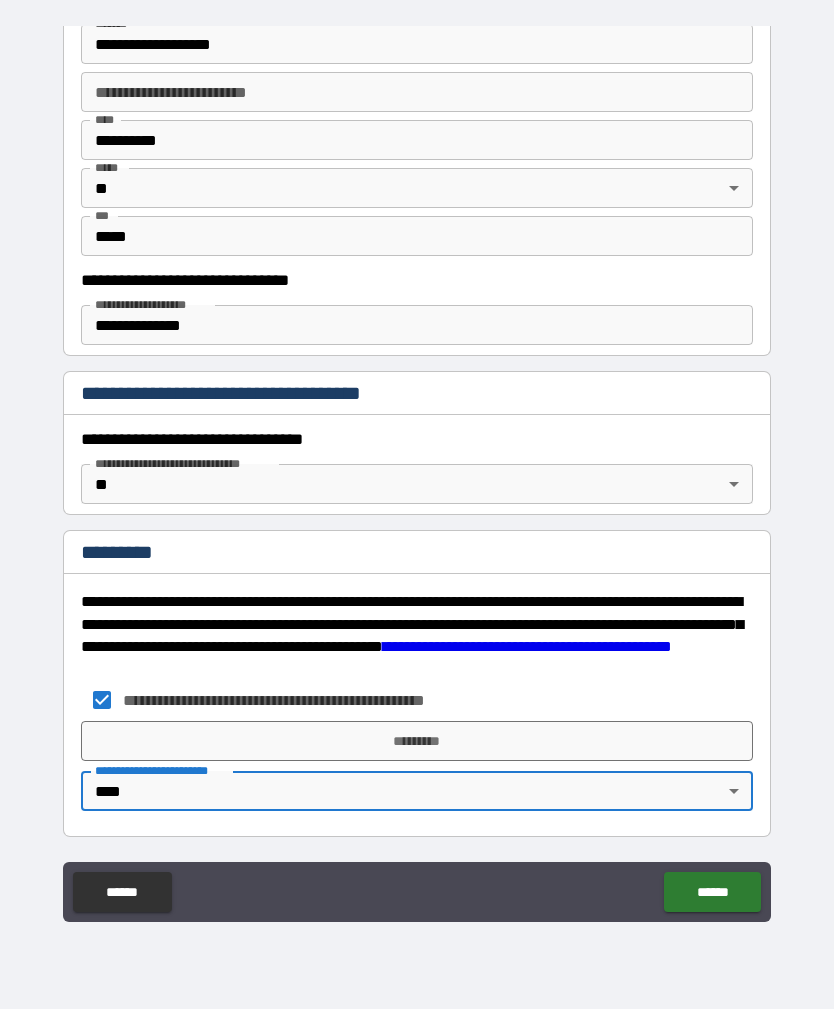 scroll, scrollTop: 1427, scrollLeft: 0, axis: vertical 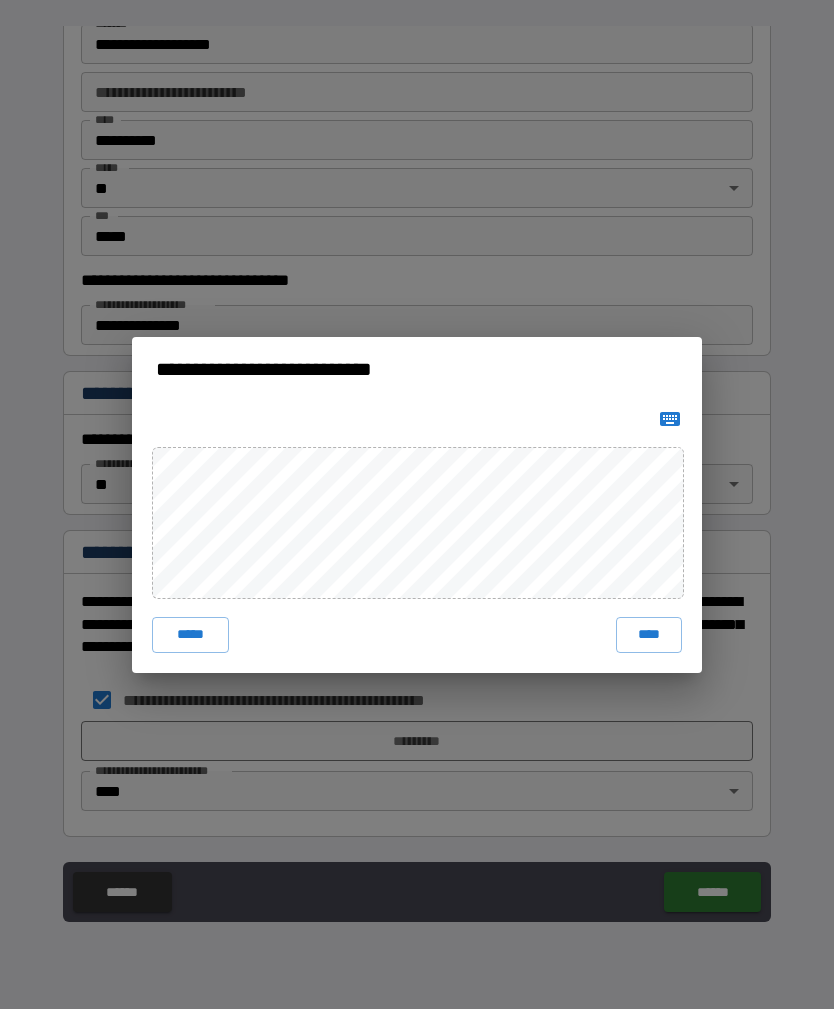 click on "****" at bounding box center [649, 635] 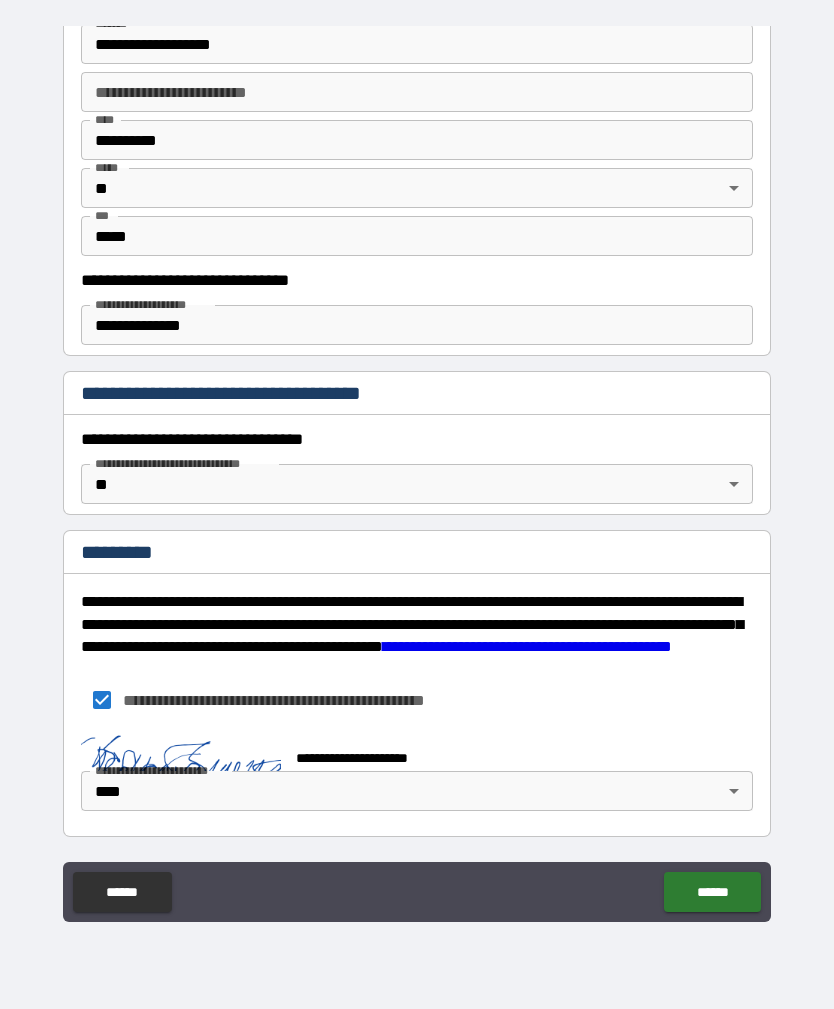 scroll, scrollTop: 1417, scrollLeft: 0, axis: vertical 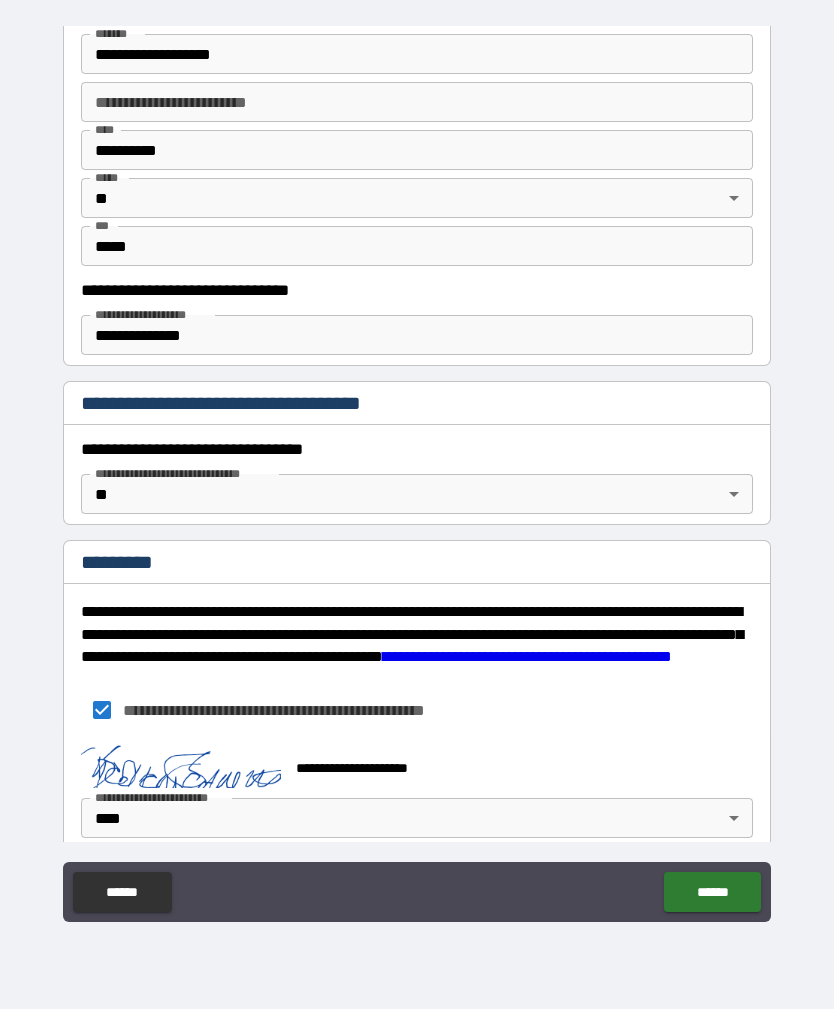 click on "******" at bounding box center (712, 892) 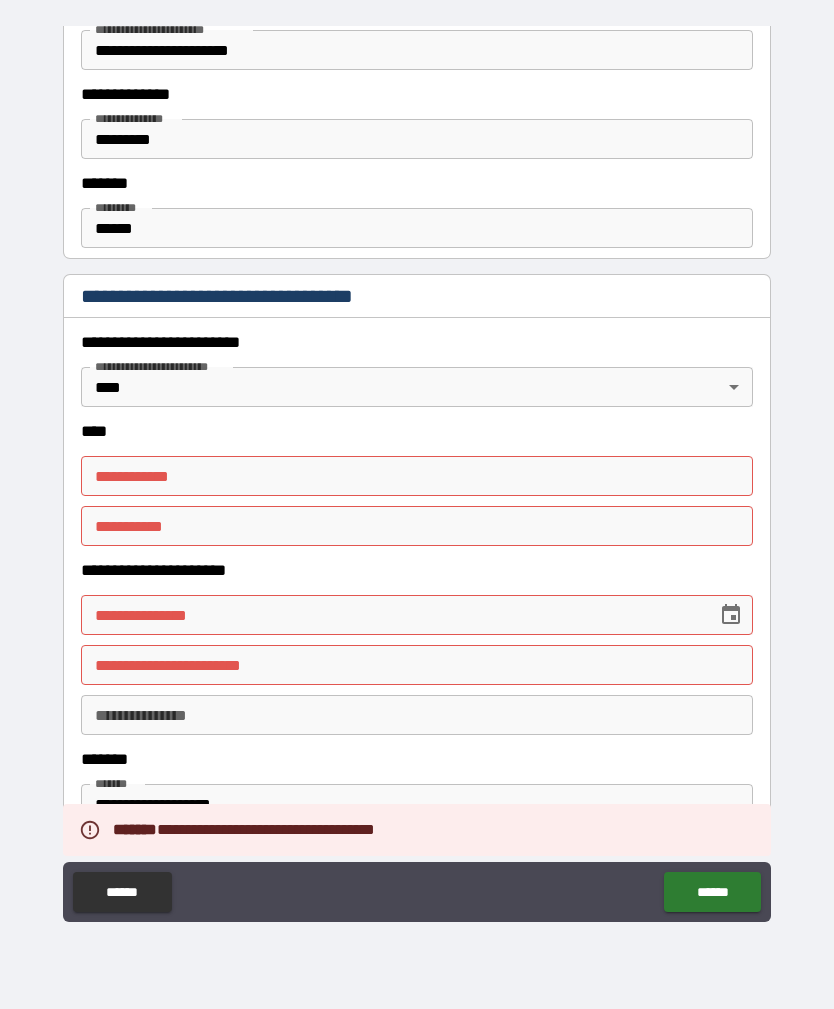 scroll, scrollTop: 665, scrollLeft: 0, axis: vertical 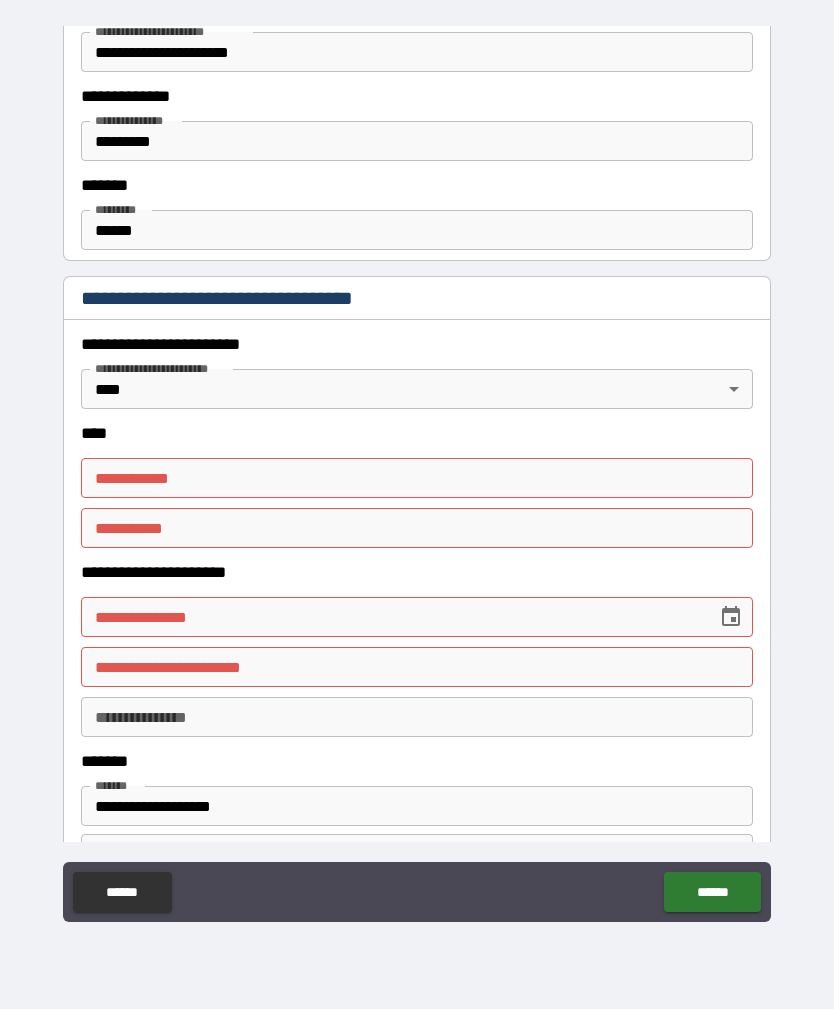 click on "**********" at bounding box center (417, 478) 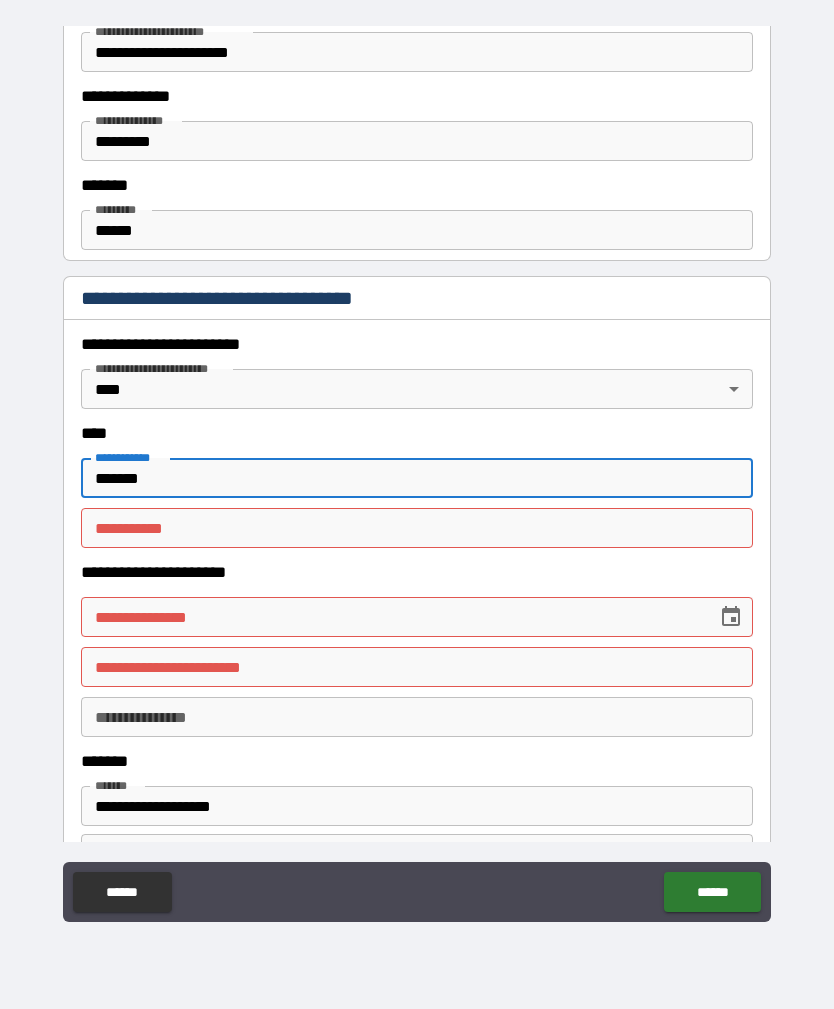 type on "*******" 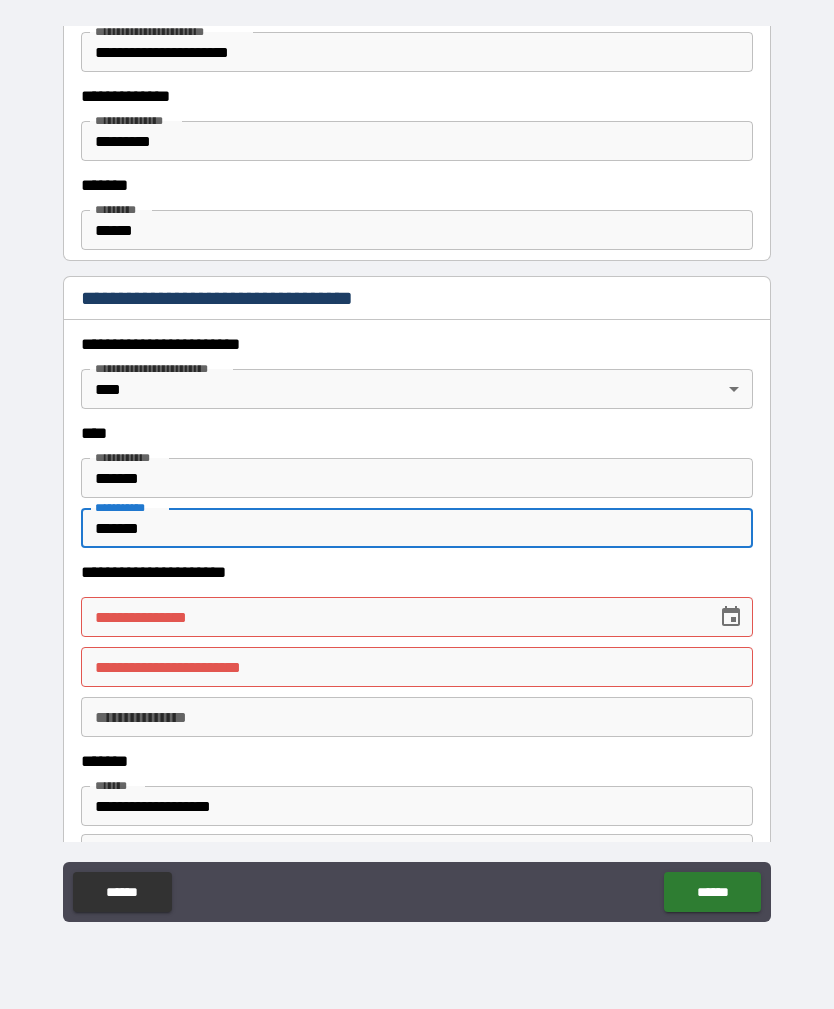 type on "*******" 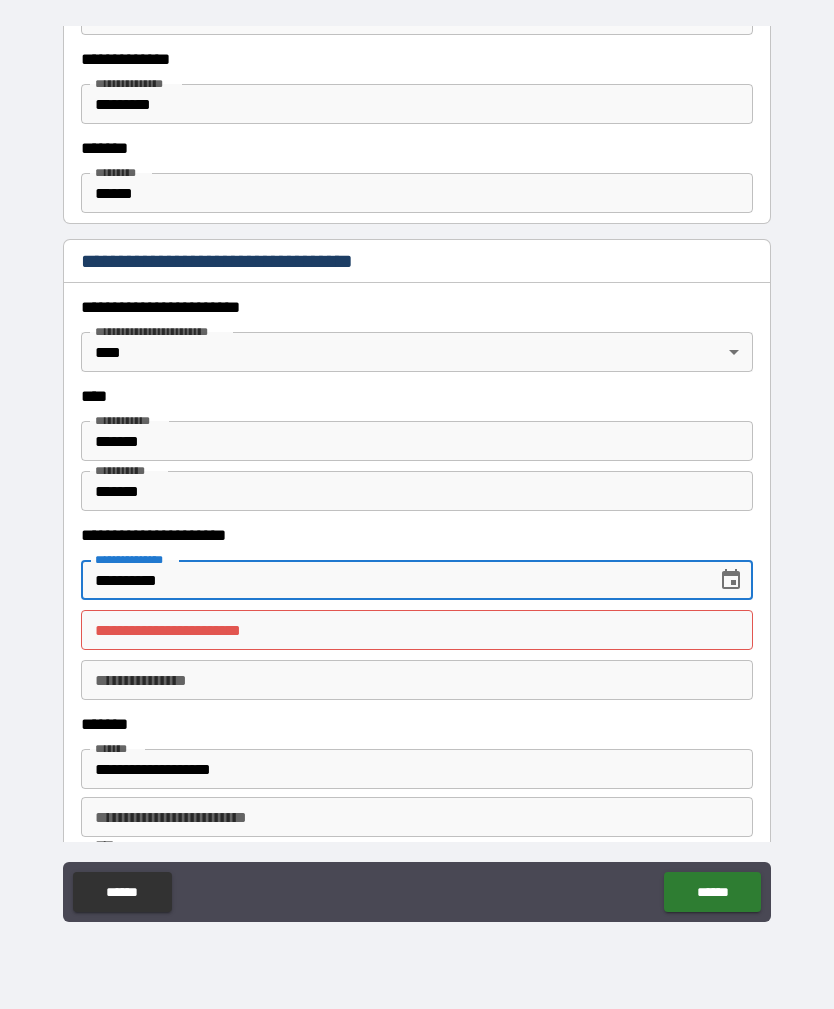 scroll, scrollTop: 703, scrollLeft: 0, axis: vertical 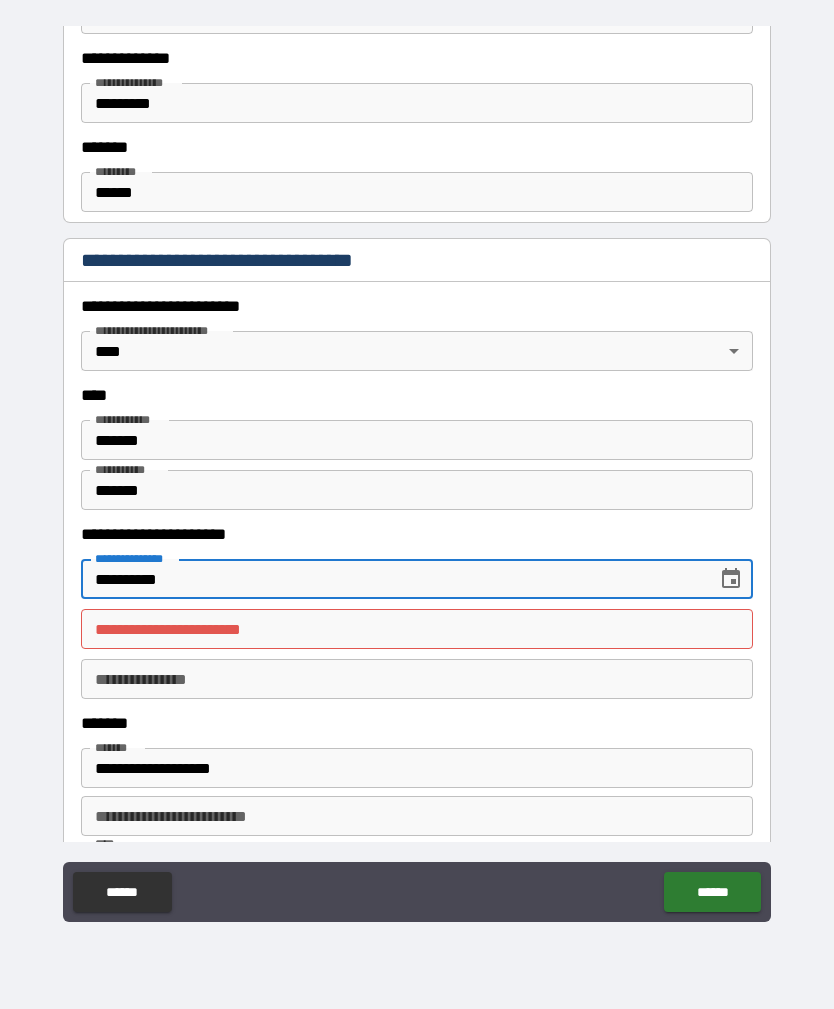 type on "**********" 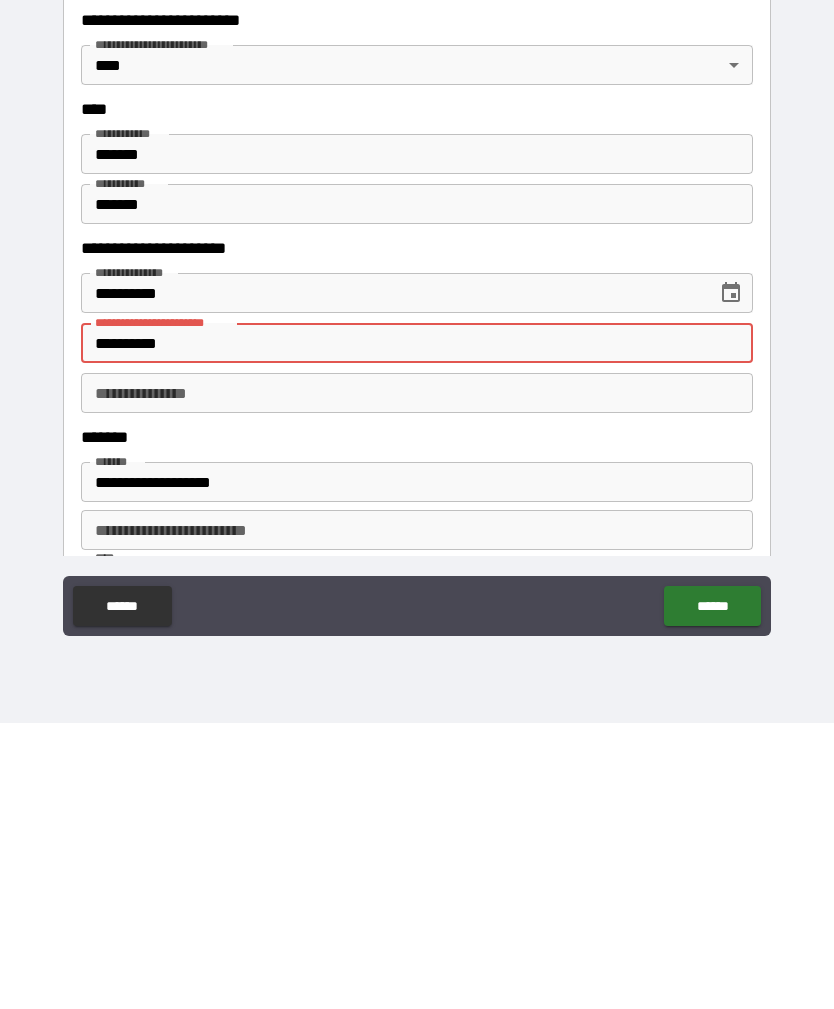 type on "**********" 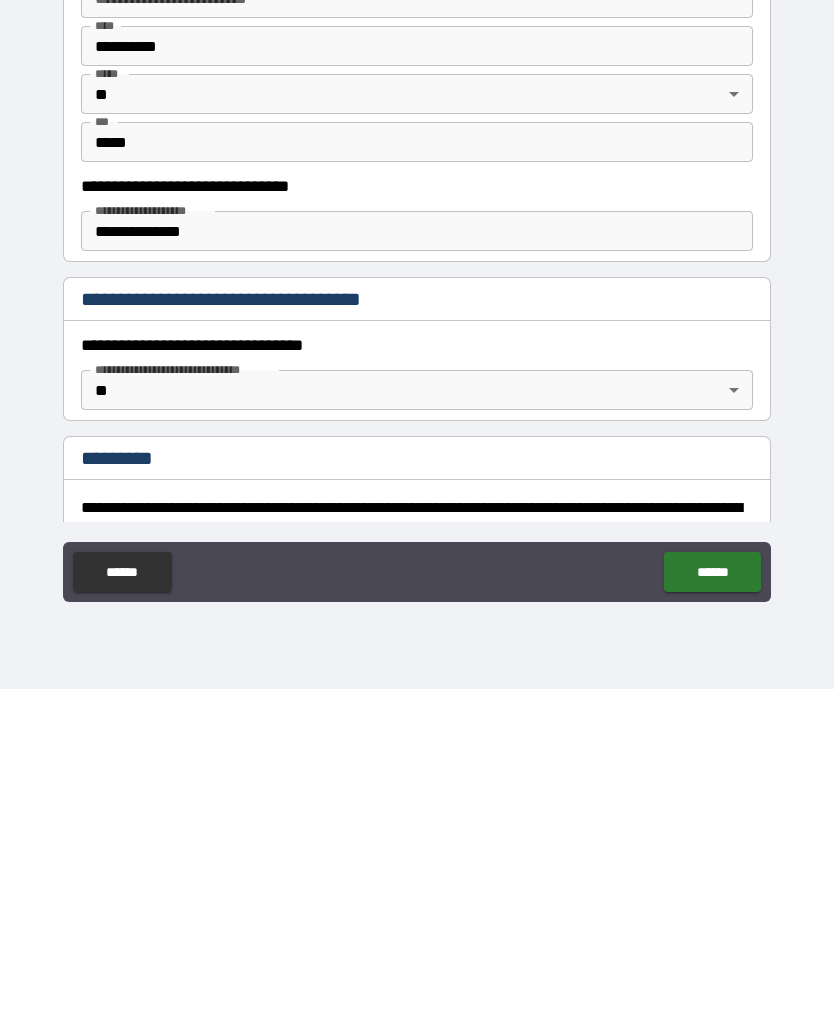 scroll, scrollTop: 1202, scrollLeft: 0, axis: vertical 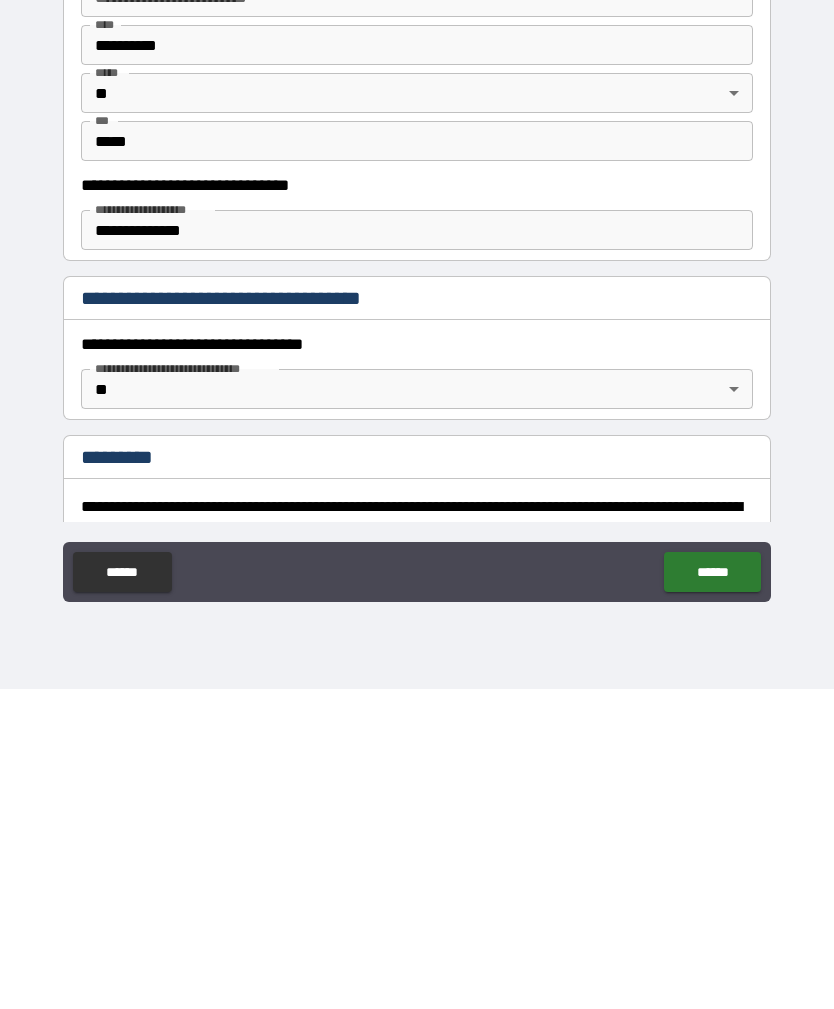 click on "******" at bounding box center [712, 892] 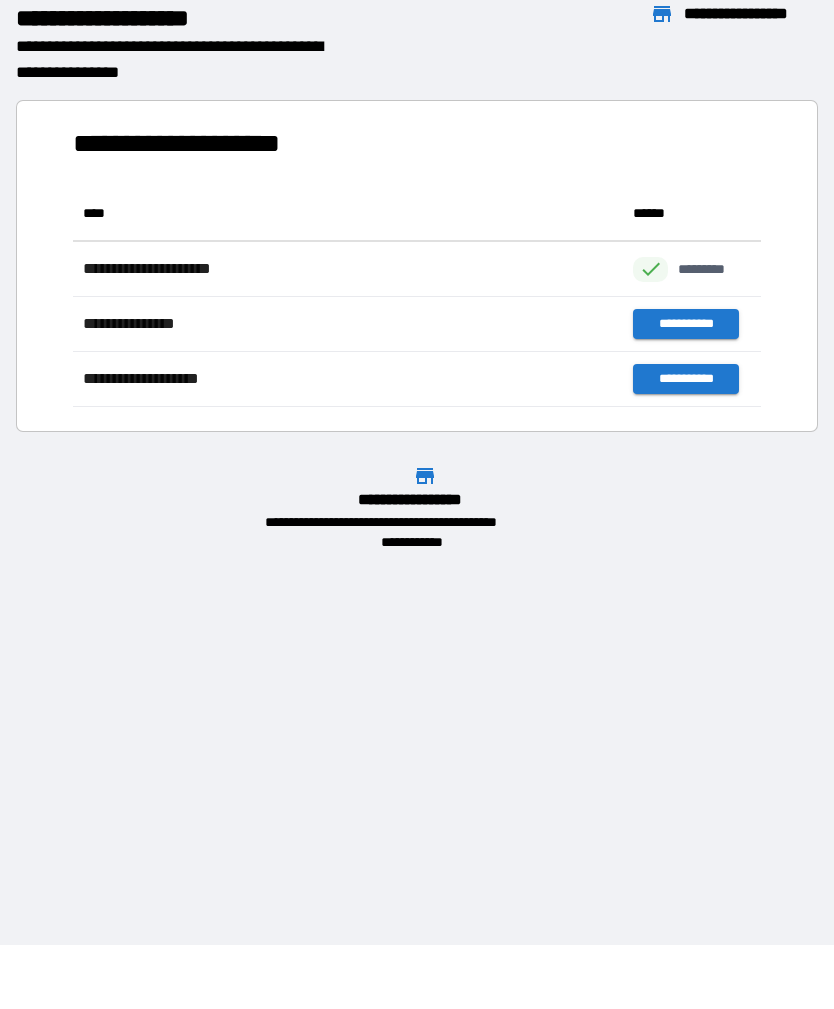 scroll, scrollTop: 221, scrollLeft: 688, axis: both 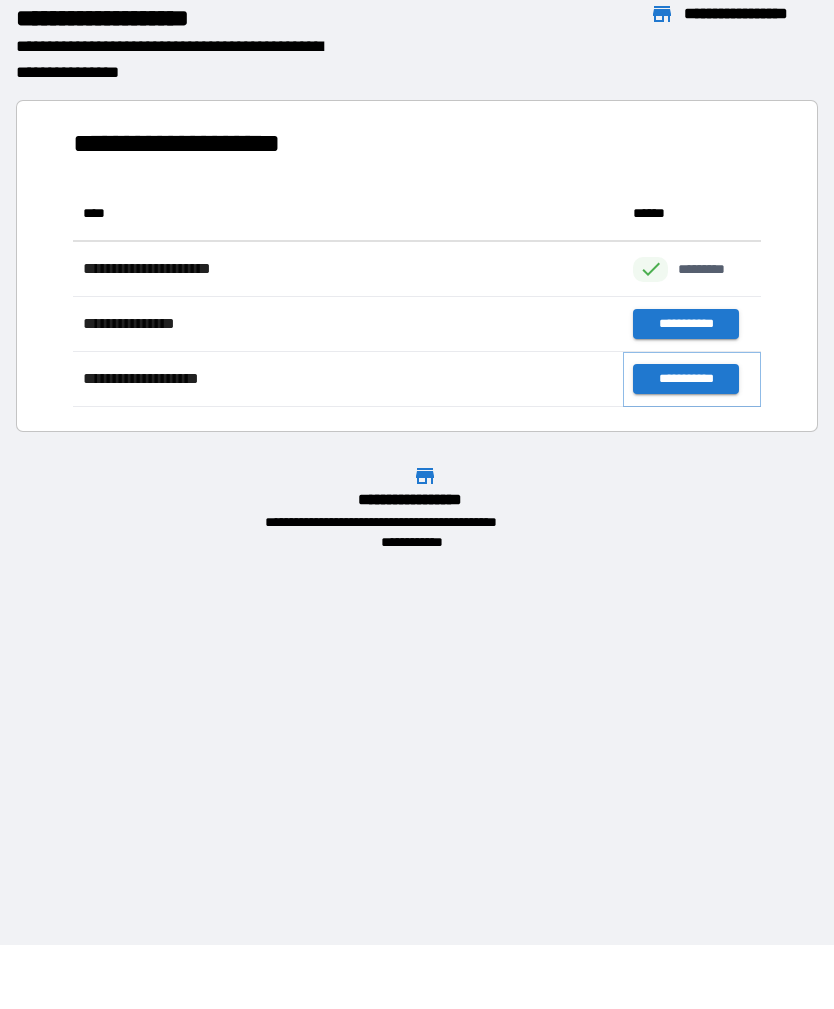 click on "**********" at bounding box center [685, 379] 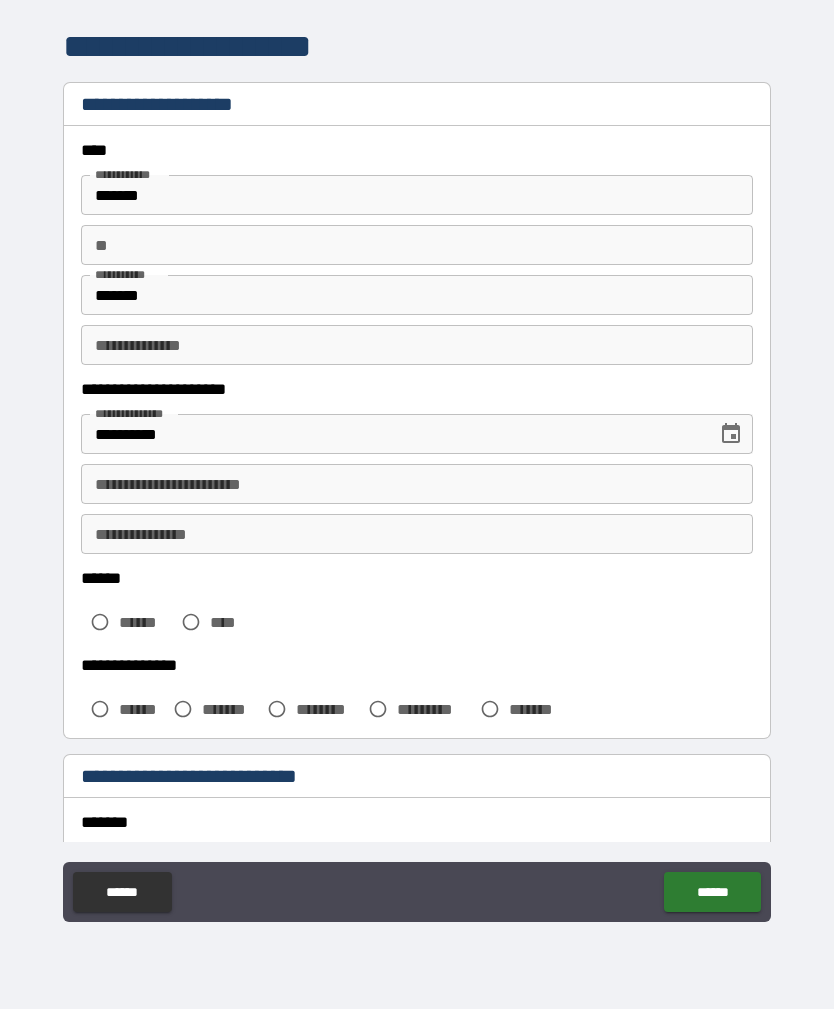 click on "**********" at bounding box center [417, 484] 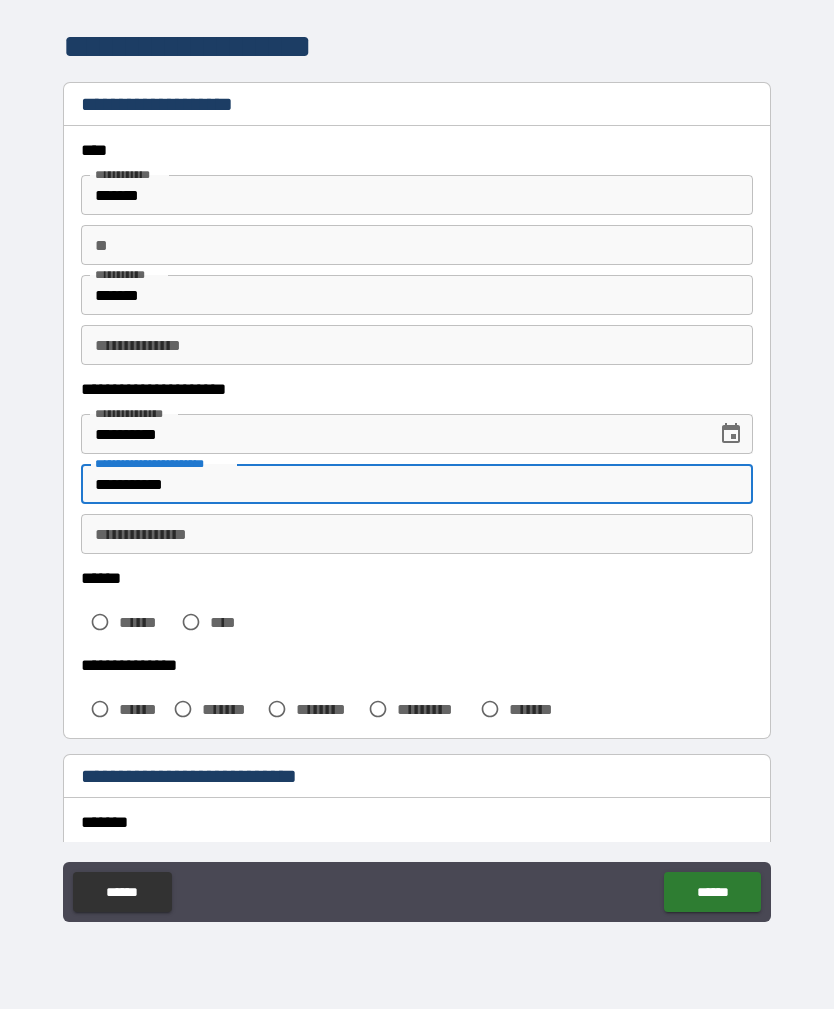 type on "**********" 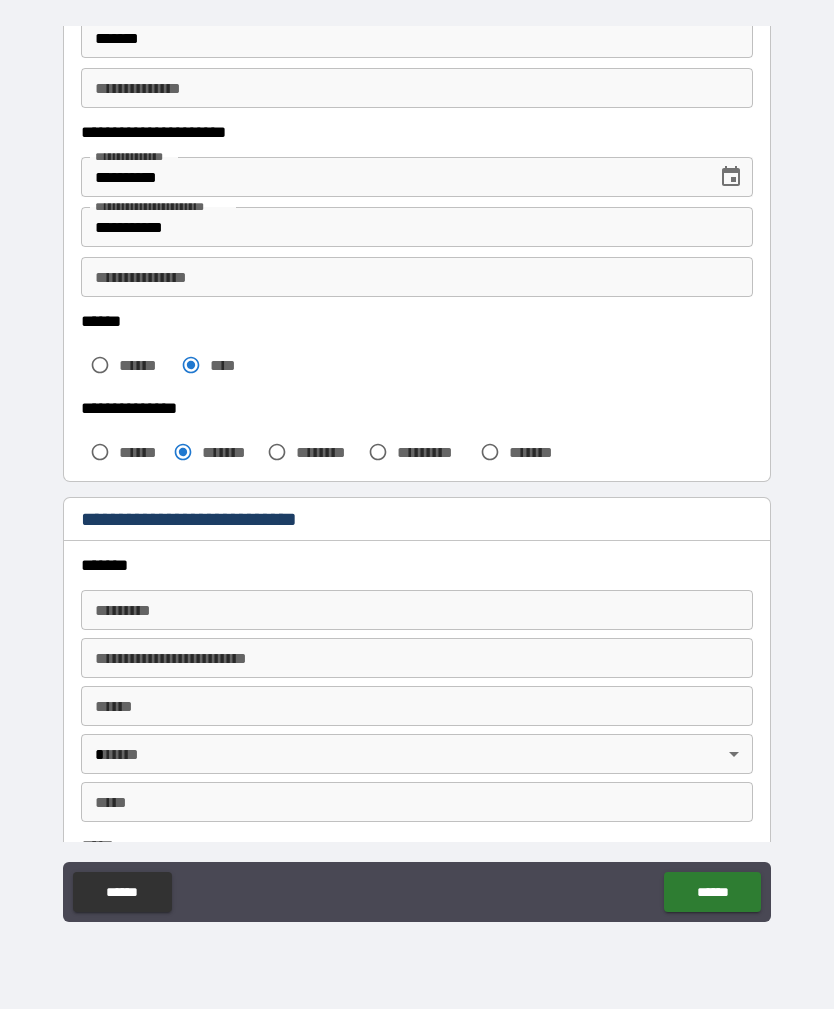 click on "**********" at bounding box center (417, 475) 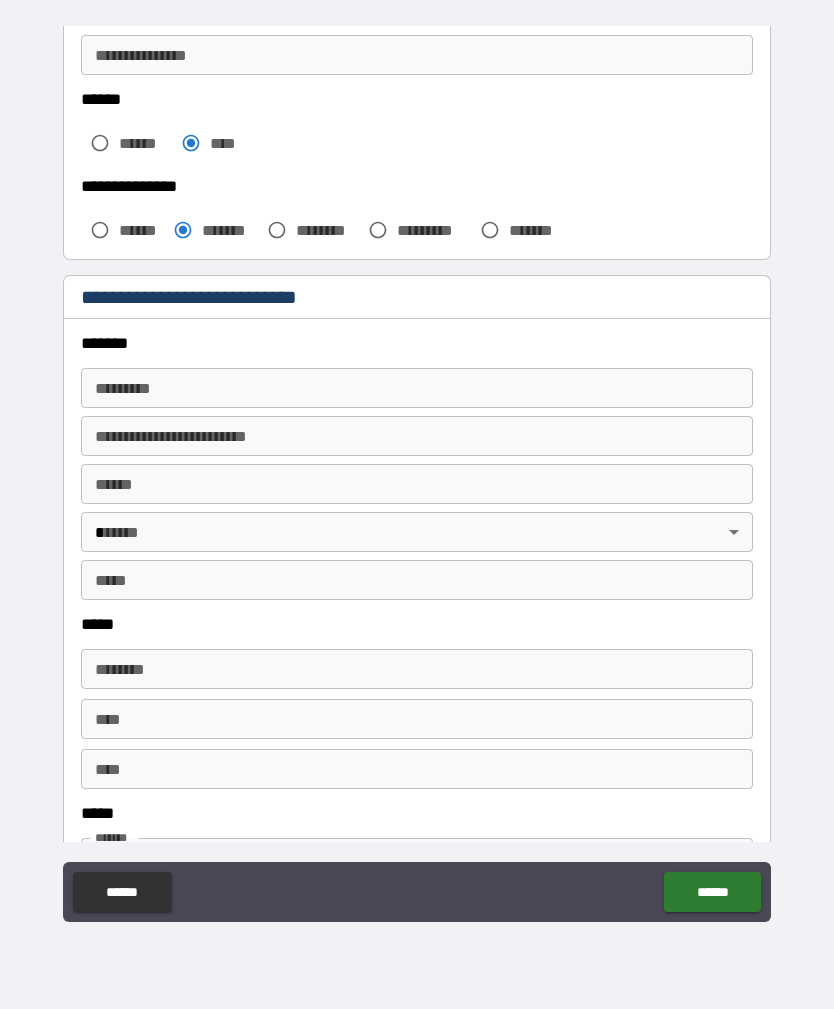 scroll, scrollTop: 483, scrollLeft: 0, axis: vertical 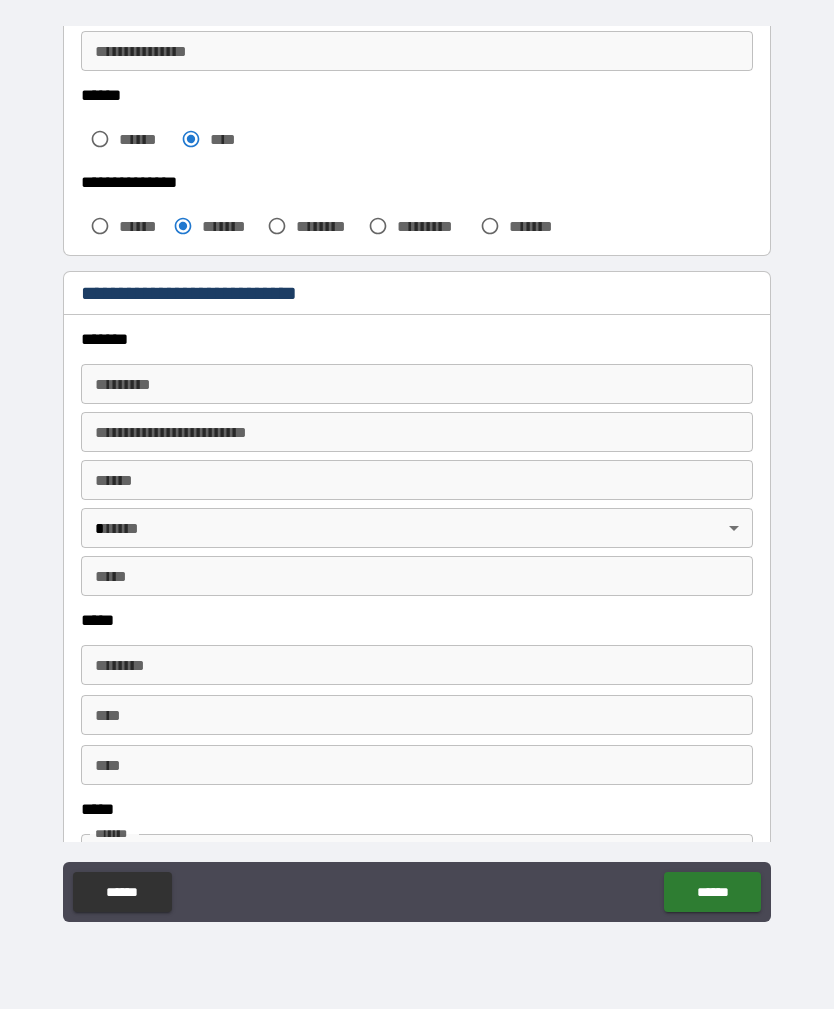 click on "*******   *" at bounding box center (417, 384) 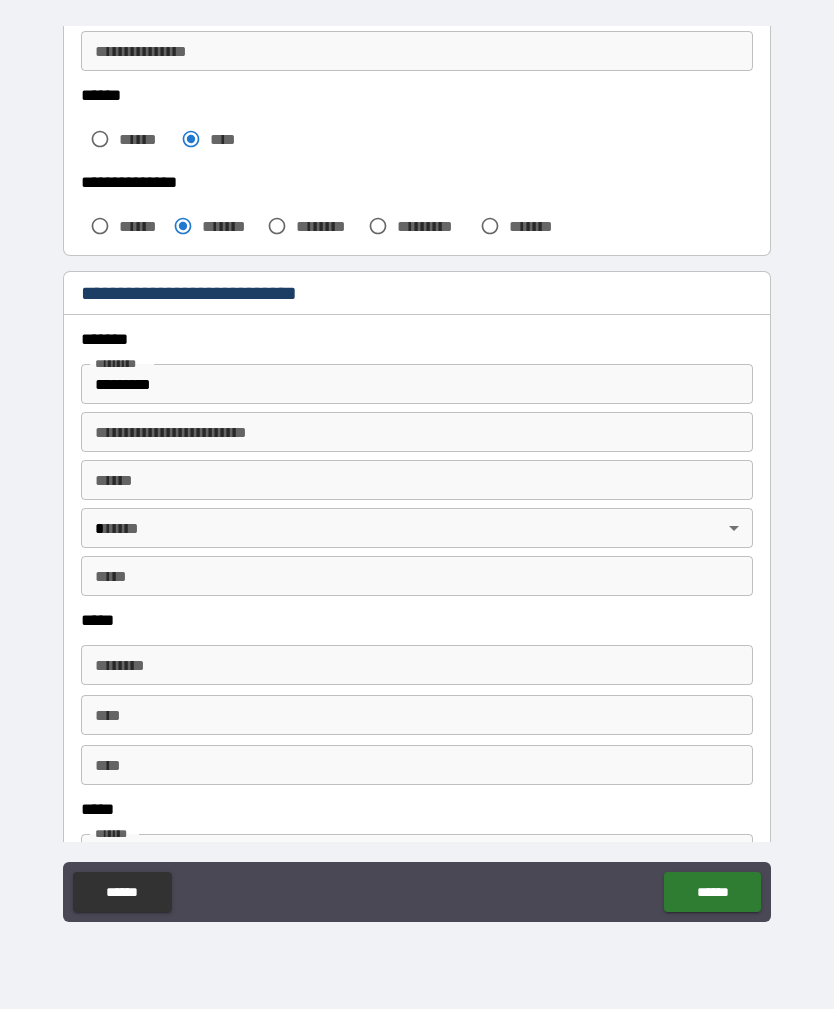 type on "**********" 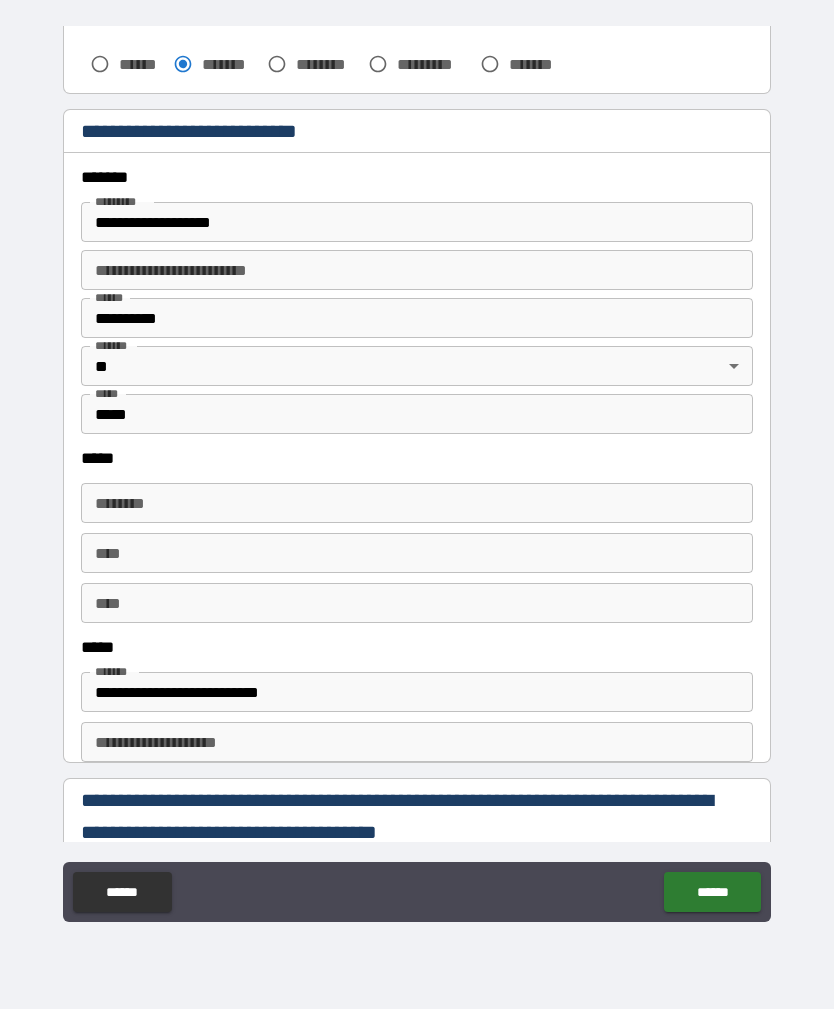 scroll, scrollTop: 657, scrollLeft: 0, axis: vertical 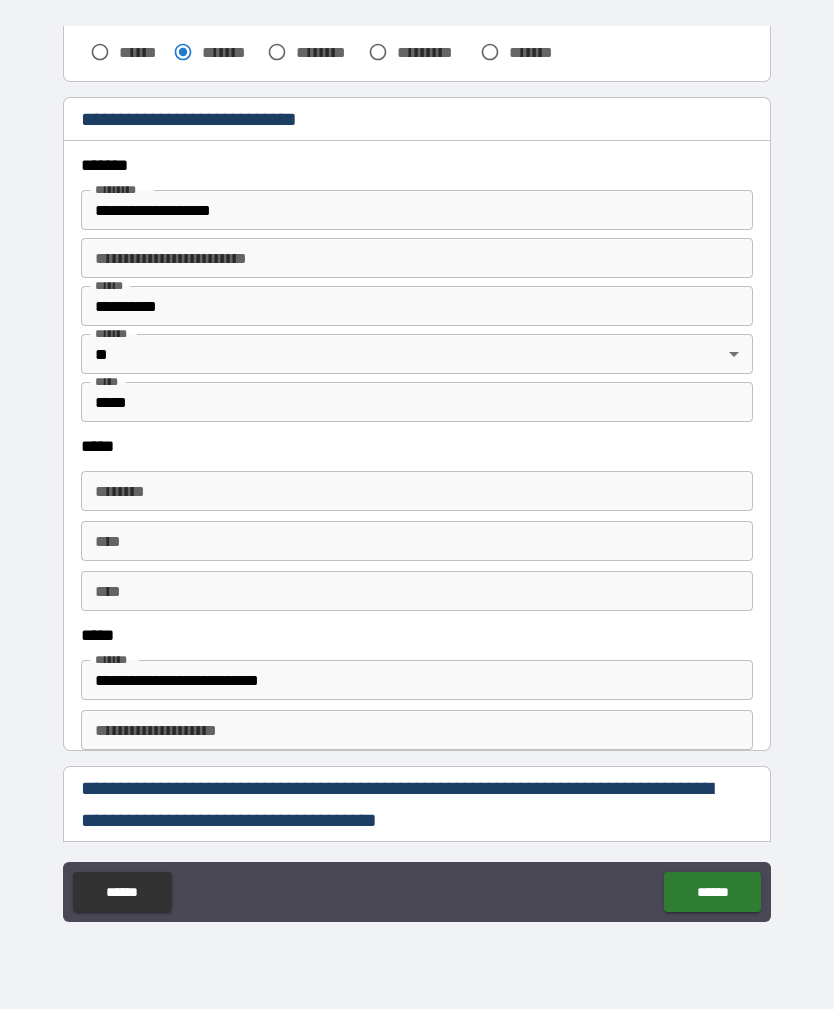 click on "******   *" at bounding box center [417, 491] 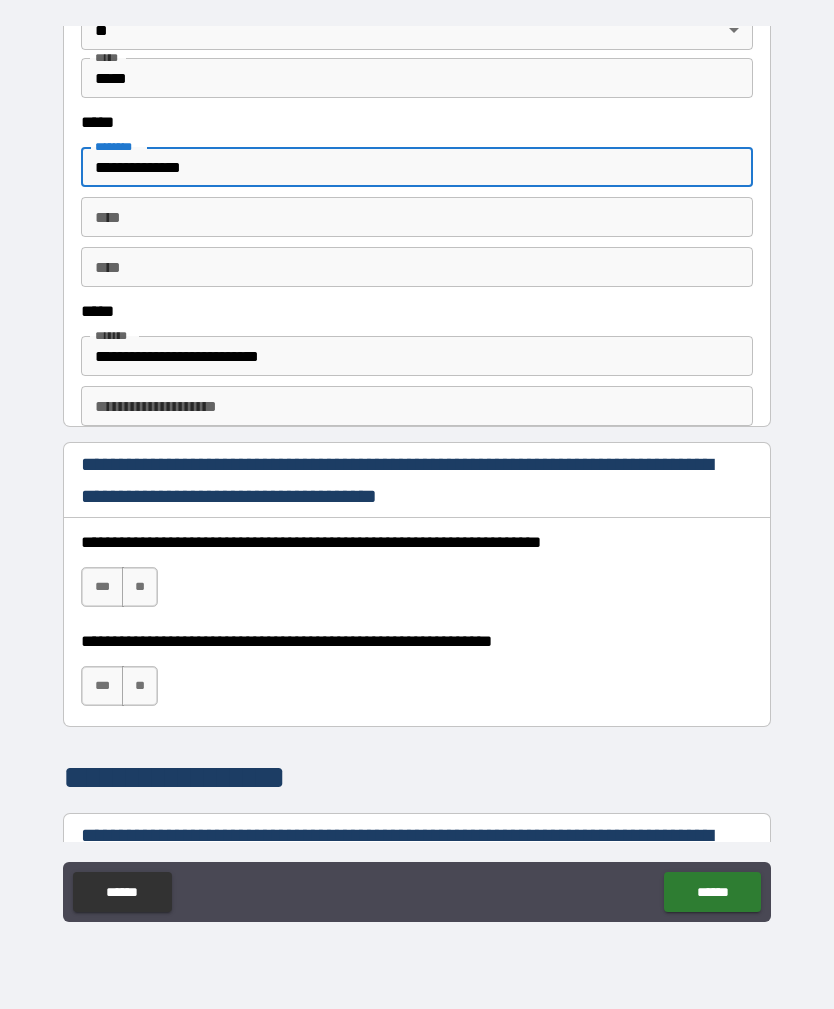 type on "**********" 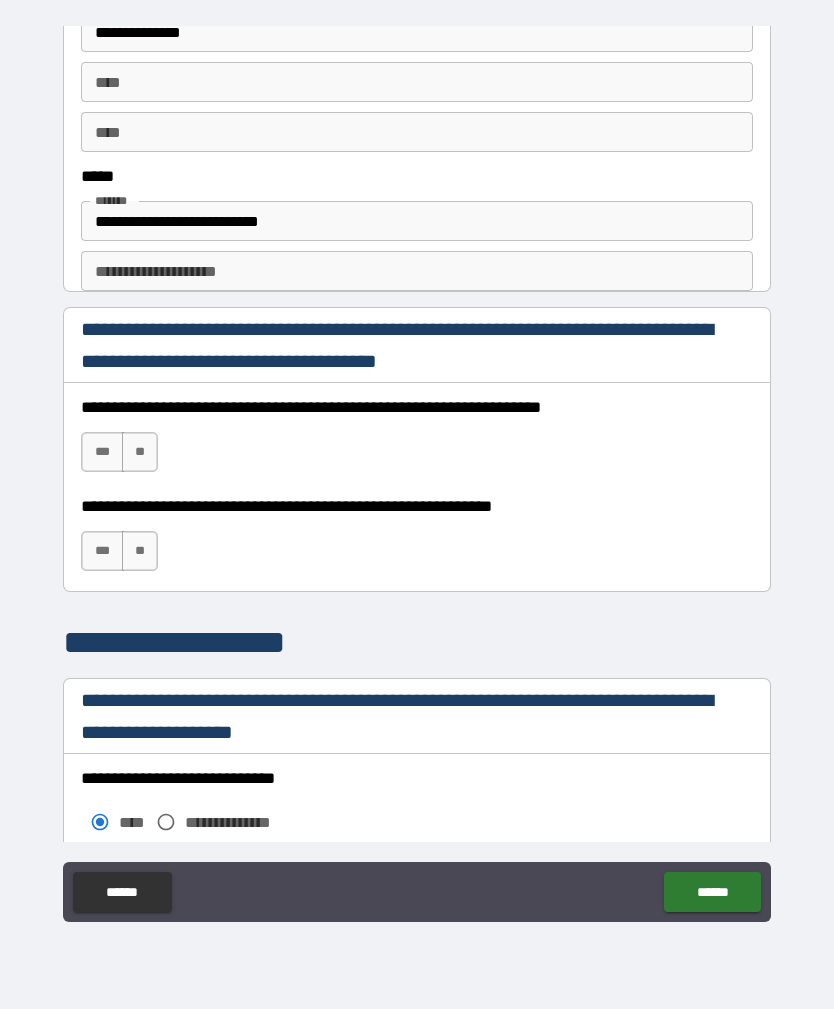 scroll, scrollTop: 1118, scrollLeft: 0, axis: vertical 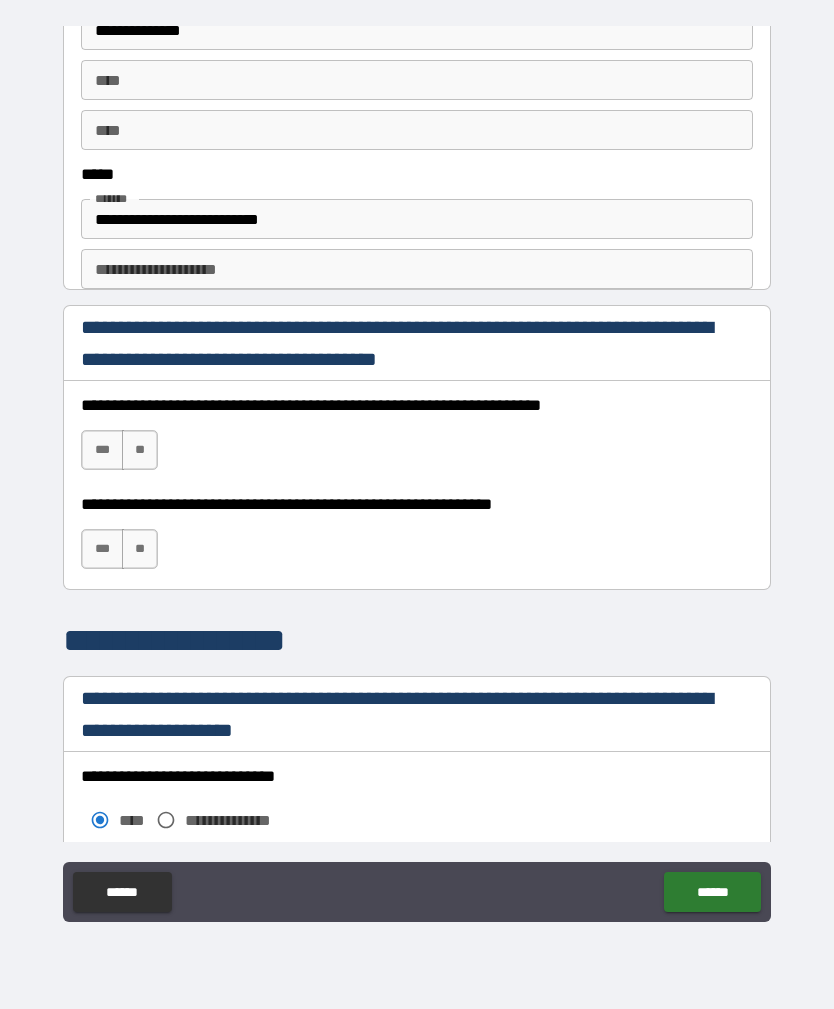 click on "***" at bounding box center [102, 450] 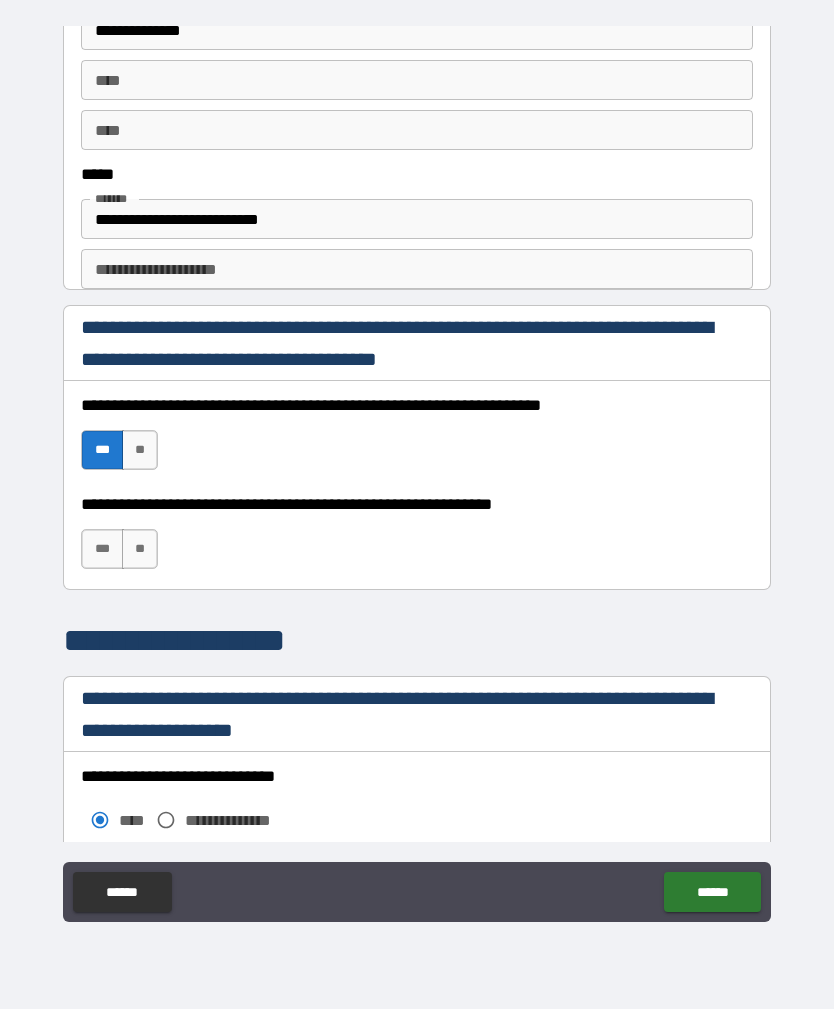 click on "**********" at bounding box center [417, 714] 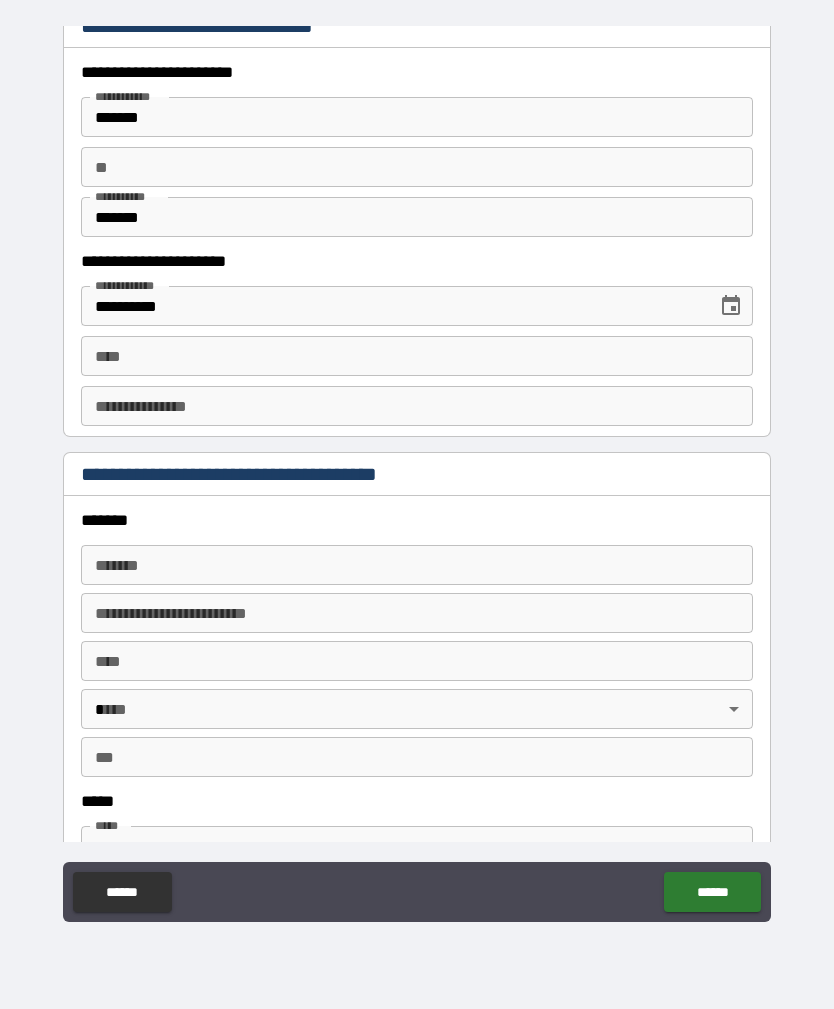 scroll, scrollTop: 1980, scrollLeft: 0, axis: vertical 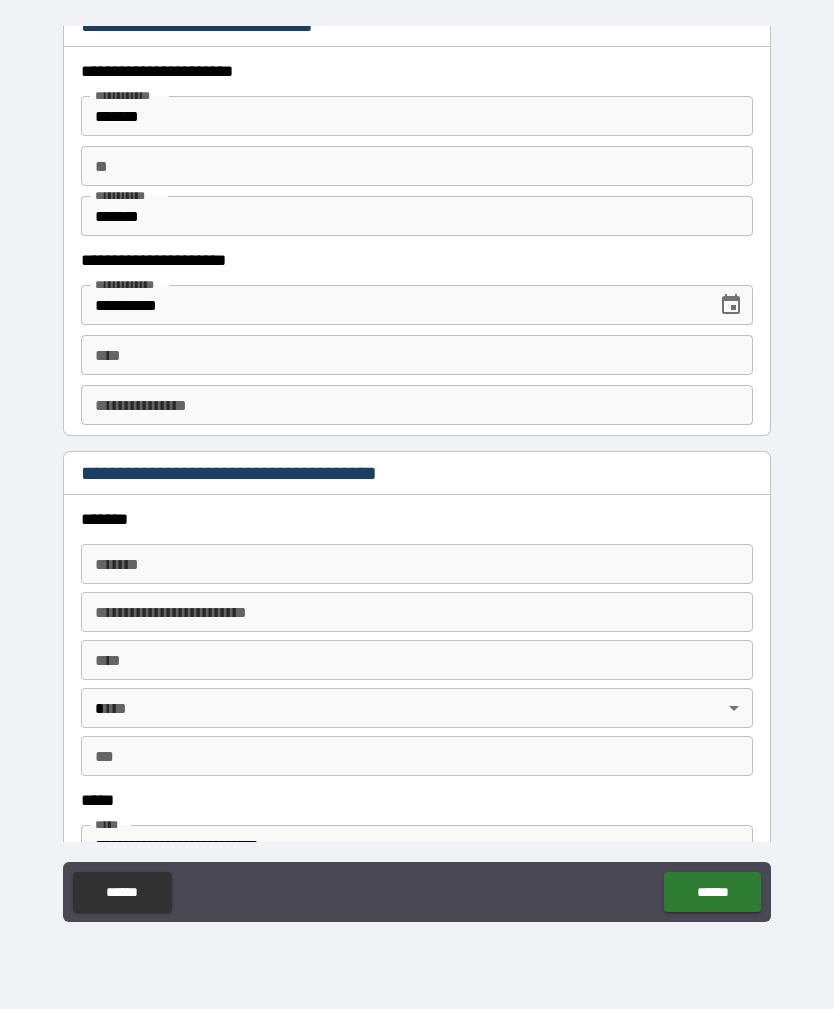 click on "****" at bounding box center (417, 355) 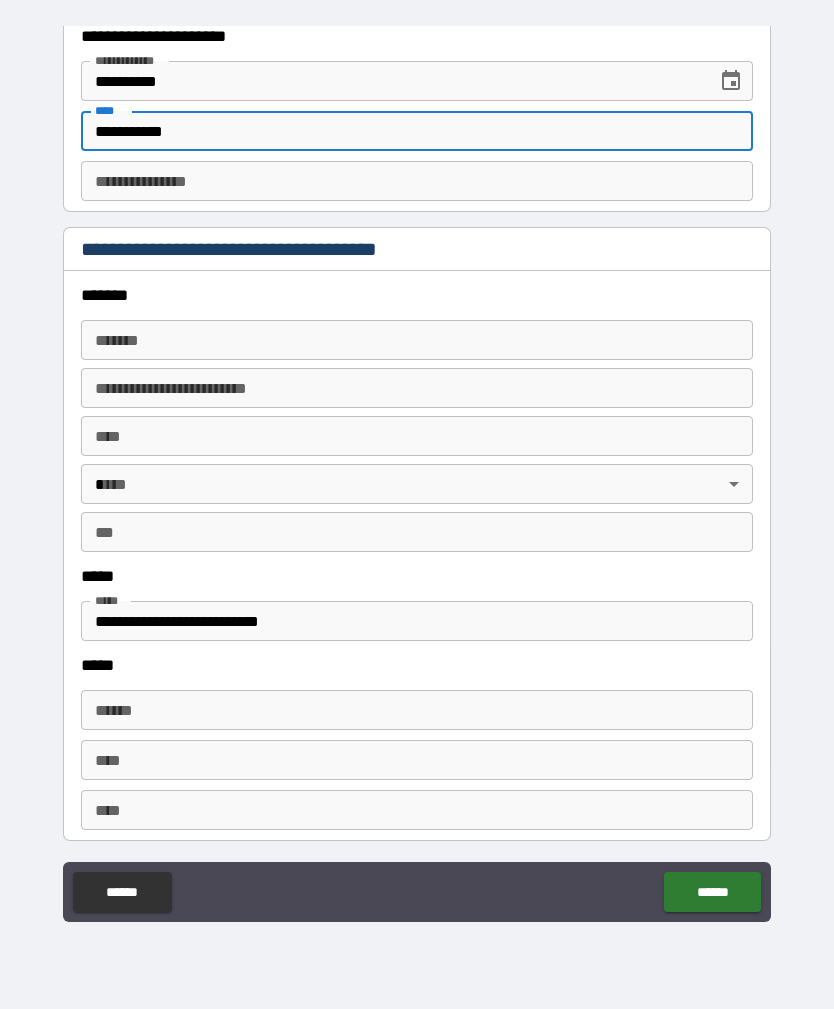 scroll, scrollTop: 2206, scrollLeft: 0, axis: vertical 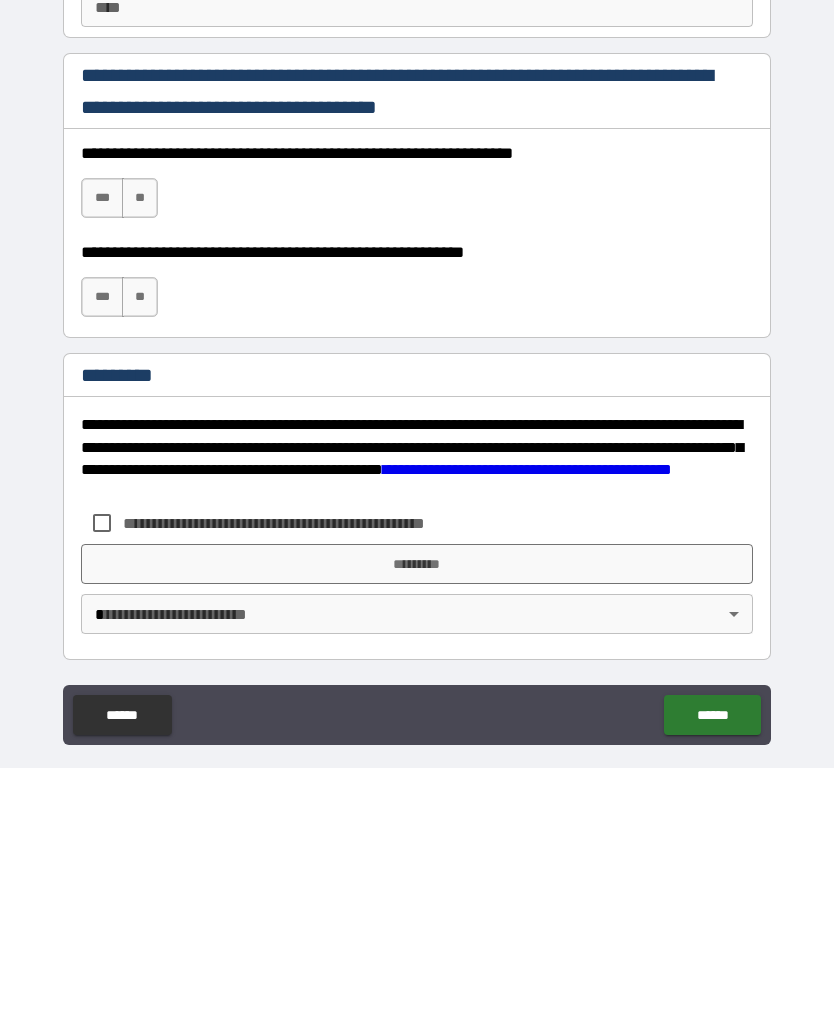 type on "**********" 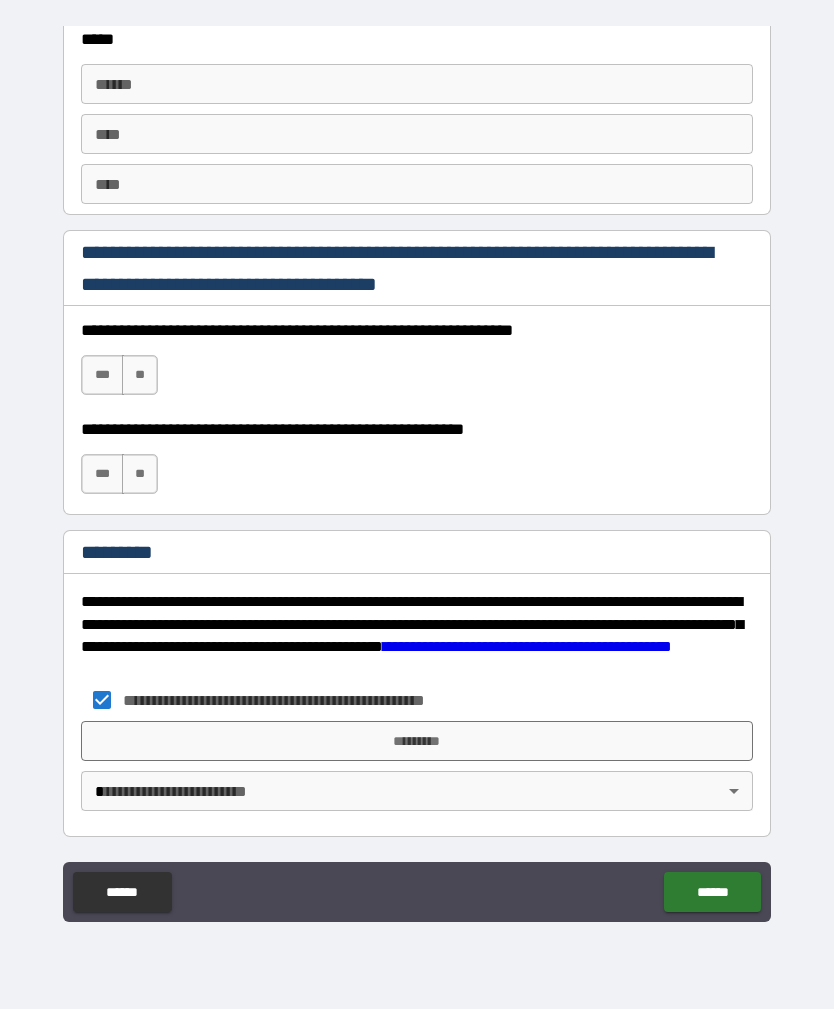 click on "**********" at bounding box center (417, 472) 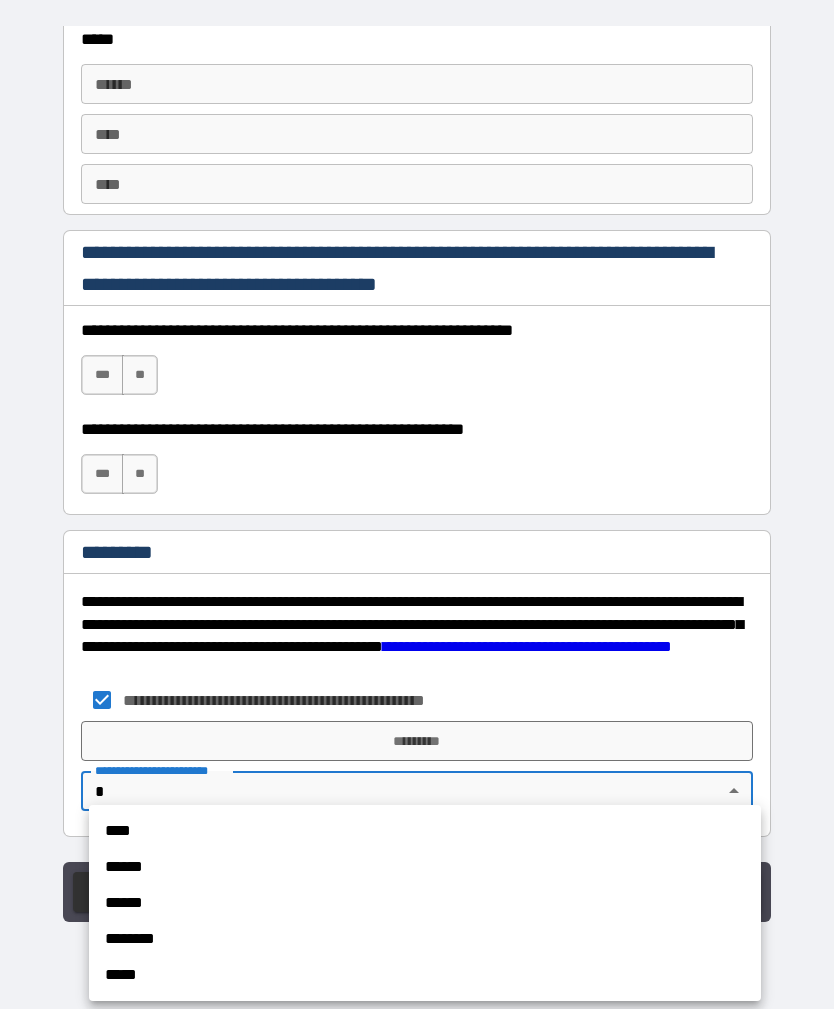 click on "****" at bounding box center [425, 831] 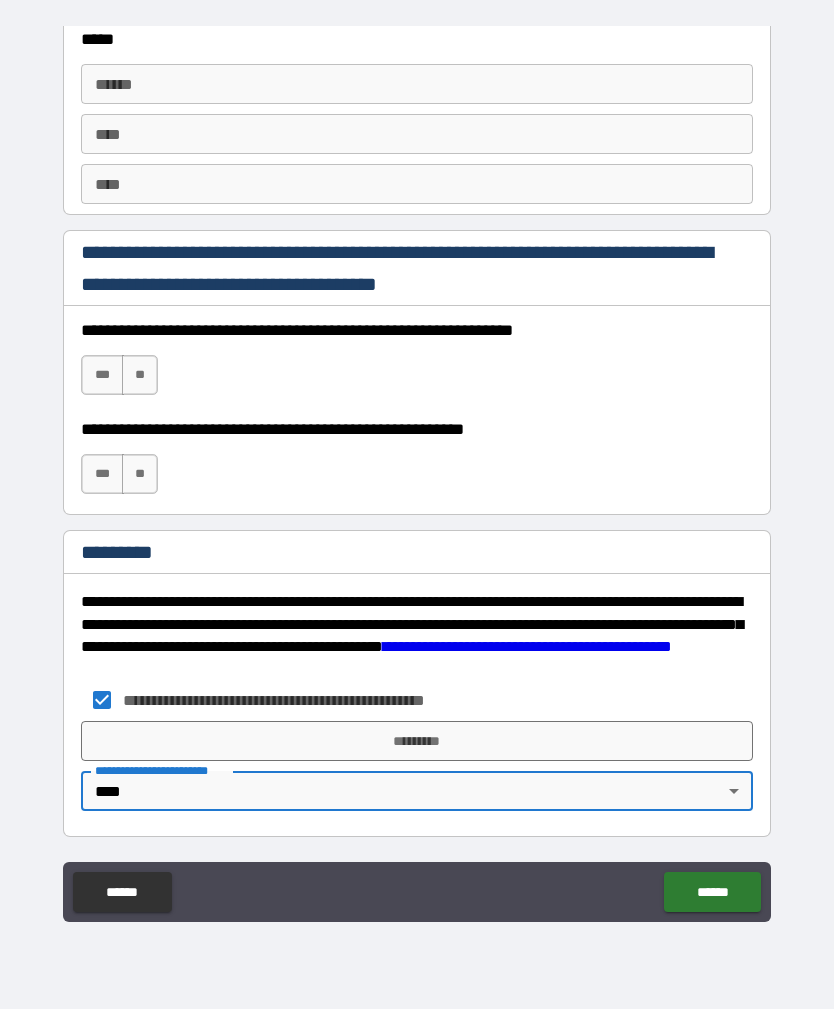 click on "*********" at bounding box center [417, 741] 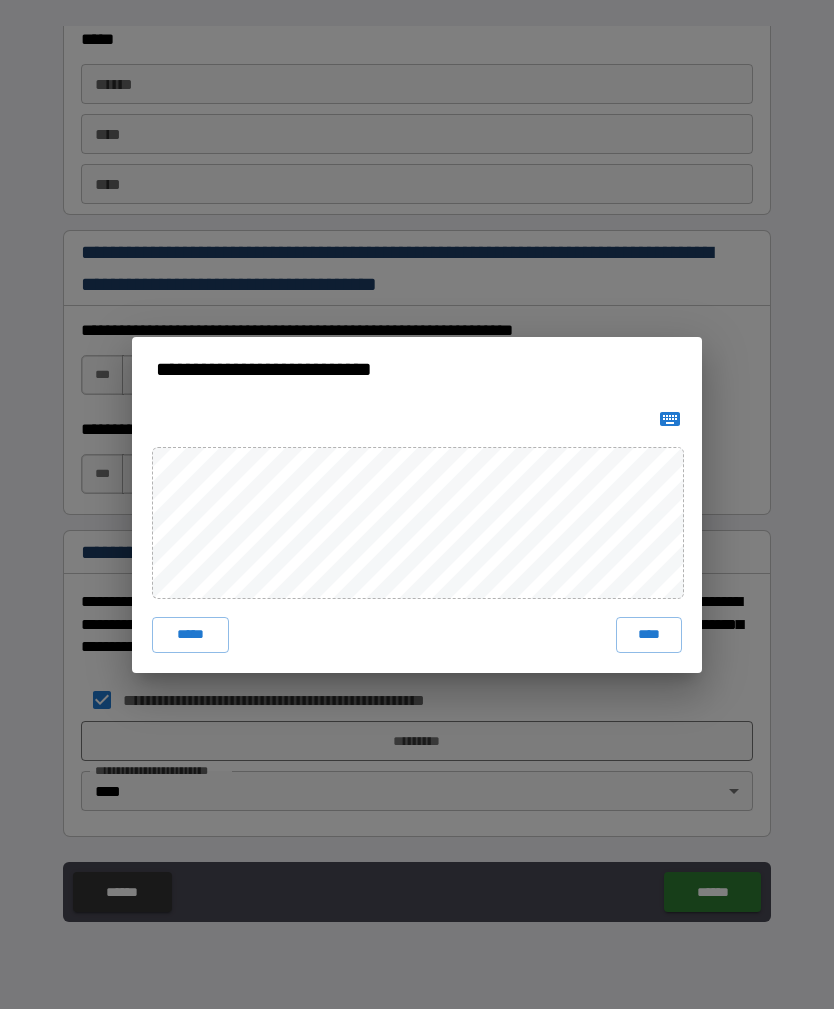 click on "**********" at bounding box center (417, 504) 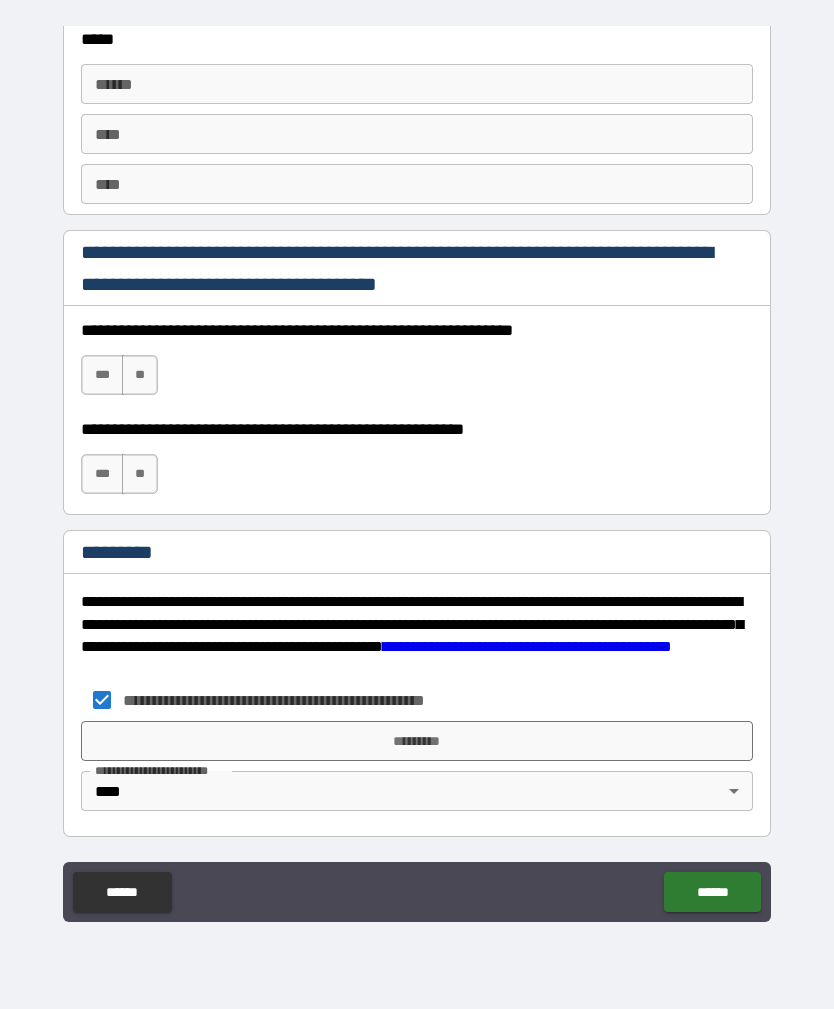 click on "*********" at bounding box center [417, 741] 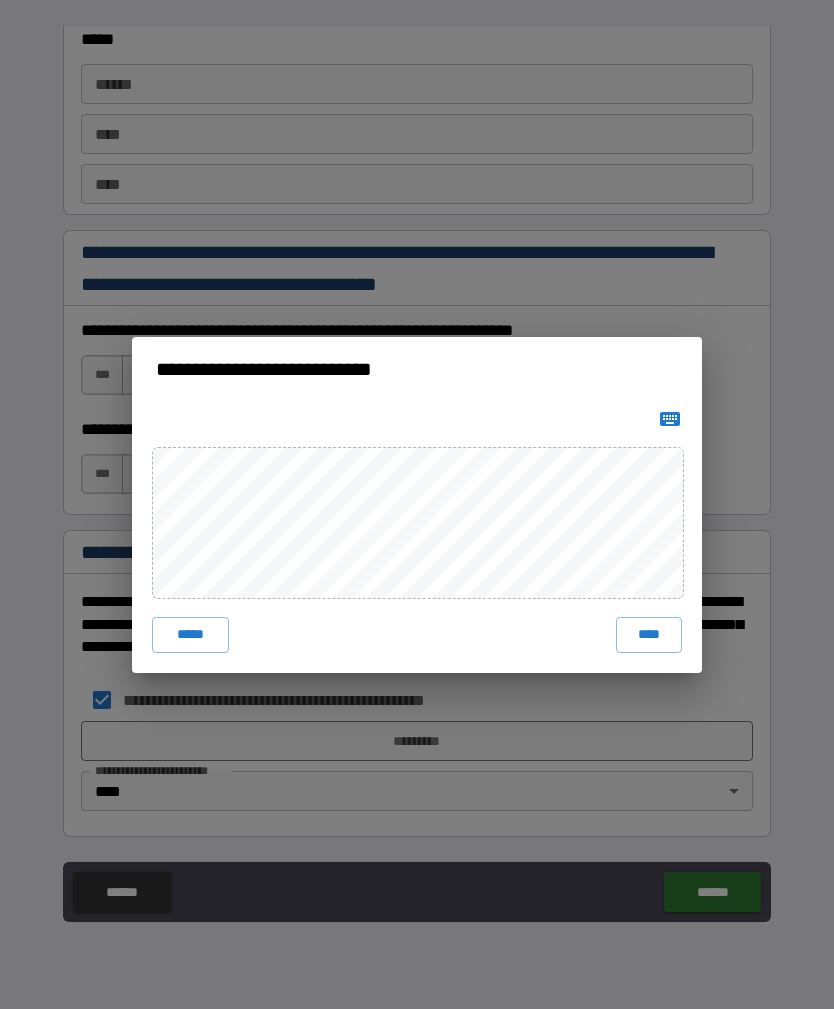 click on "****" at bounding box center (649, 635) 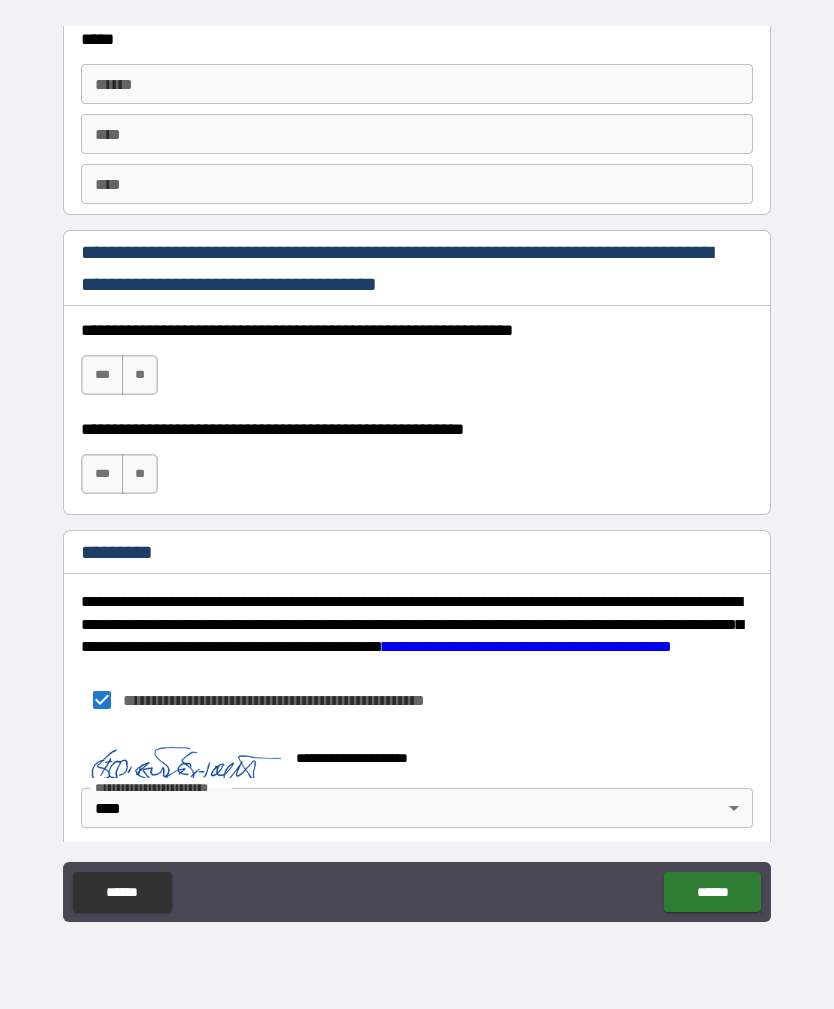 click on "******" at bounding box center (712, 892) 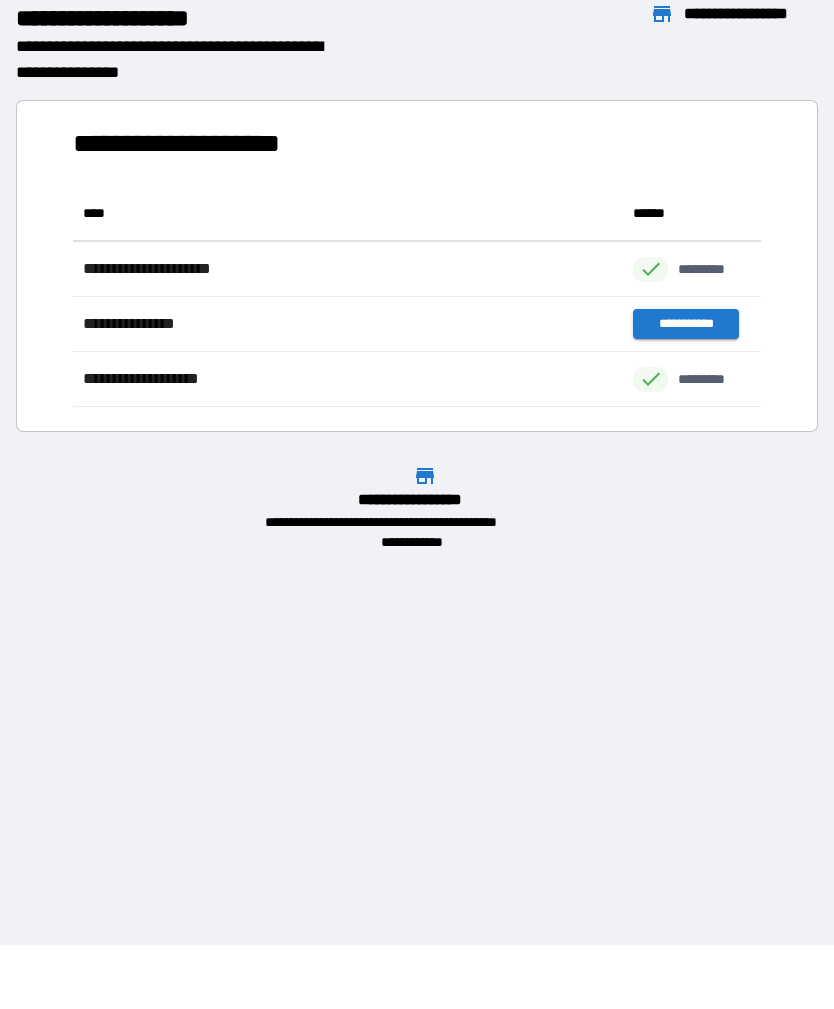 scroll, scrollTop: 1, scrollLeft: 1, axis: both 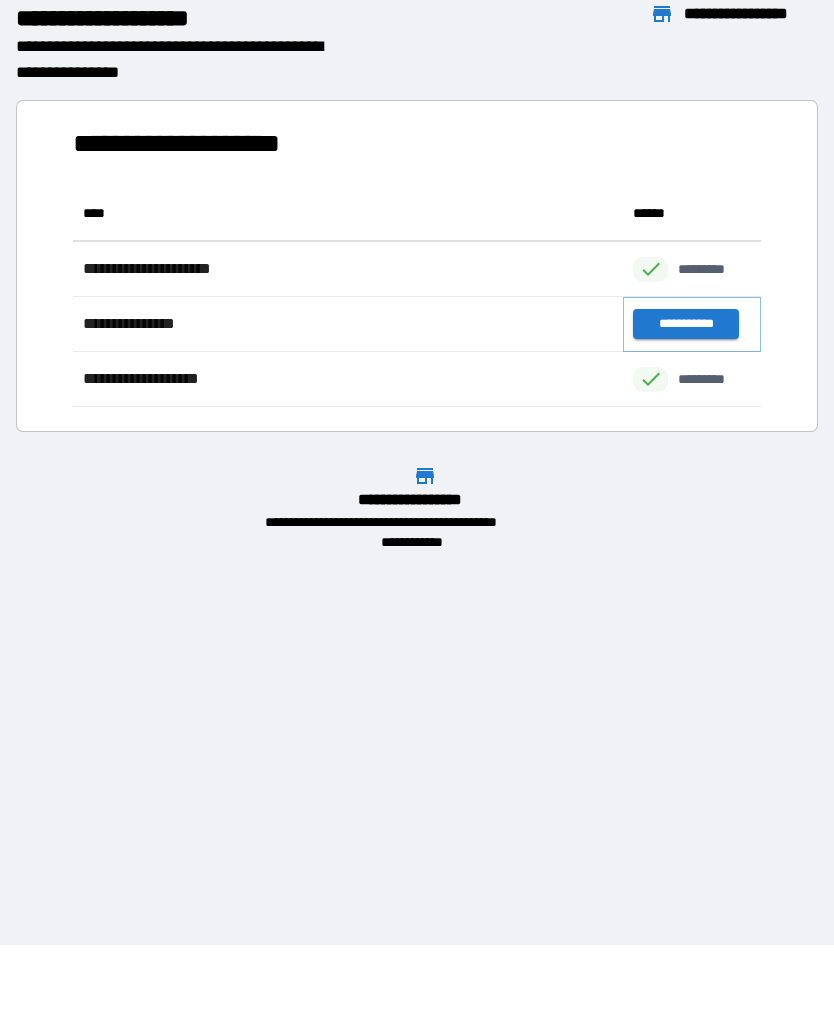 click on "**********" at bounding box center (685, 324) 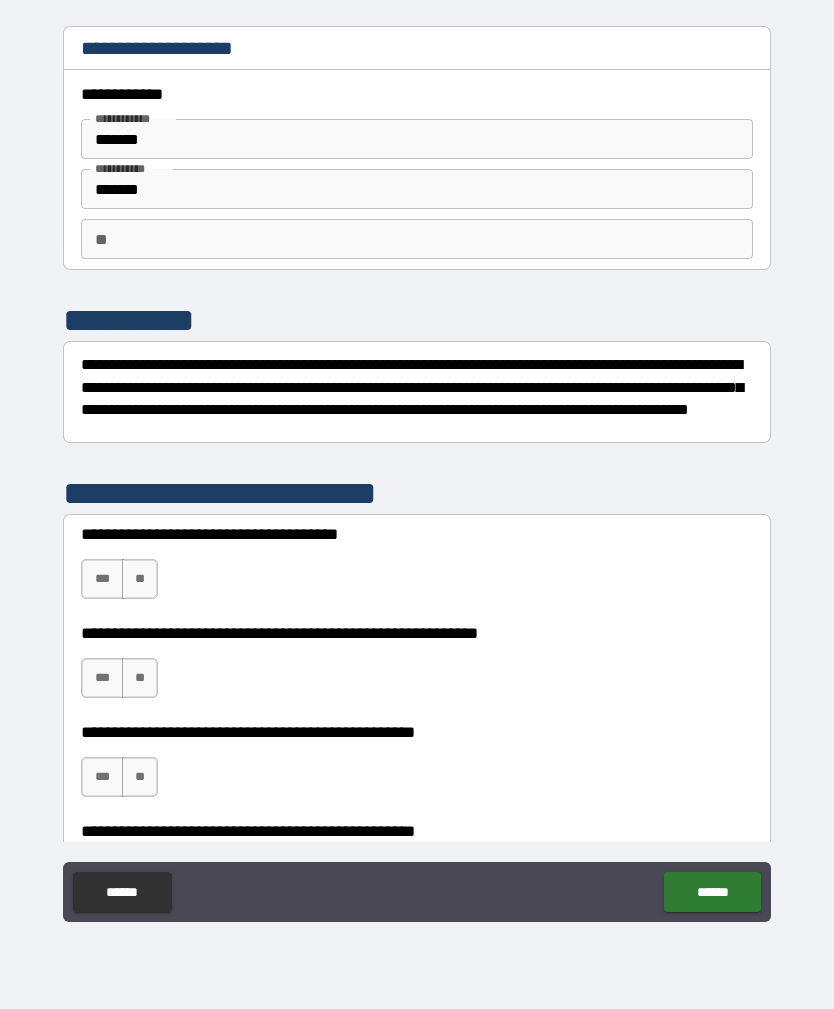 click on "**" at bounding box center [417, 239] 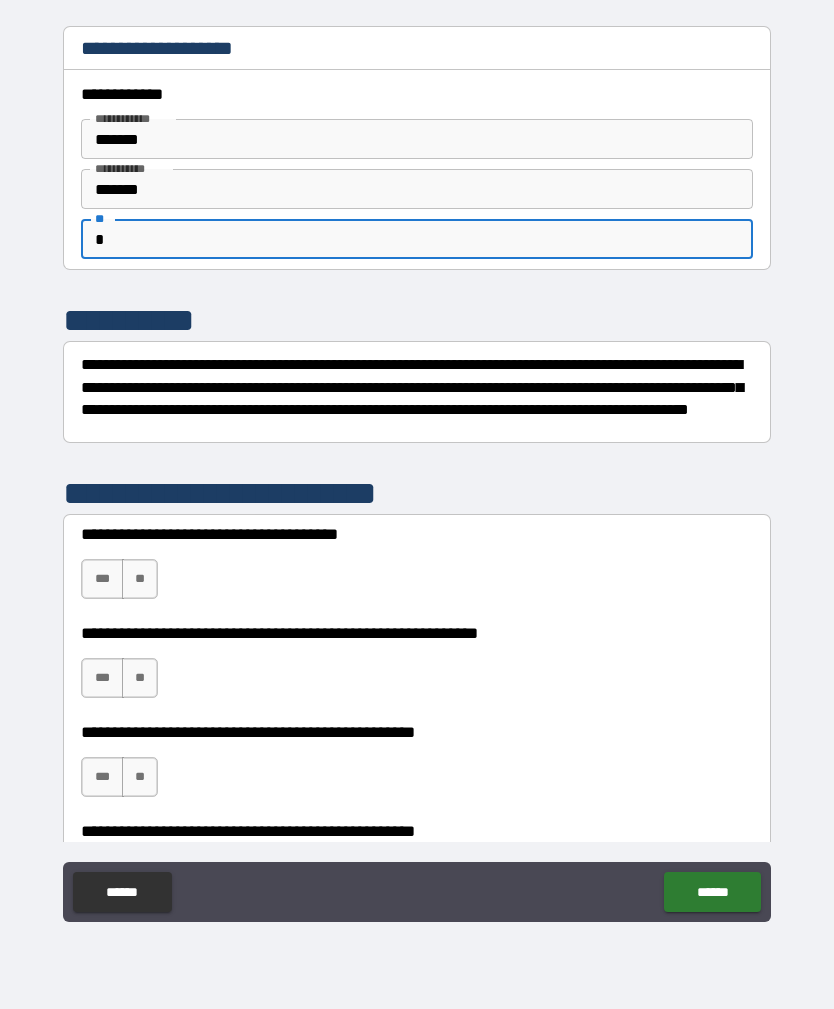 type on "*" 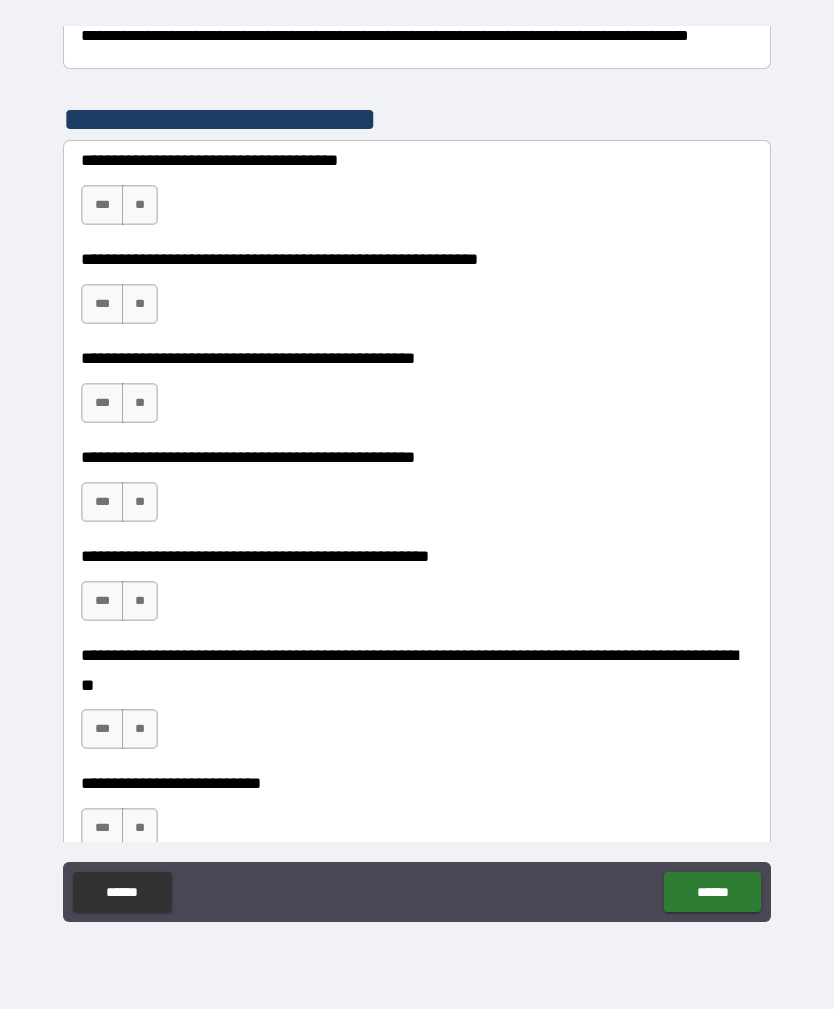 scroll, scrollTop: 393, scrollLeft: 0, axis: vertical 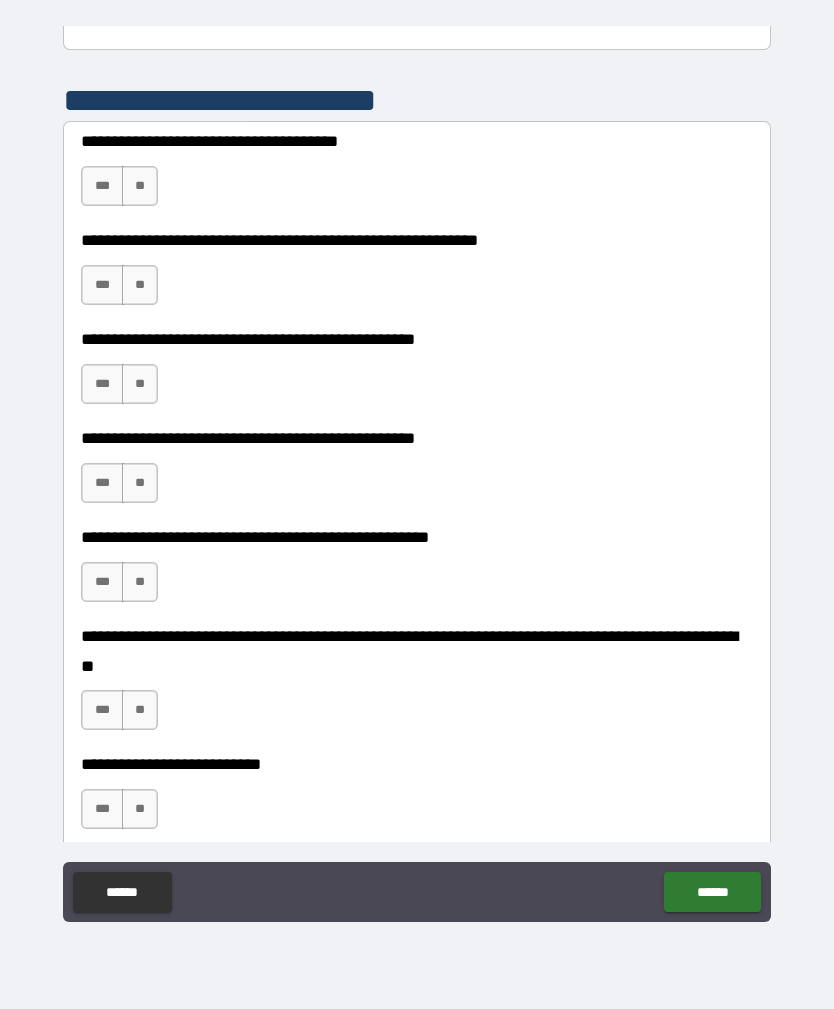 click on "**" at bounding box center [140, 483] 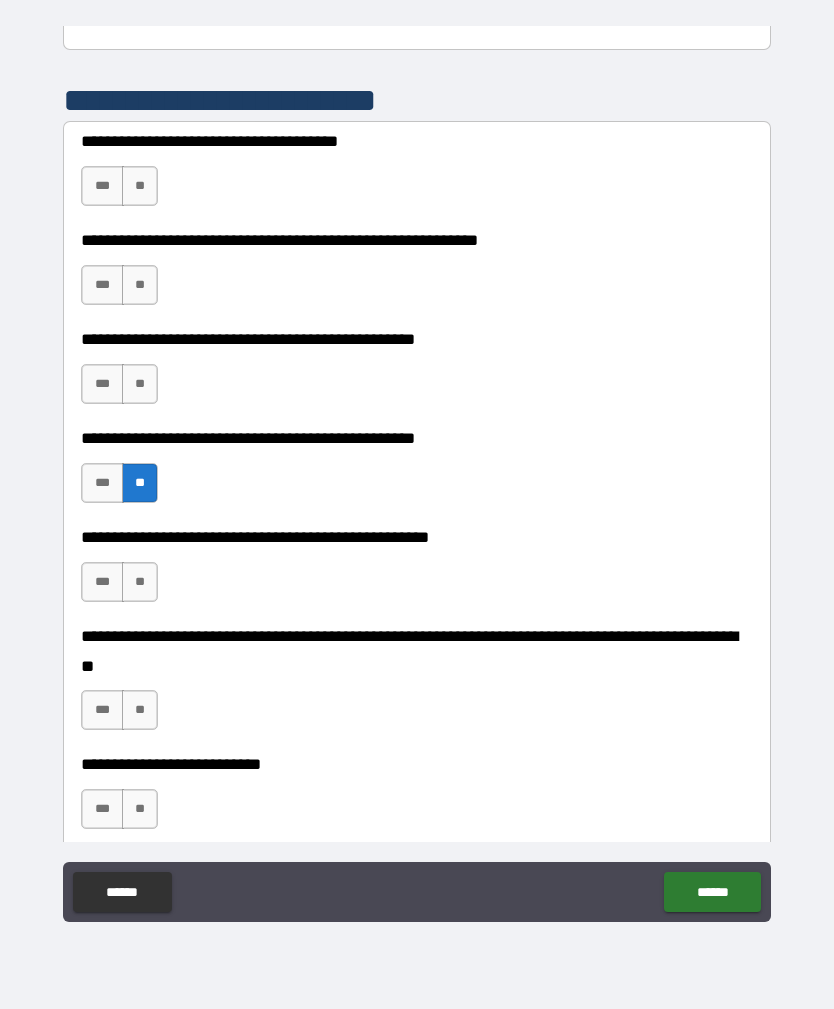 click on "**" at bounding box center (140, 582) 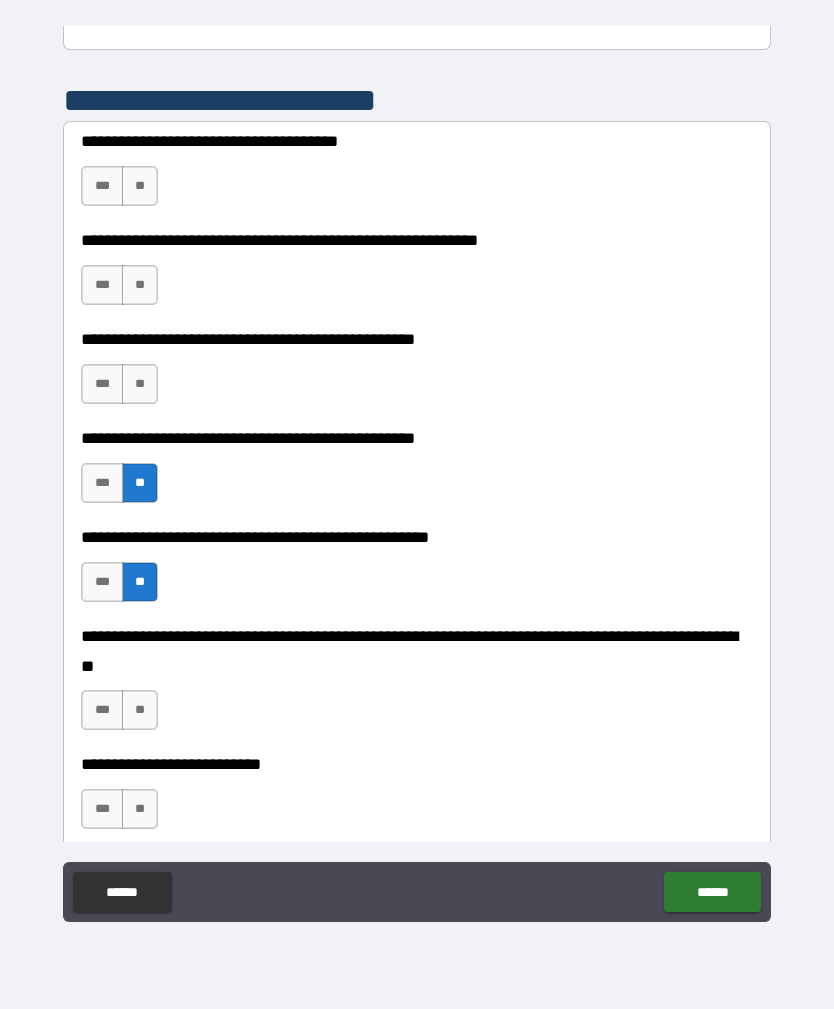 click on "**" at bounding box center (140, 710) 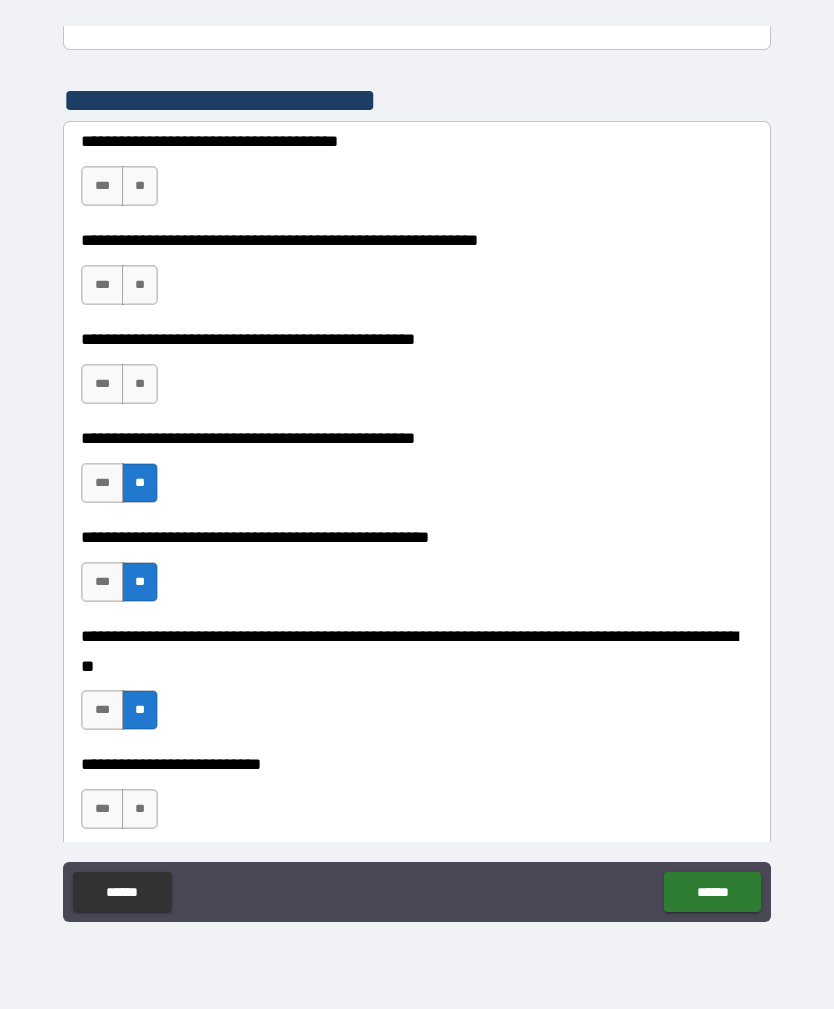 click on "**" at bounding box center [140, 809] 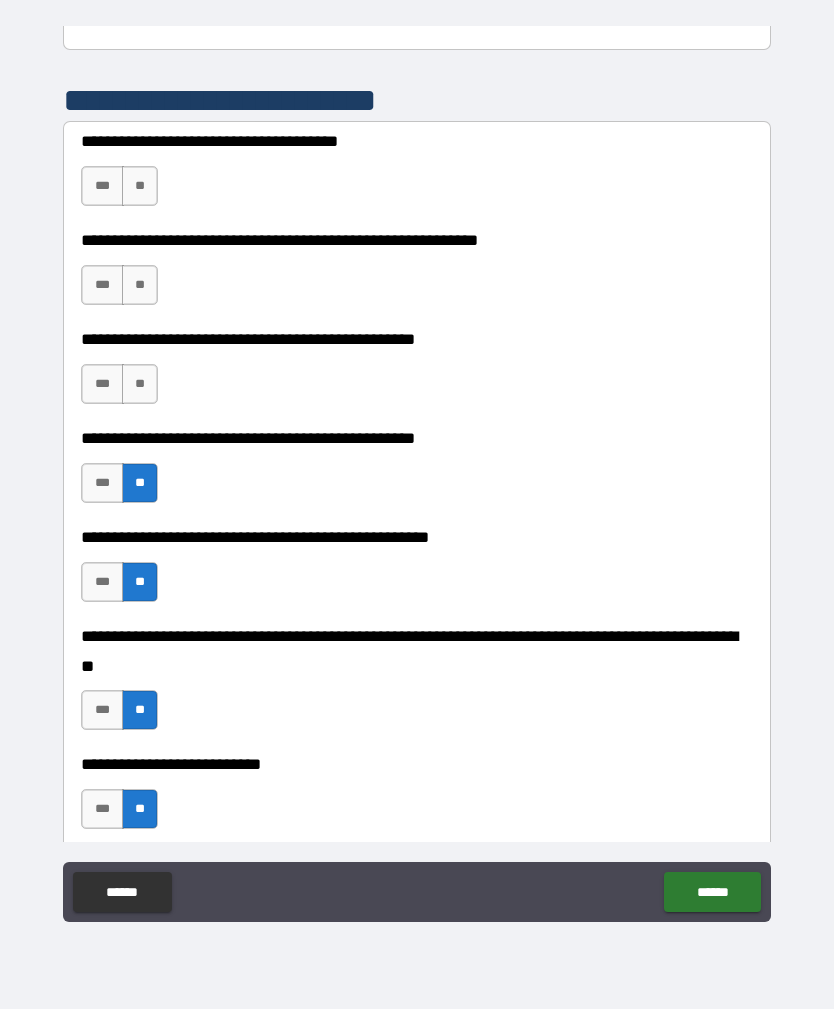 click on "**" at bounding box center [140, 384] 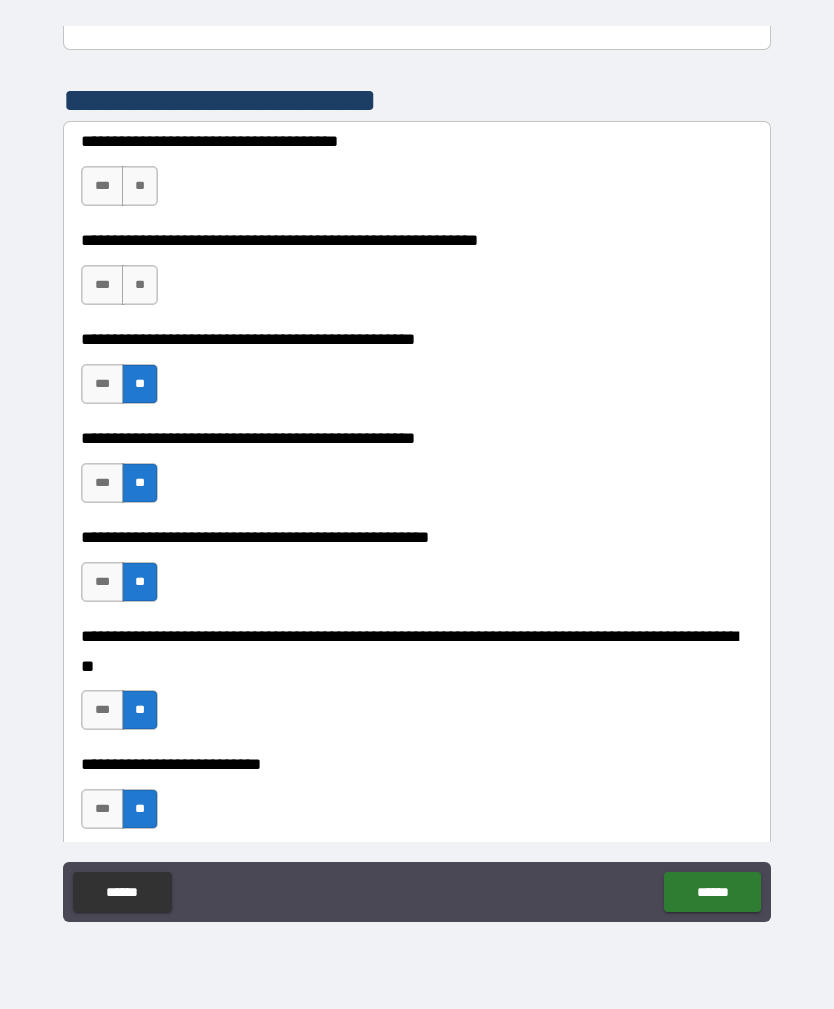 click on "***" at bounding box center [102, 285] 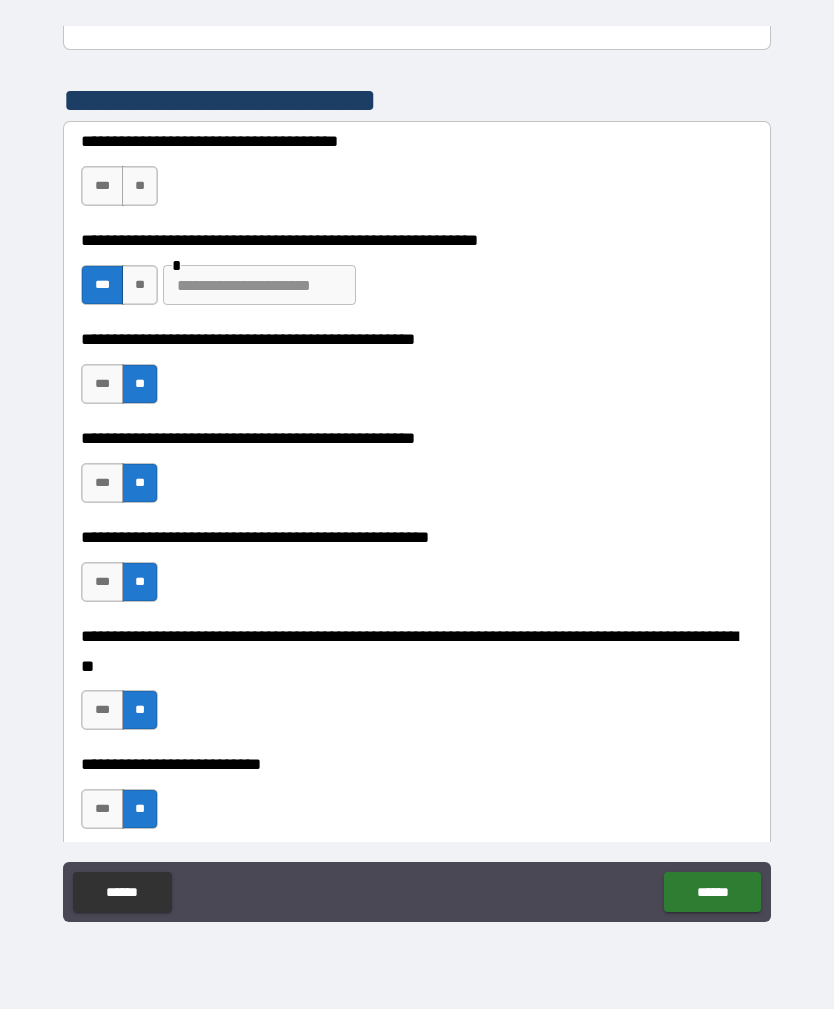 click on "***" at bounding box center (102, 186) 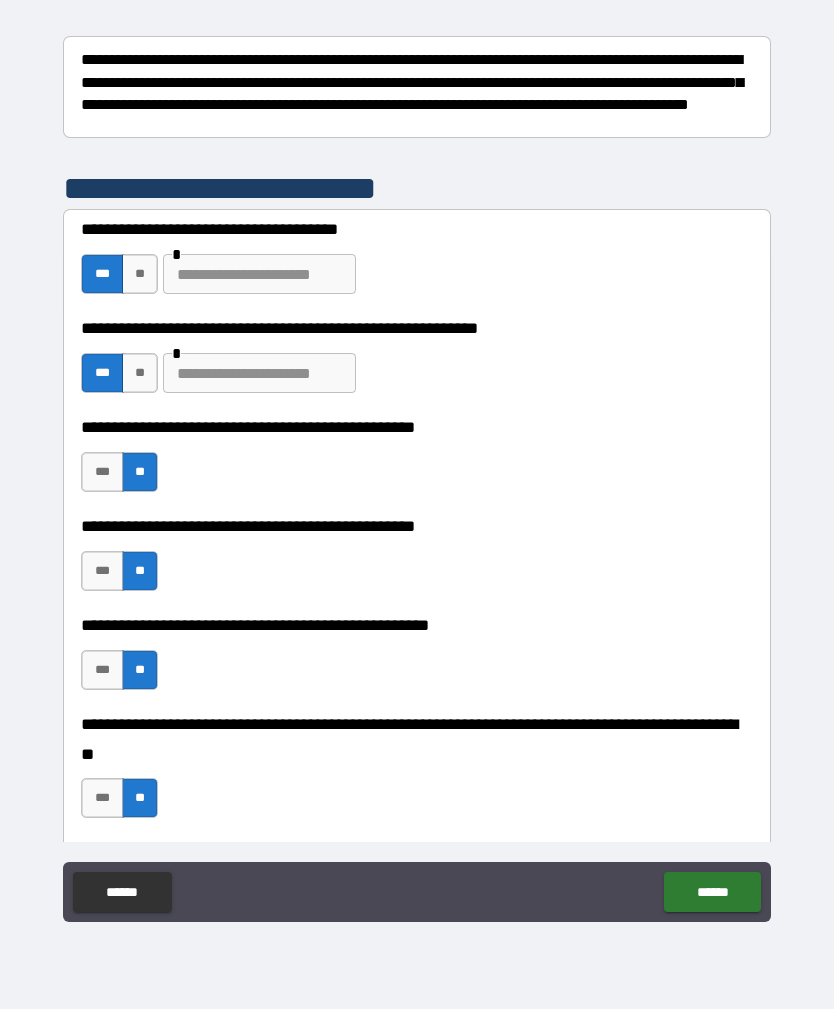 scroll, scrollTop: 308, scrollLeft: 0, axis: vertical 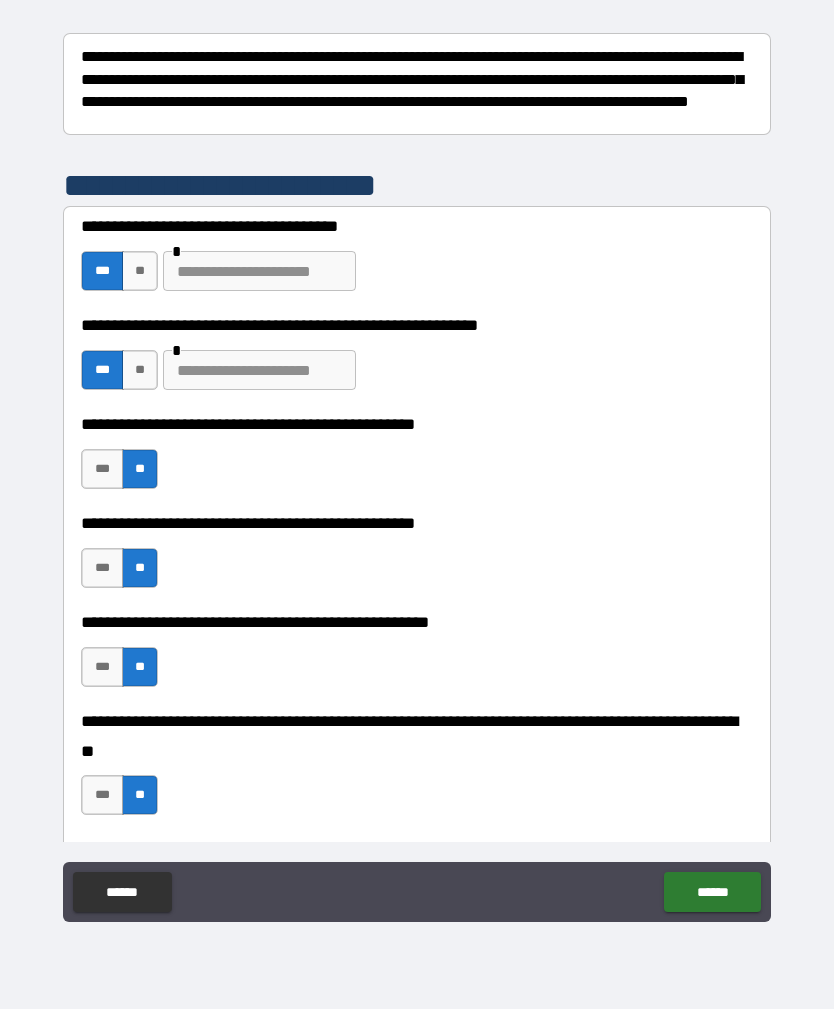 click at bounding box center [259, 271] 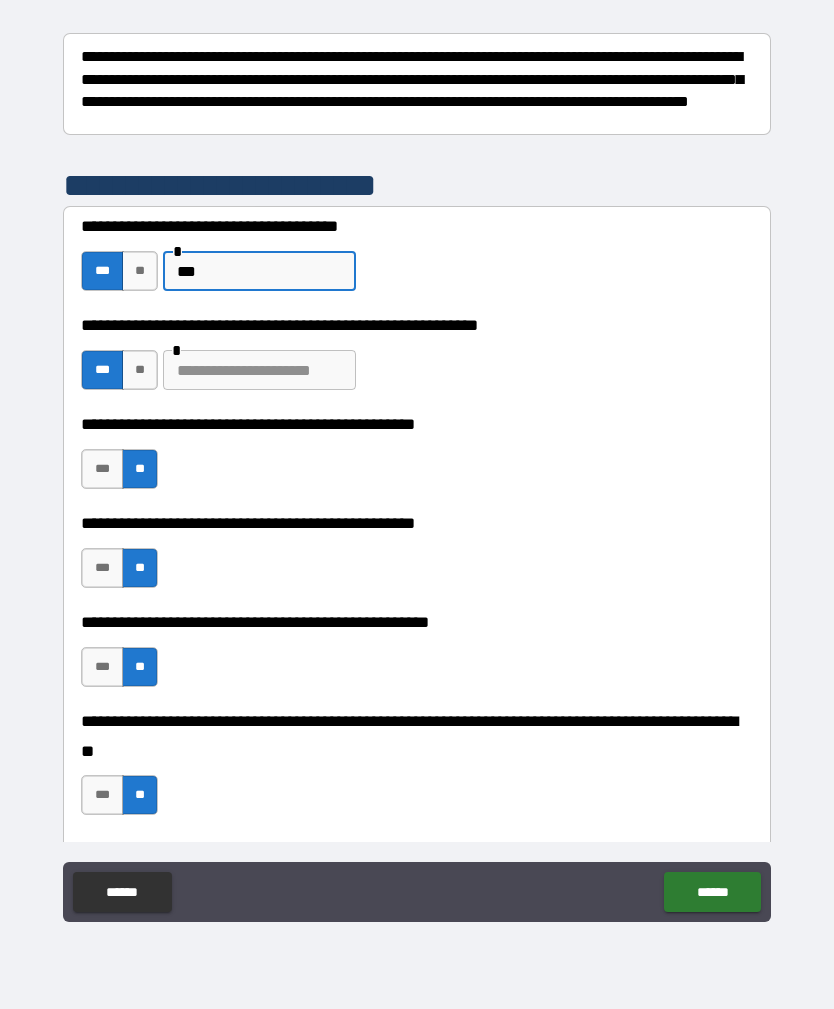 type on "***" 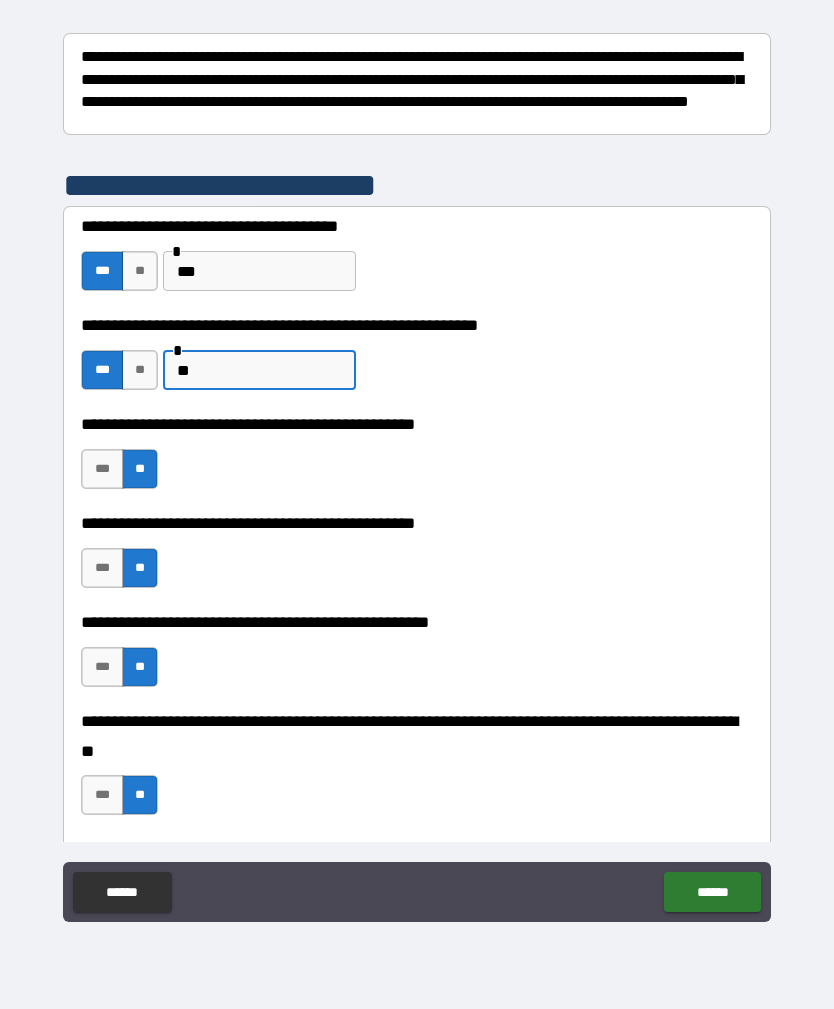 type on "*" 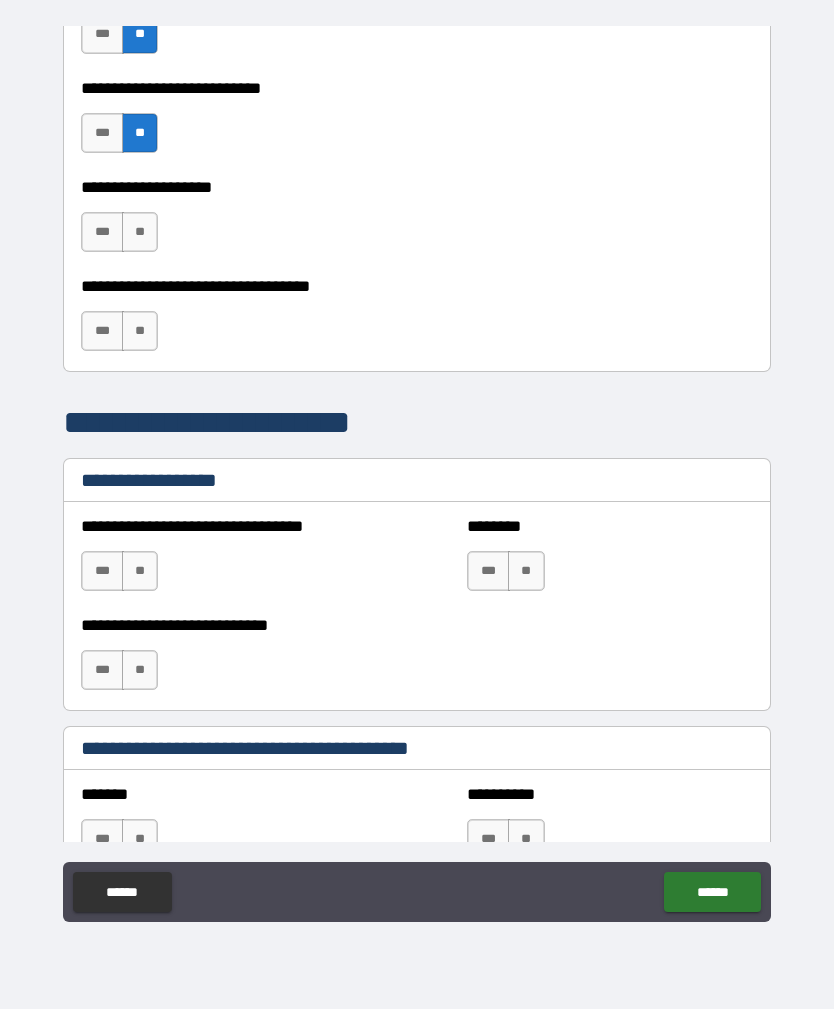 scroll, scrollTop: 1079, scrollLeft: 0, axis: vertical 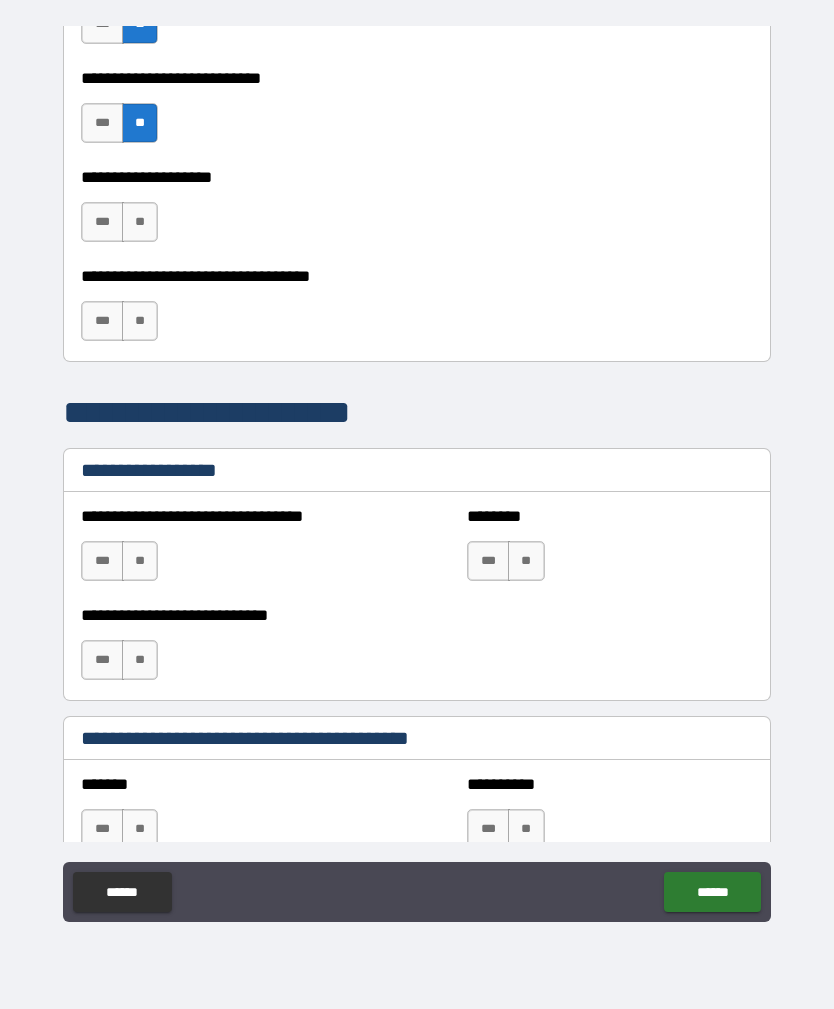 type on "**********" 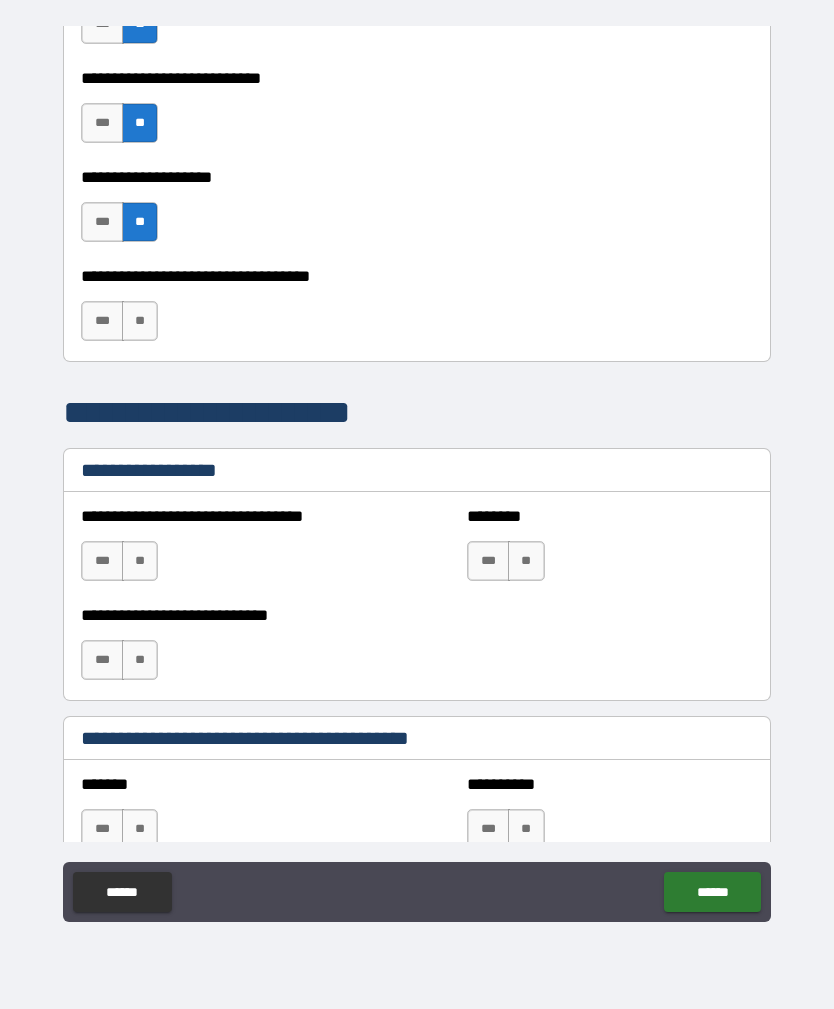click on "**" at bounding box center (140, 321) 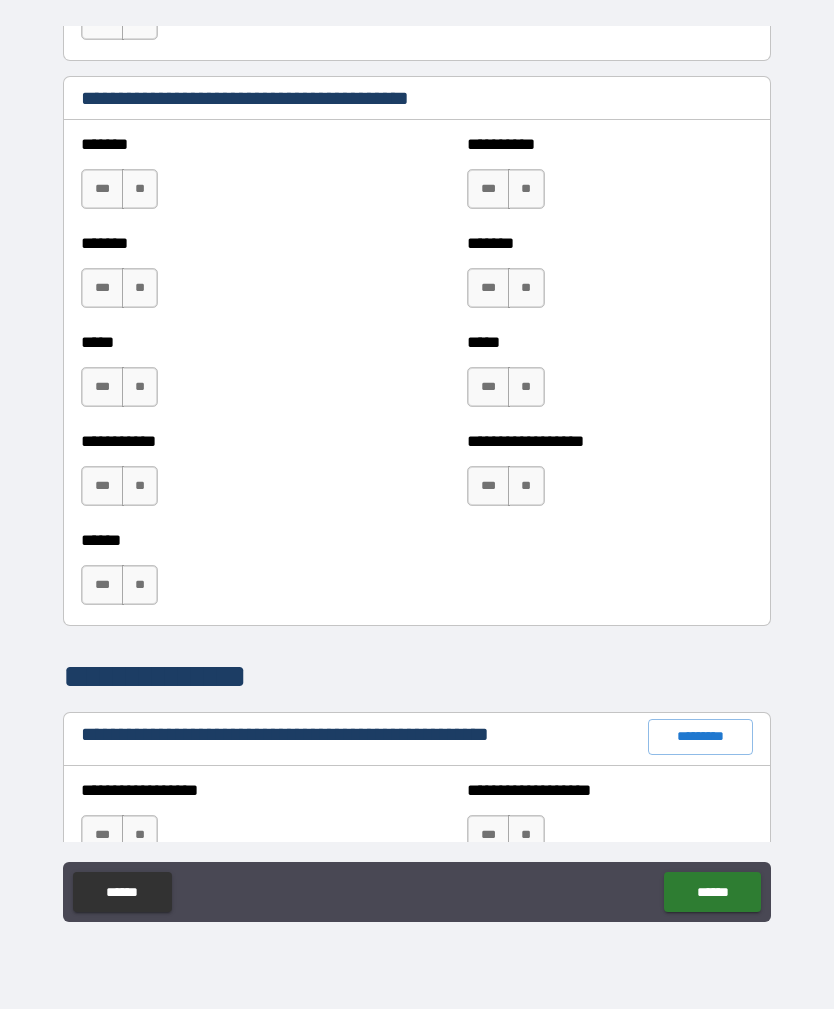 scroll, scrollTop: 1721, scrollLeft: 0, axis: vertical 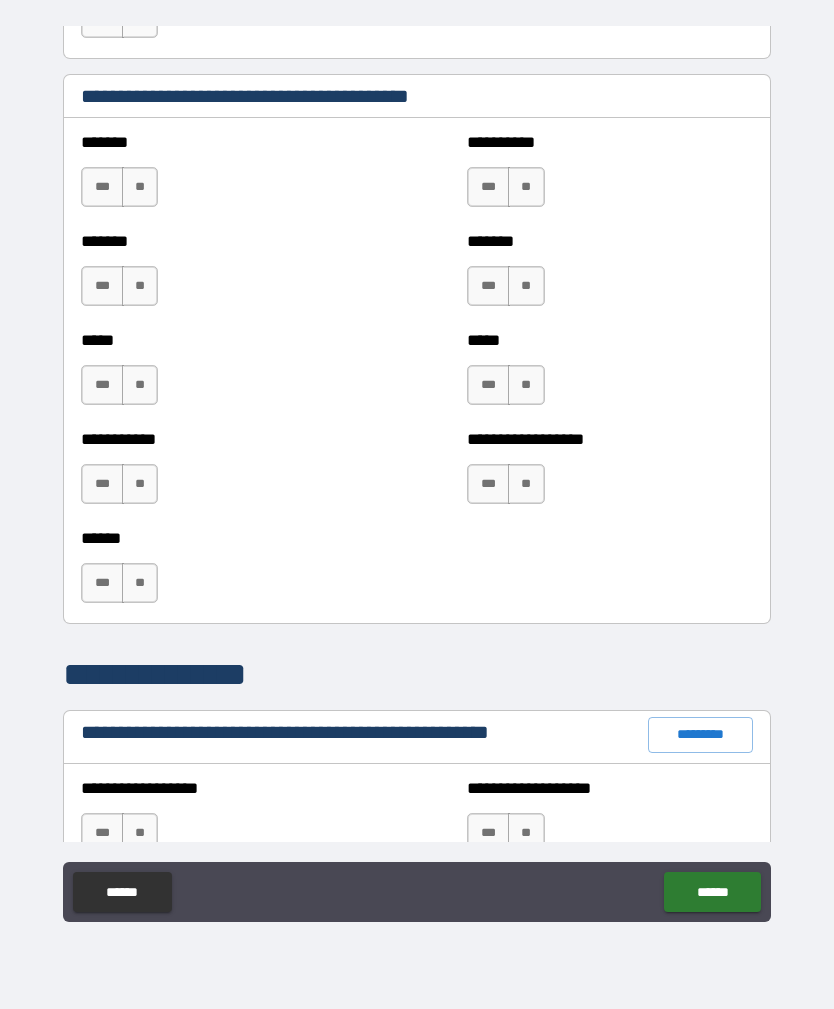 click on "***" at bounding box center (102, 484) 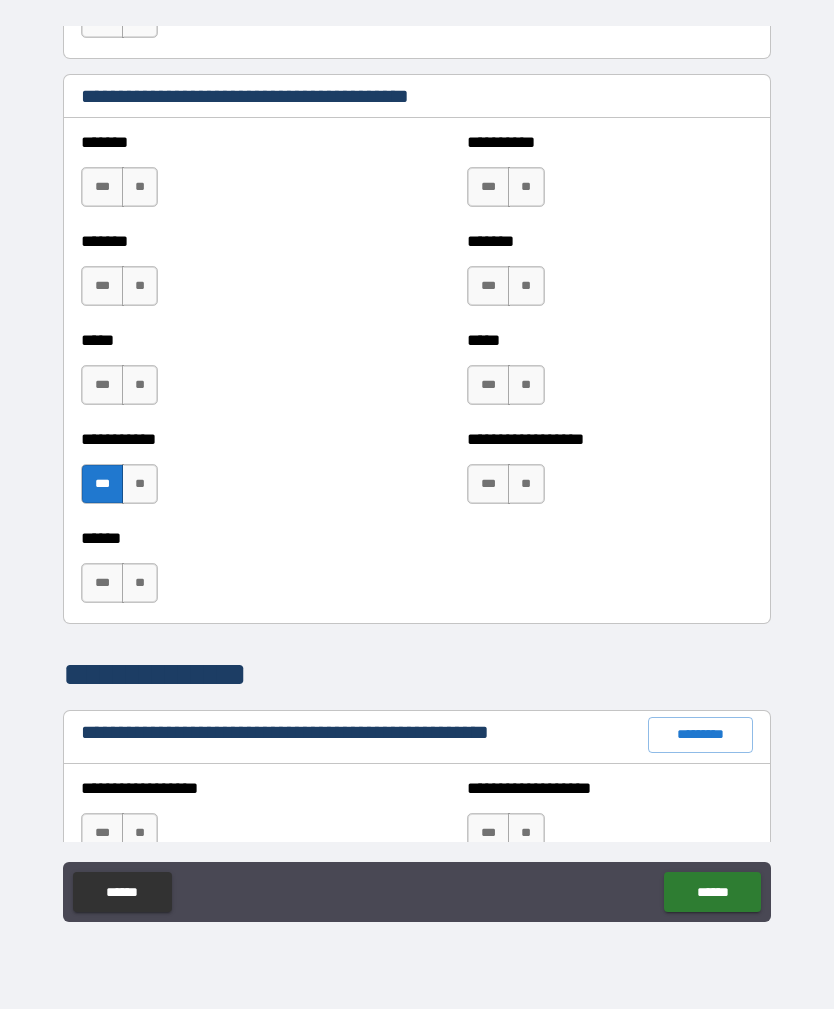 click on "**" at bounding box center [140, 187] 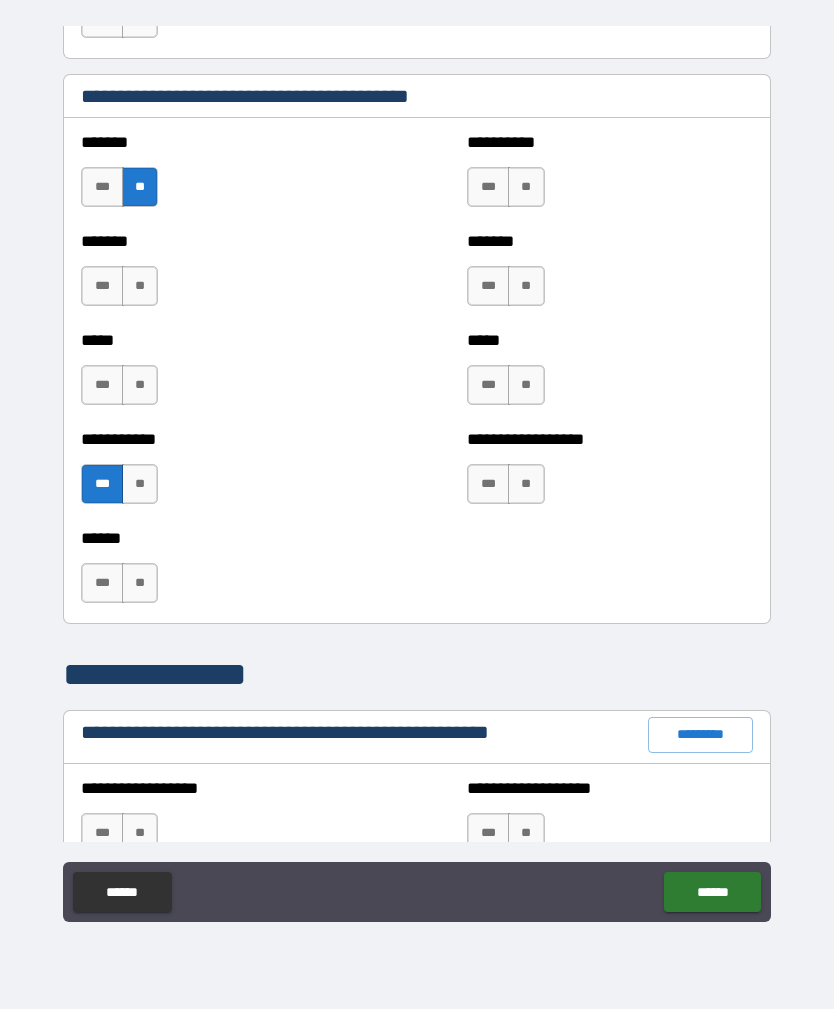 click on "**" at bounding box center [140, 286] 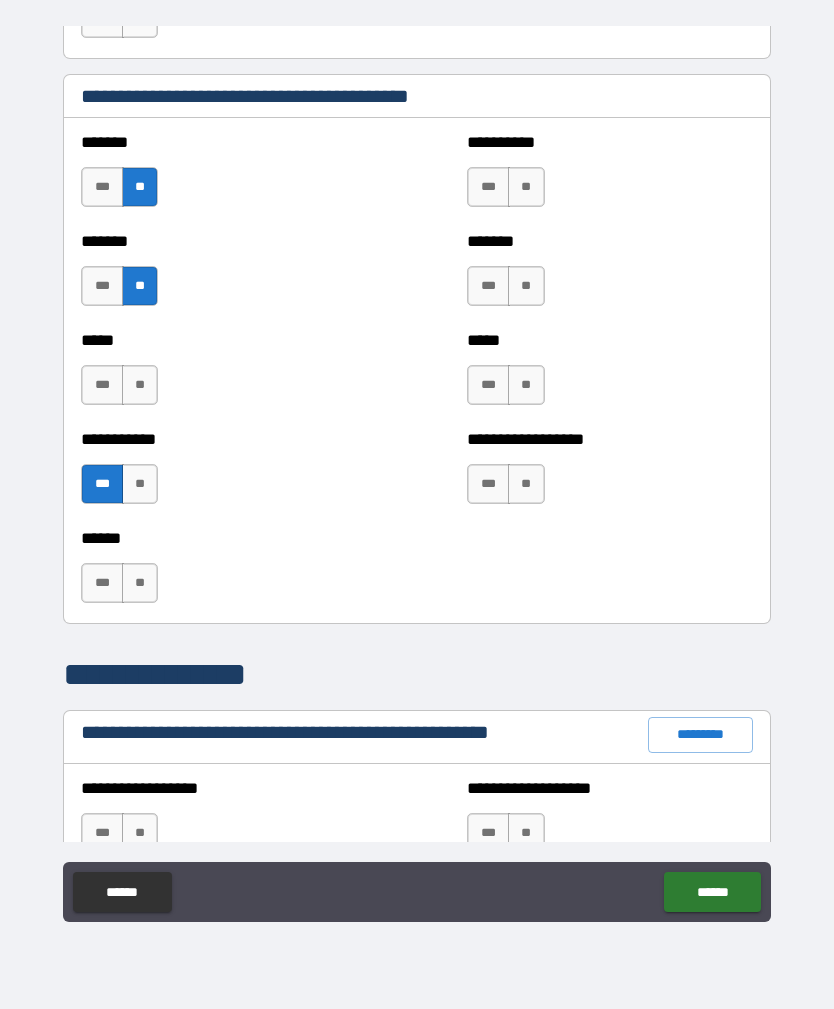 click on "**" at bounding box center [140, 385] 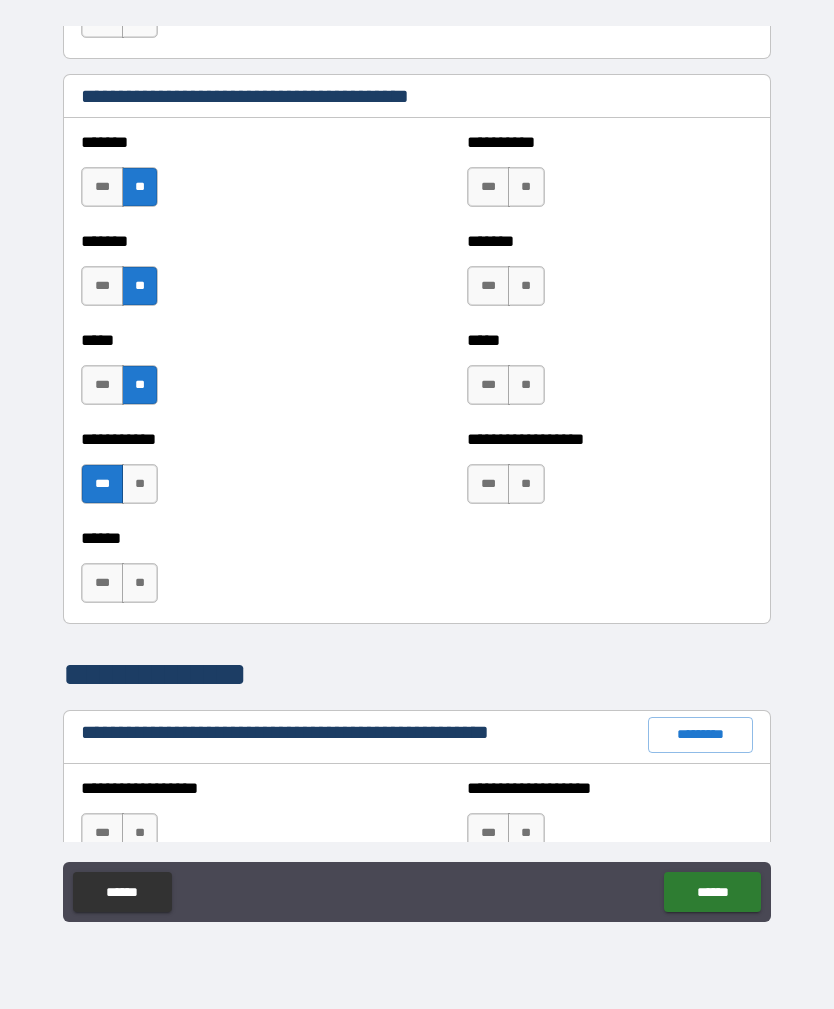 click on "**" at bounding box center (140, 583) 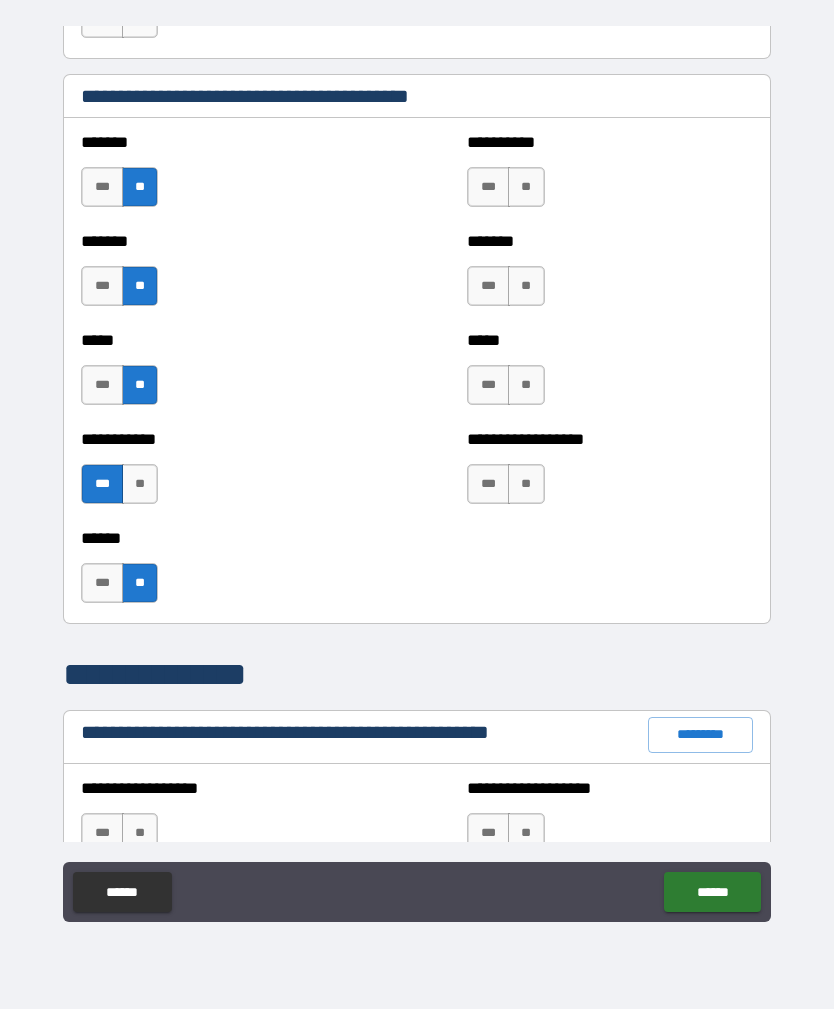 click on "**" at bounding box center [526, 286] 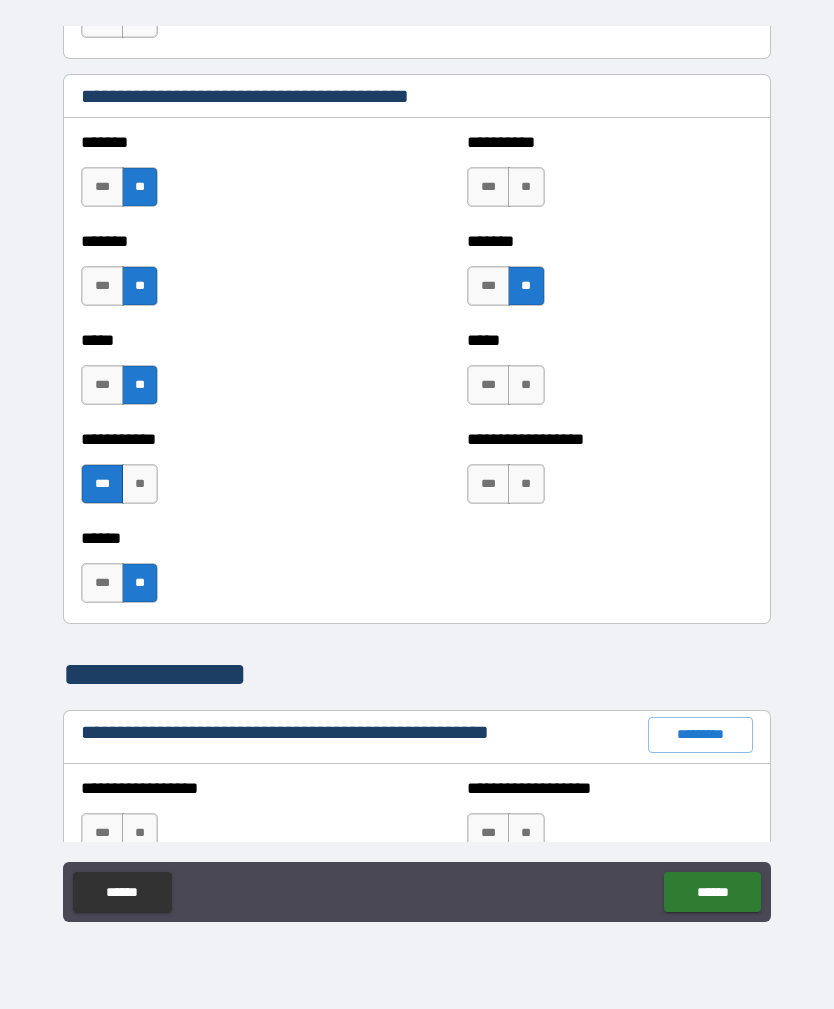 click on "**" at bounding box center [526, 385] 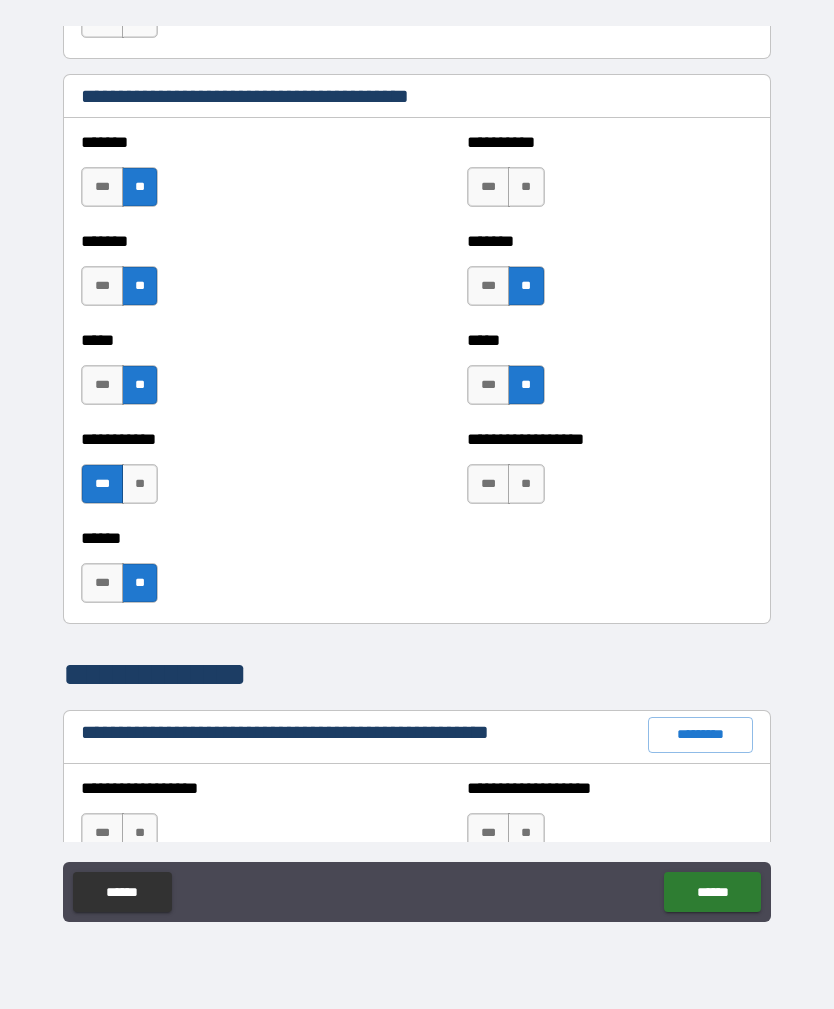 click on "**" at bounding box center (526, 484) 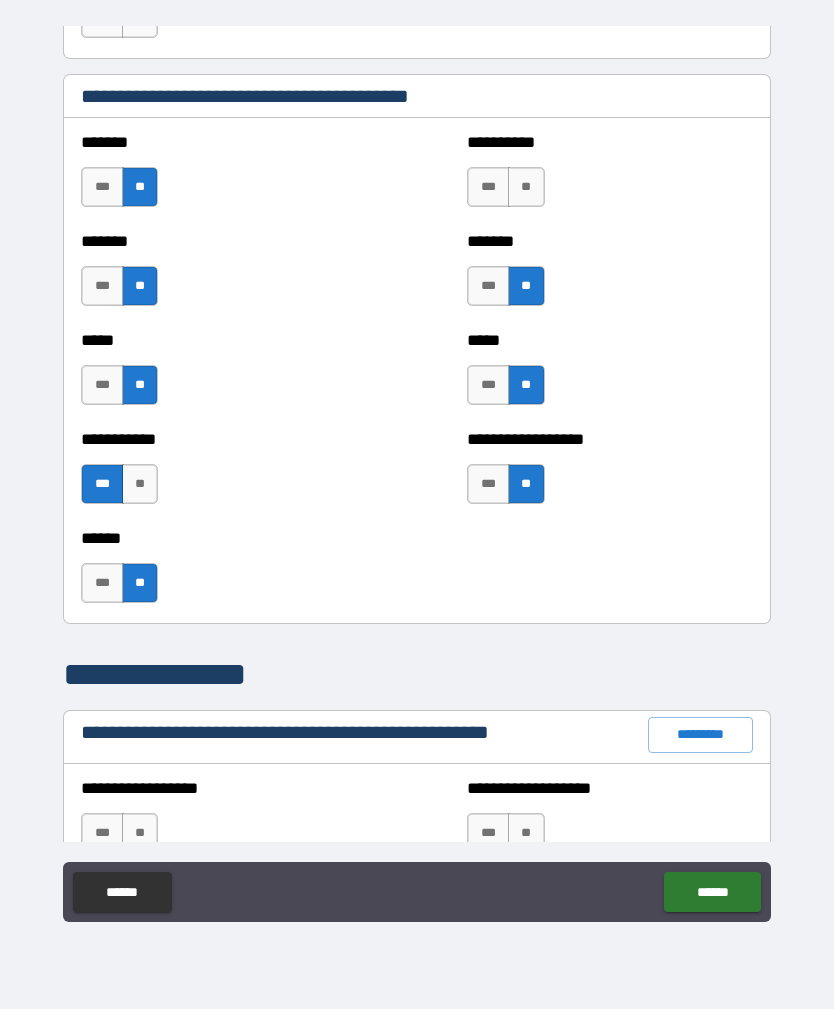 click on "**" at bounding box center [526, 187] 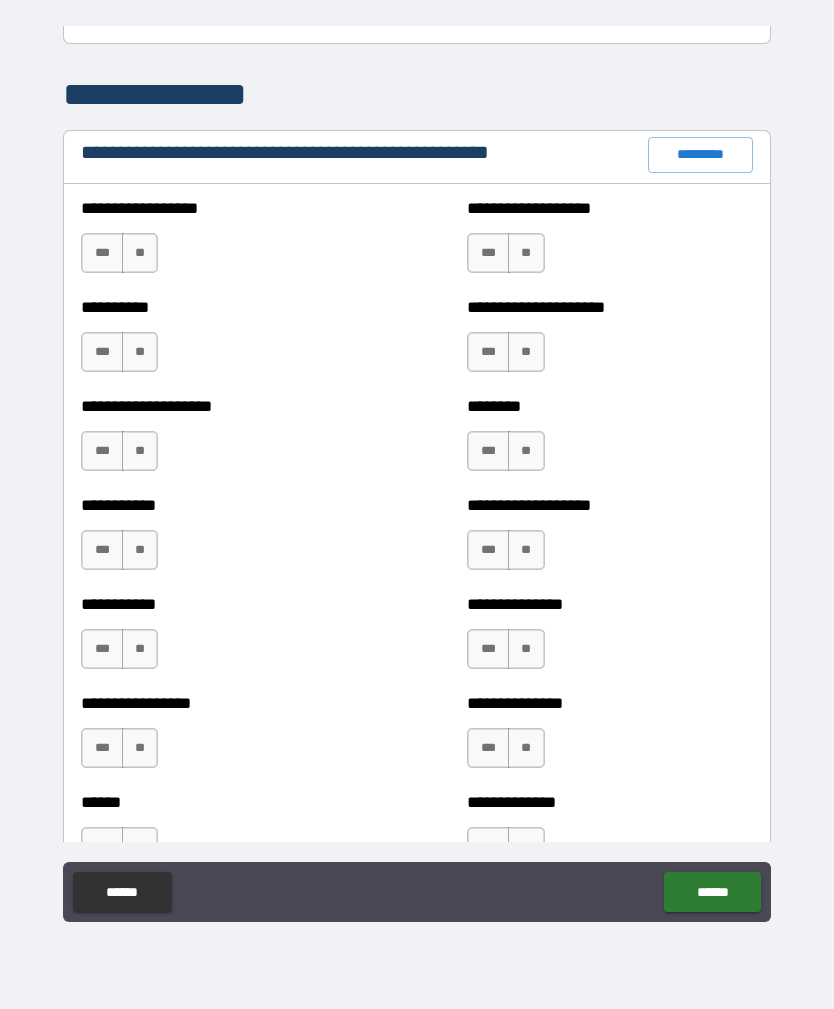 scroll, scrollTop: 2302, scrollLeft: 0, axis: vertical 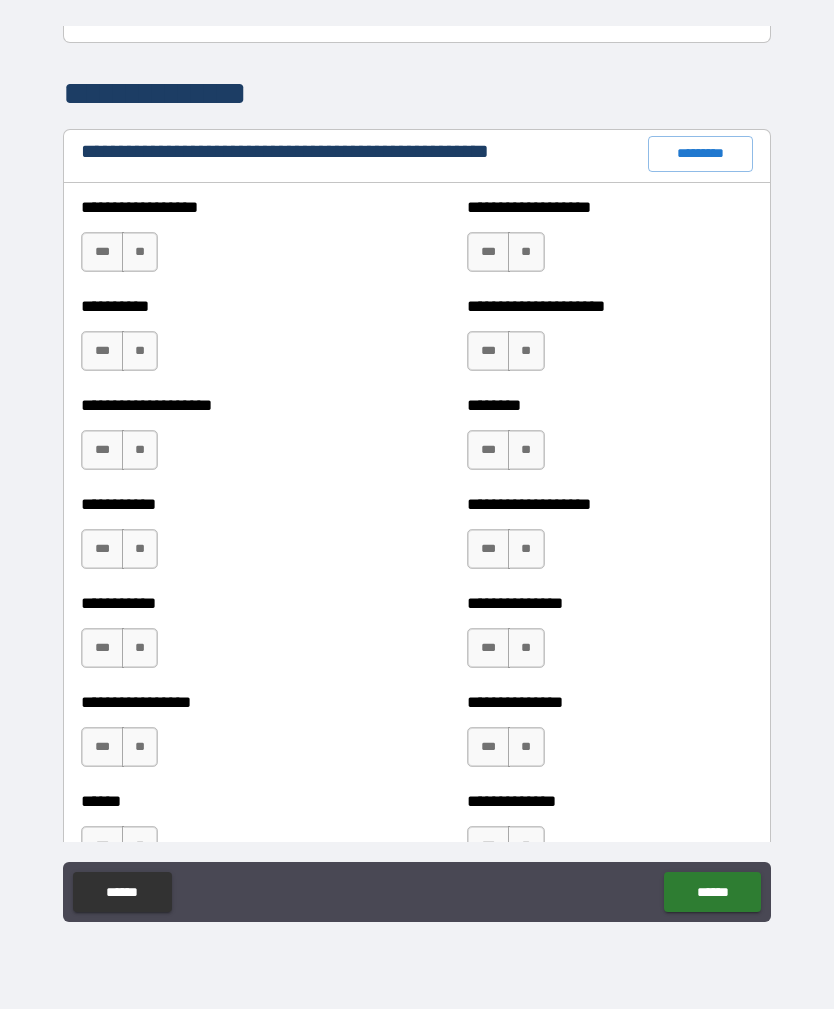 click on "**" at bounding box center (140, 252) 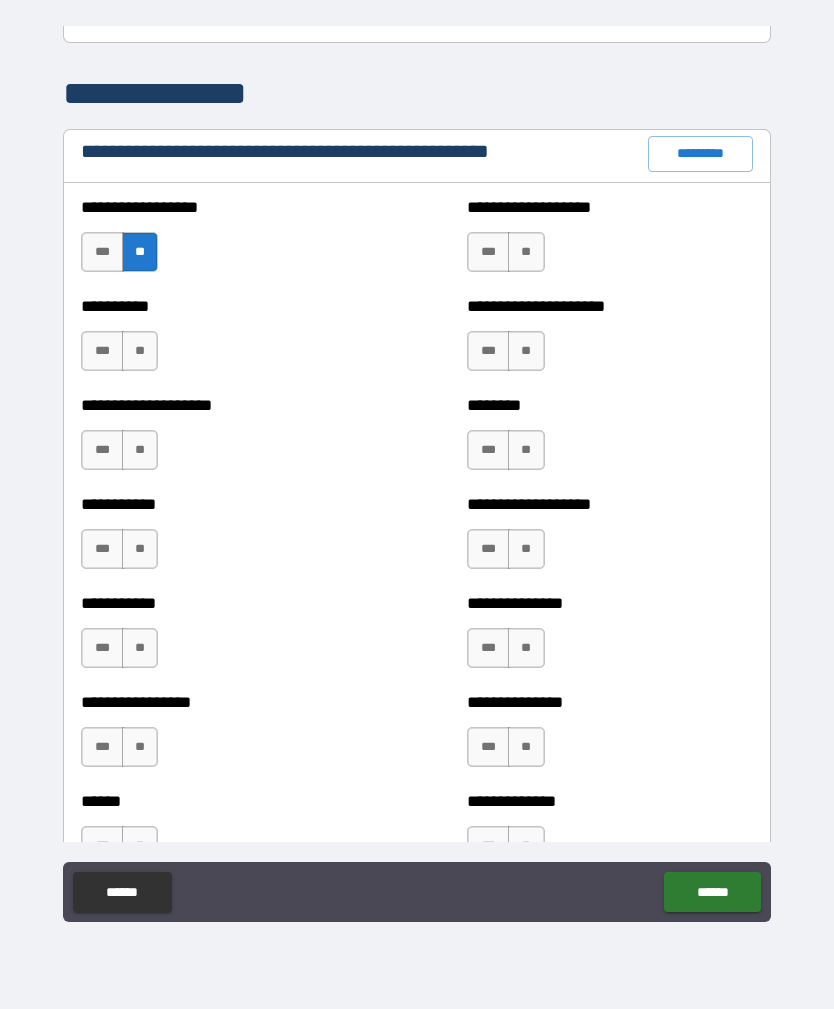click on "**" at bounding box center [140, 351] 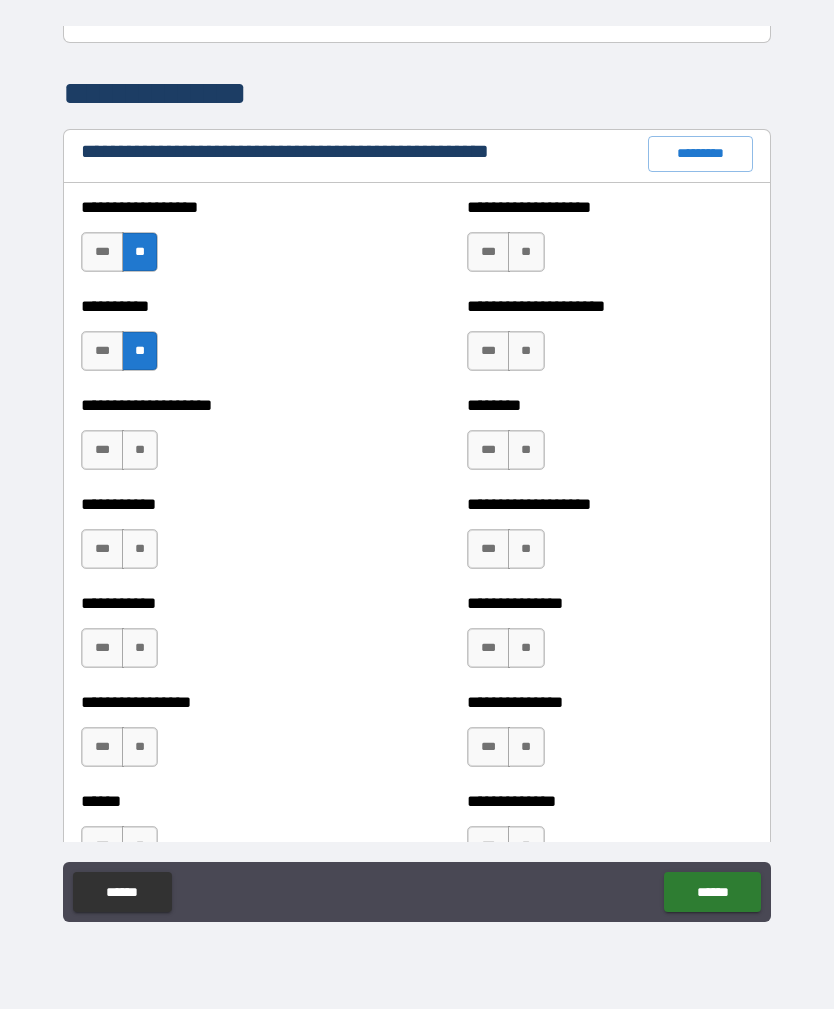 click on "**" at bounding box center (140, 450) 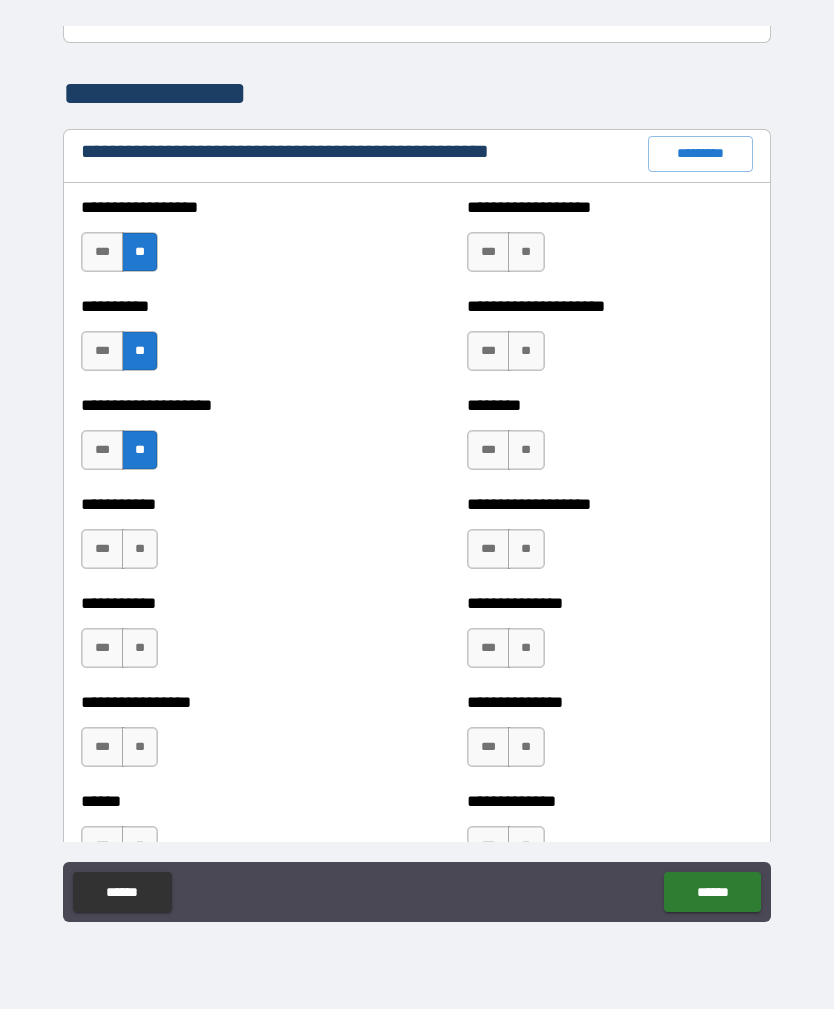 click on "**" at bounding box center (140, 549) 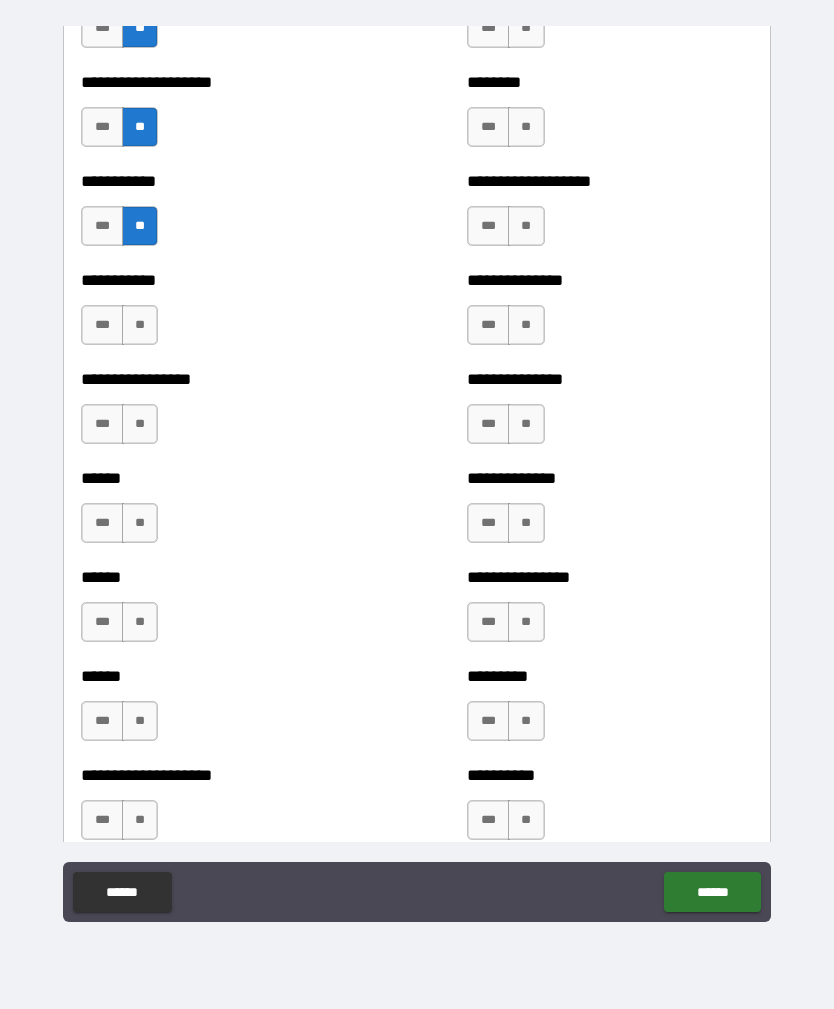 scroll, scrollTop: 2633, scrollLeft: 0, axis: vertical 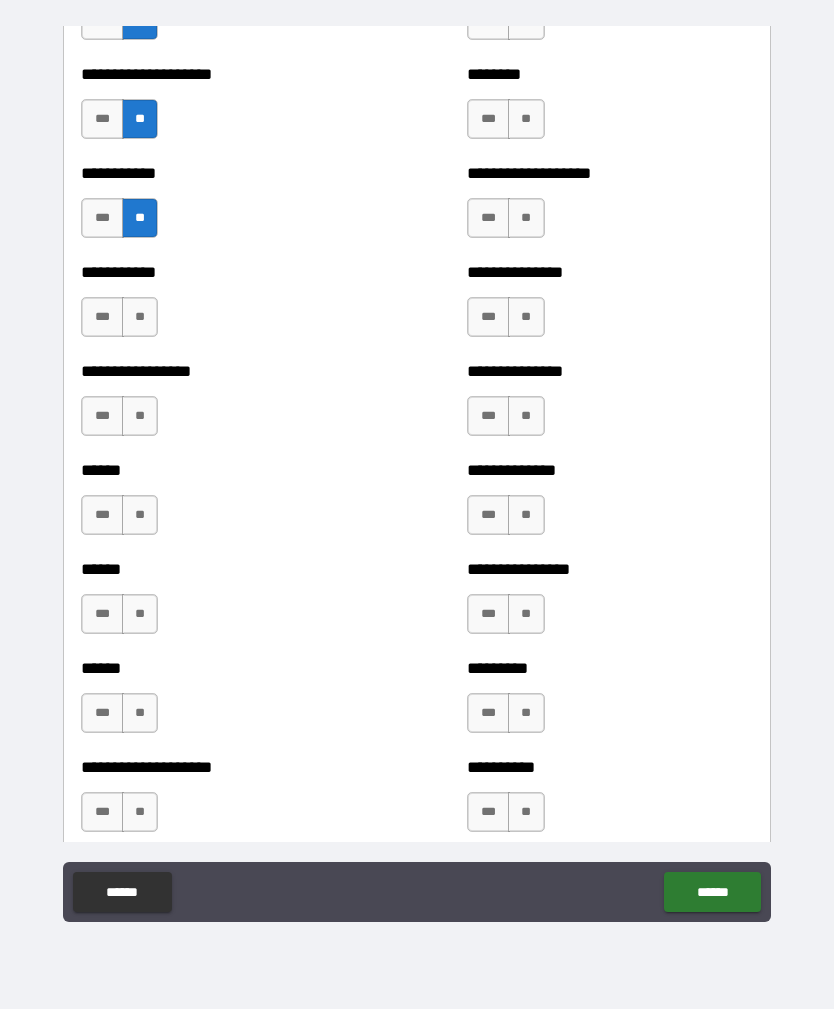 click on "**" at bounding box center [140, 317] 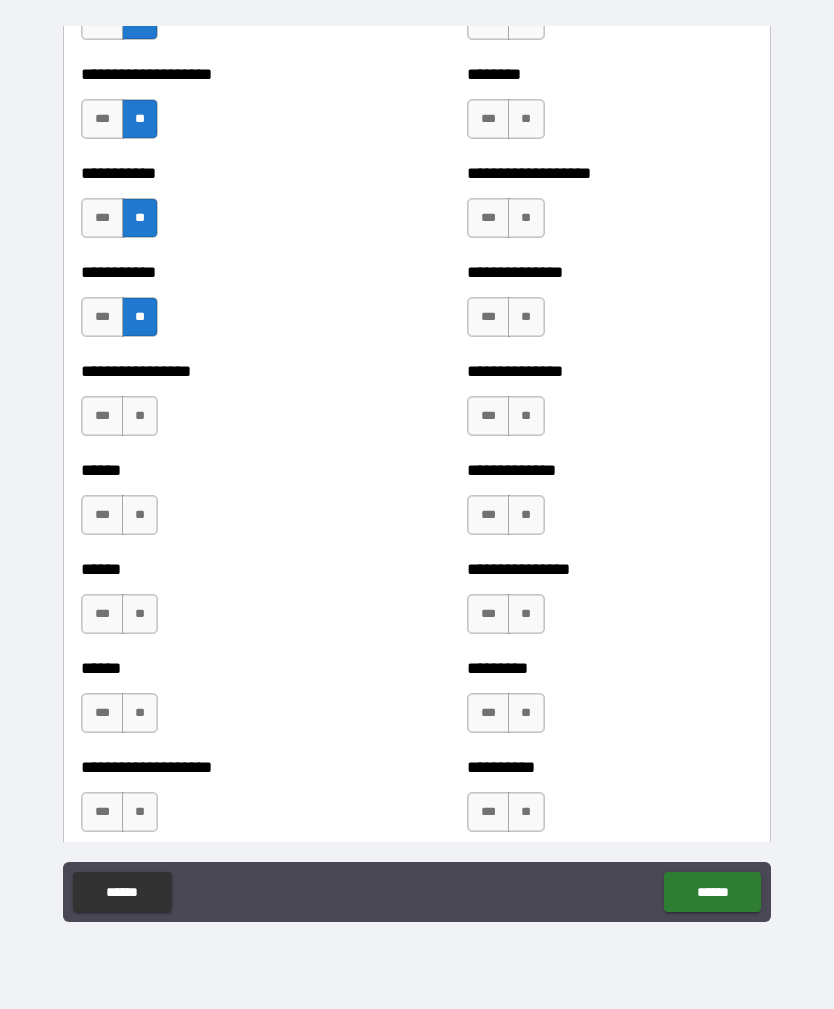 click on "**" at bounding box center [140, 416] 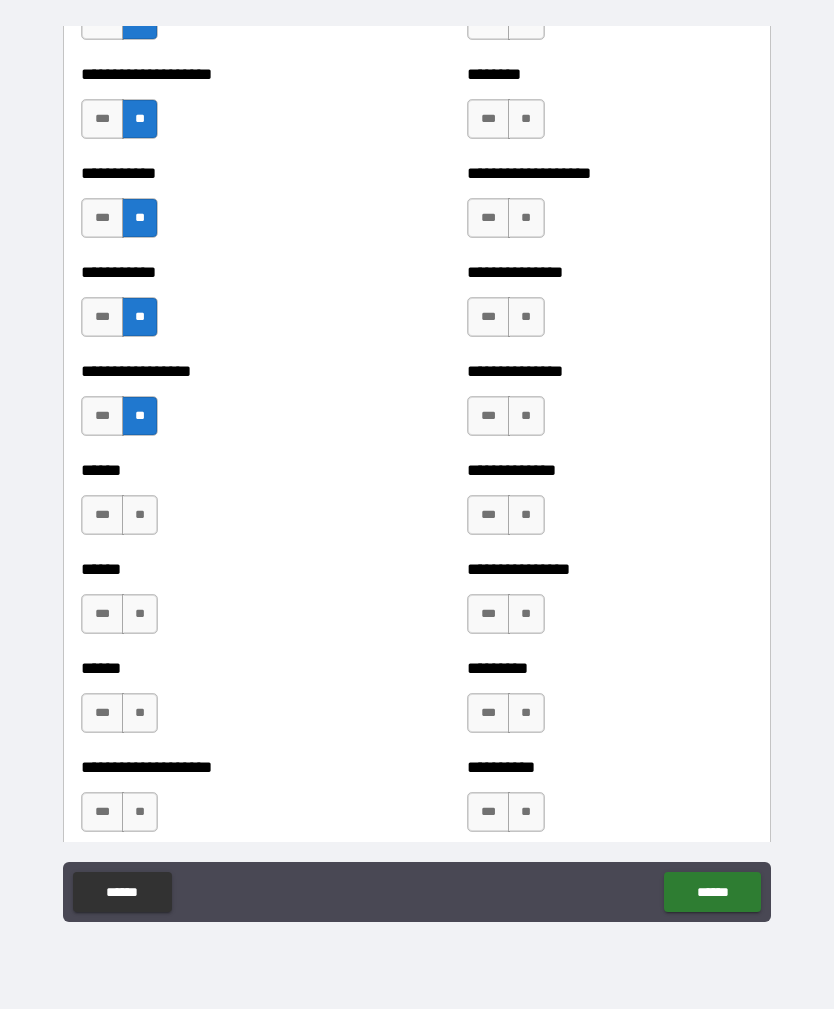click on "**" at bounding box center [140, 515] 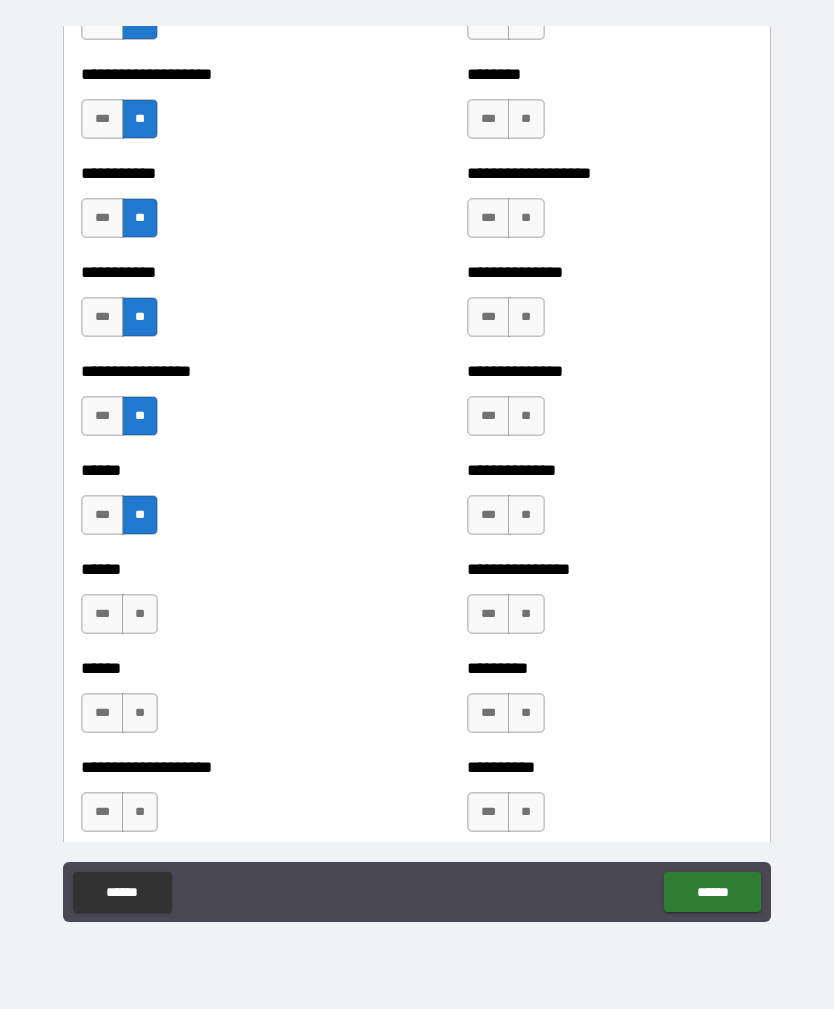 click on "**" at bounding box center [140, 614] 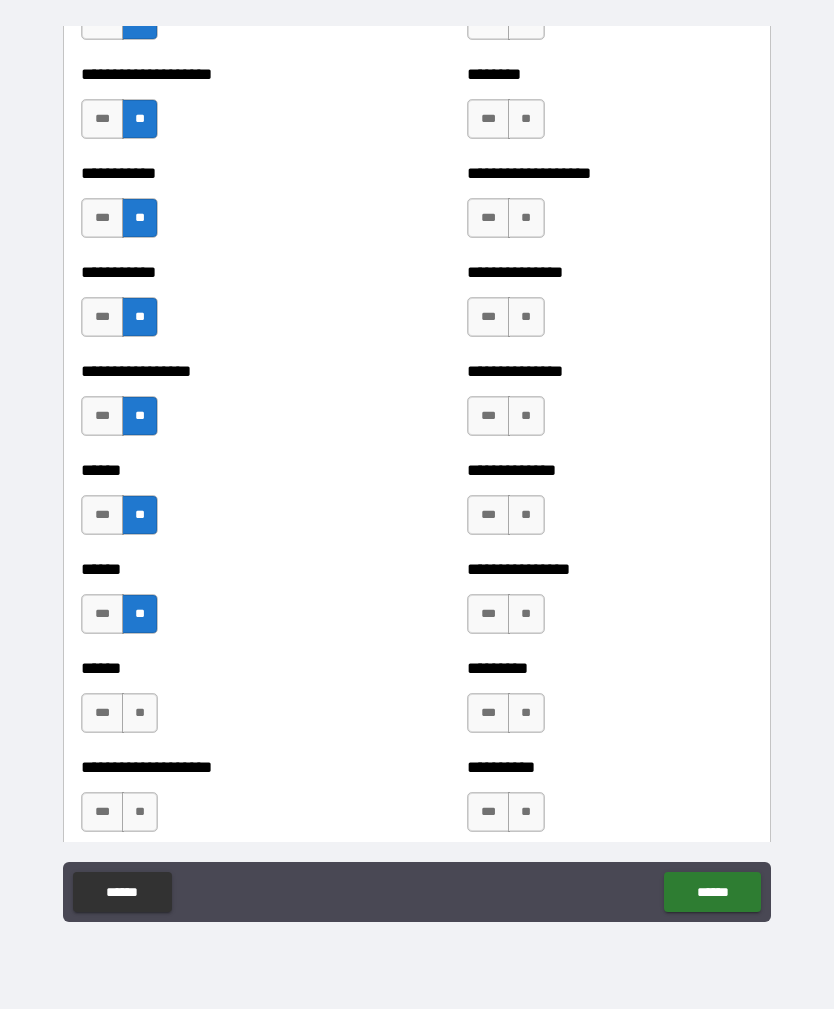 click on "**" at bounding box center [140, 713] 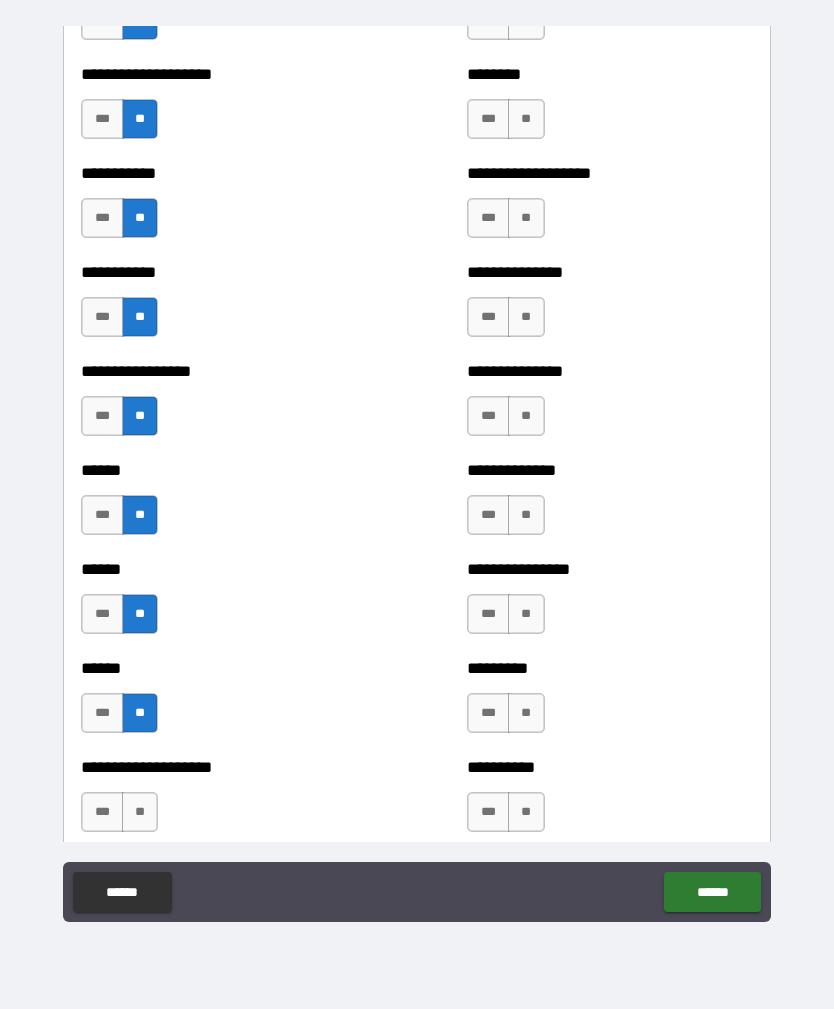 click on "**" at bounding box center [140, 812] 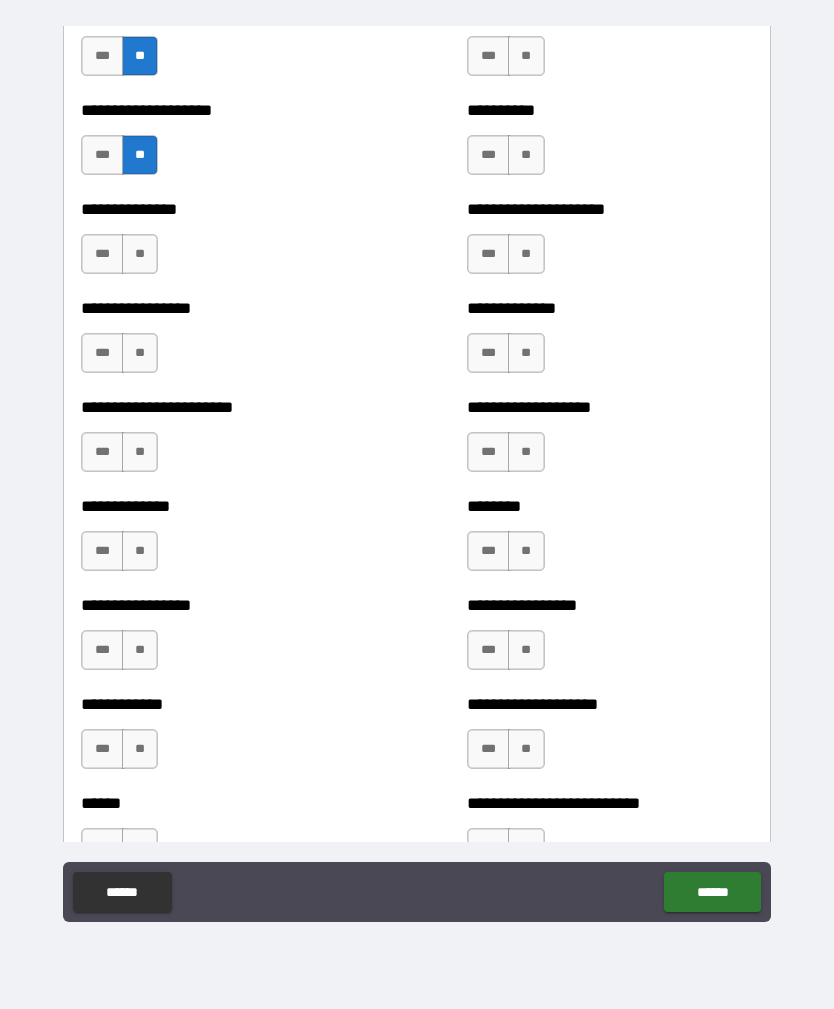 scroll, scrollTop: 3297, scrollLeft: 0, axis: vertical 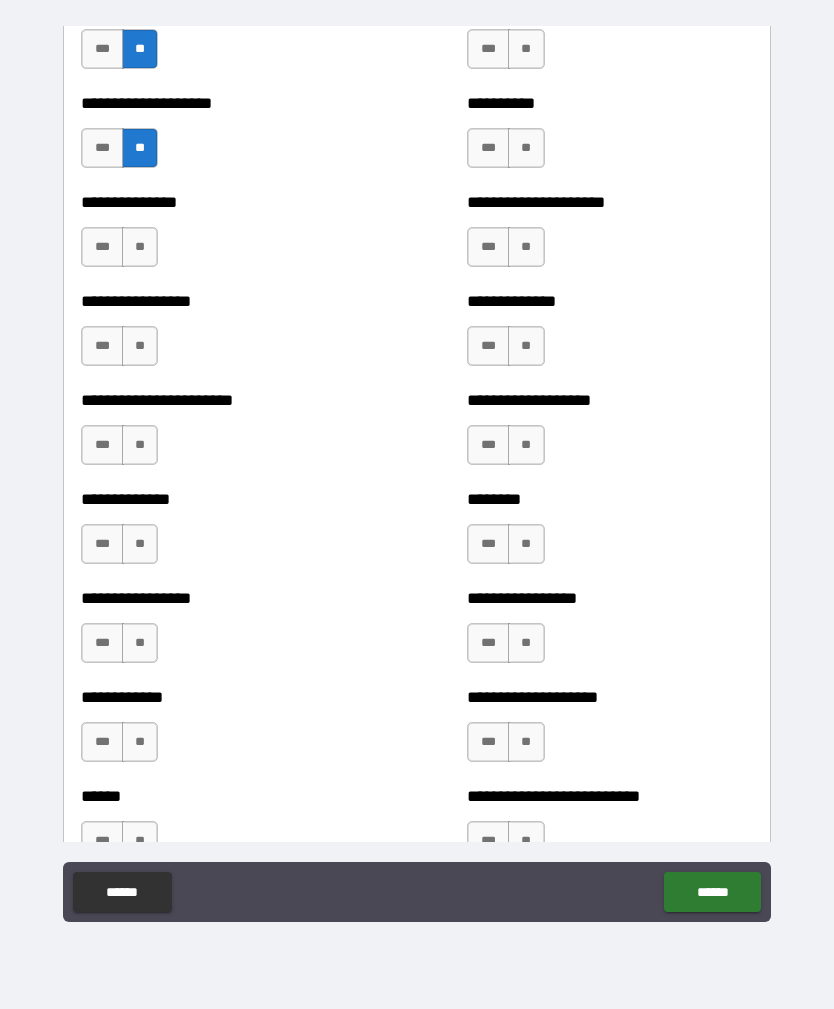click on "**" at bounding box center [140, 247] 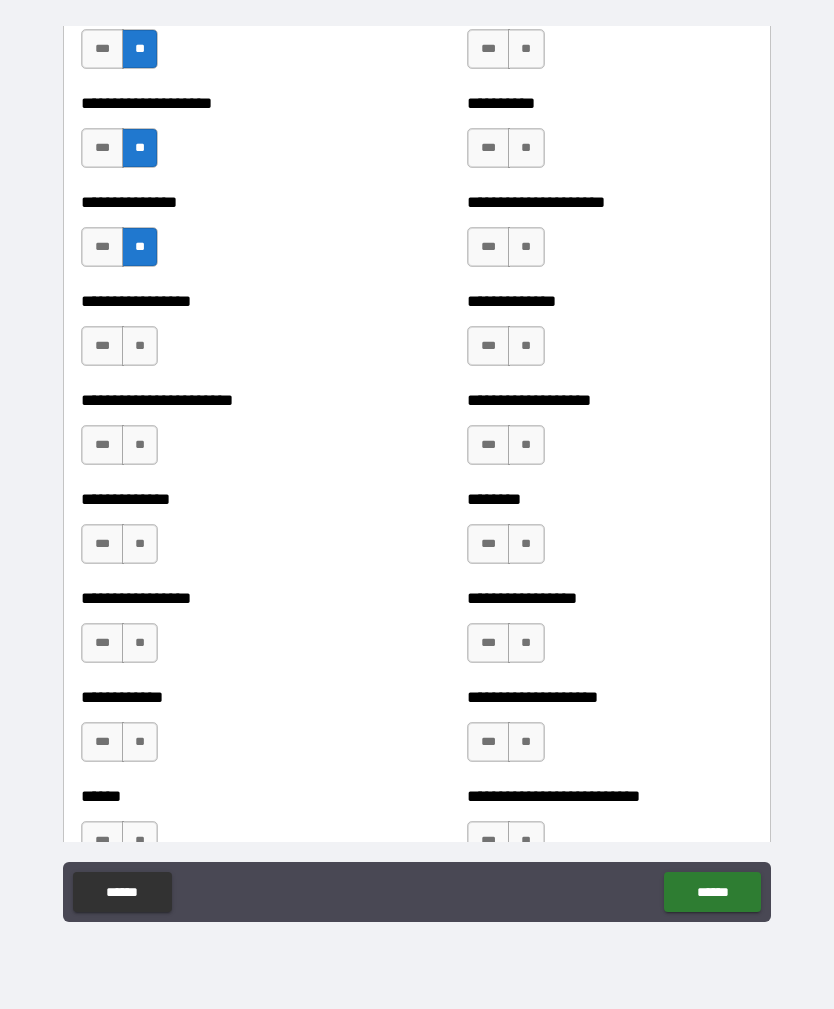 click on "**" at bounding box center [140, 346] 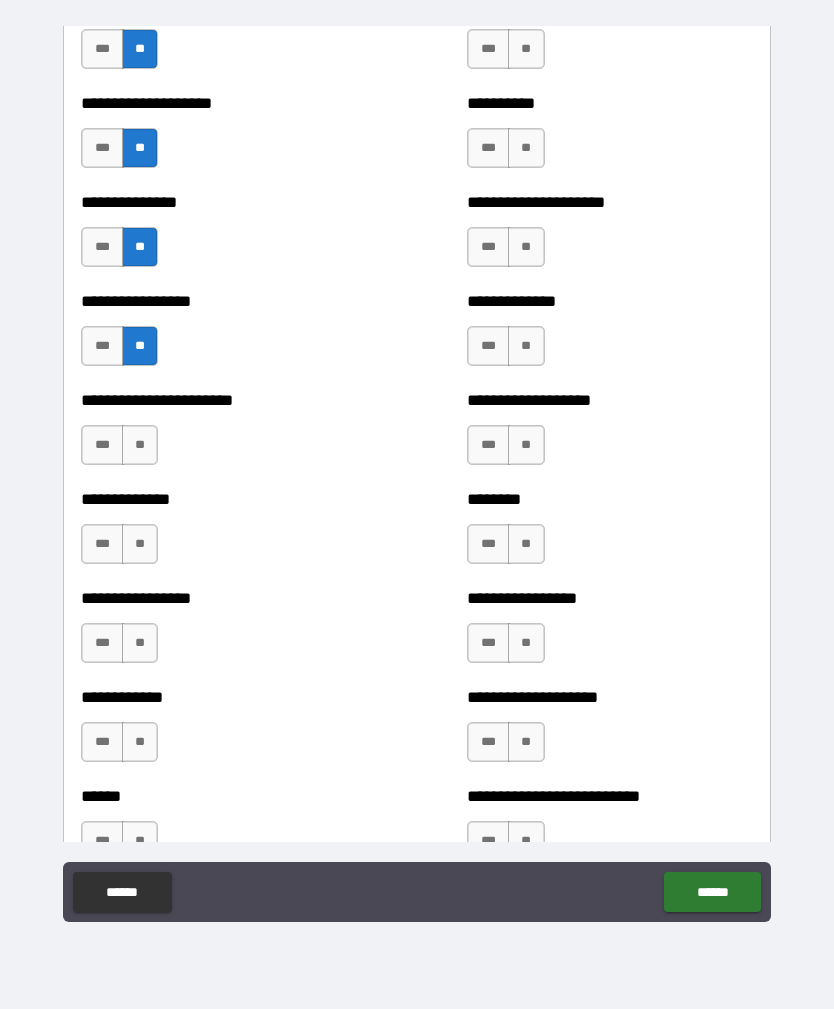 click on "**" at bounding box center [140, 445] 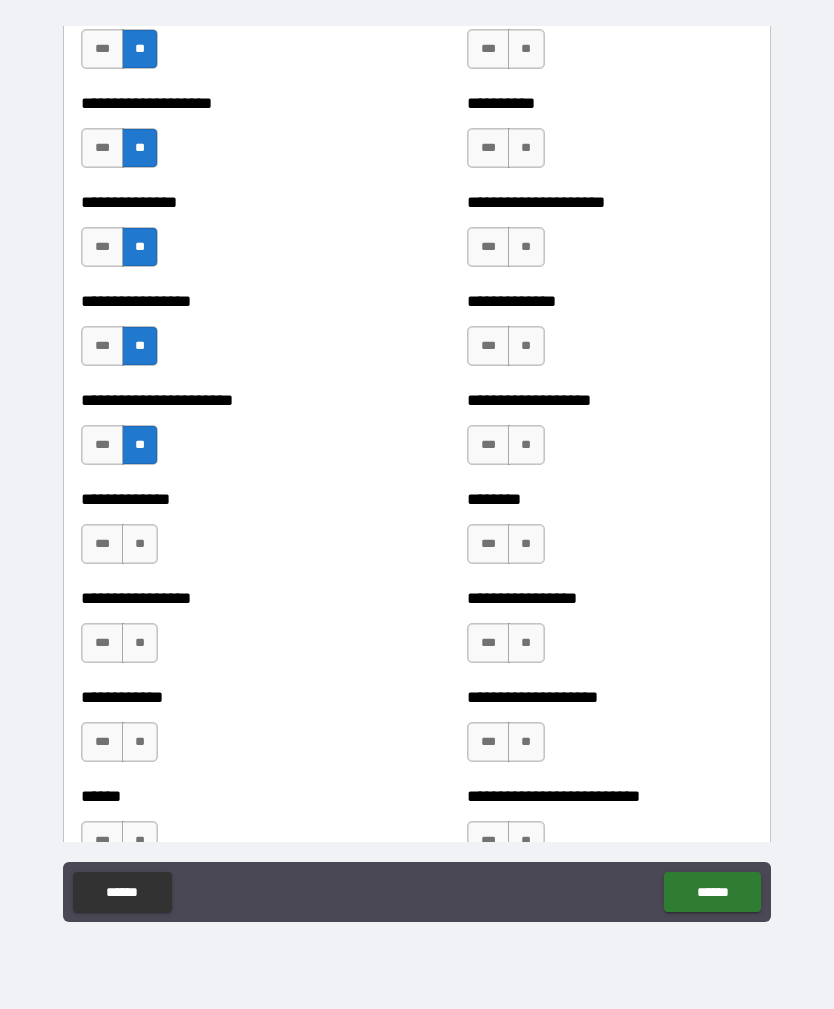 click on "**" at bounding box center (140, 544) 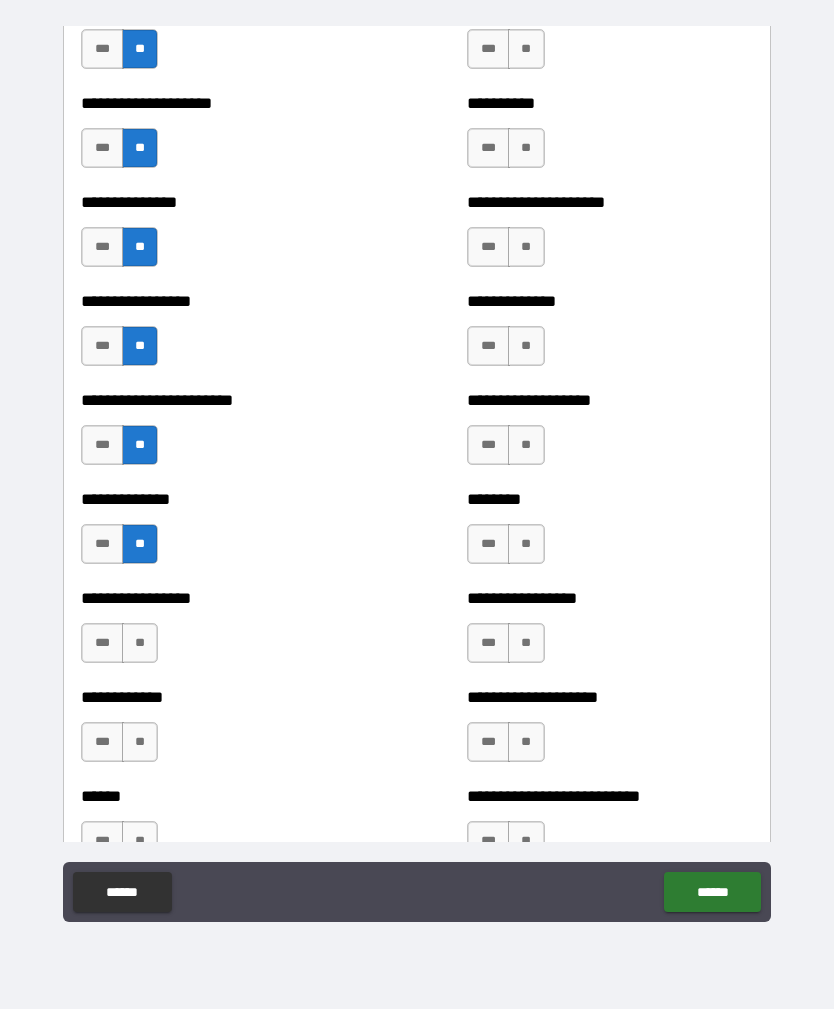 click on "***" at bounding box center (102, 544) 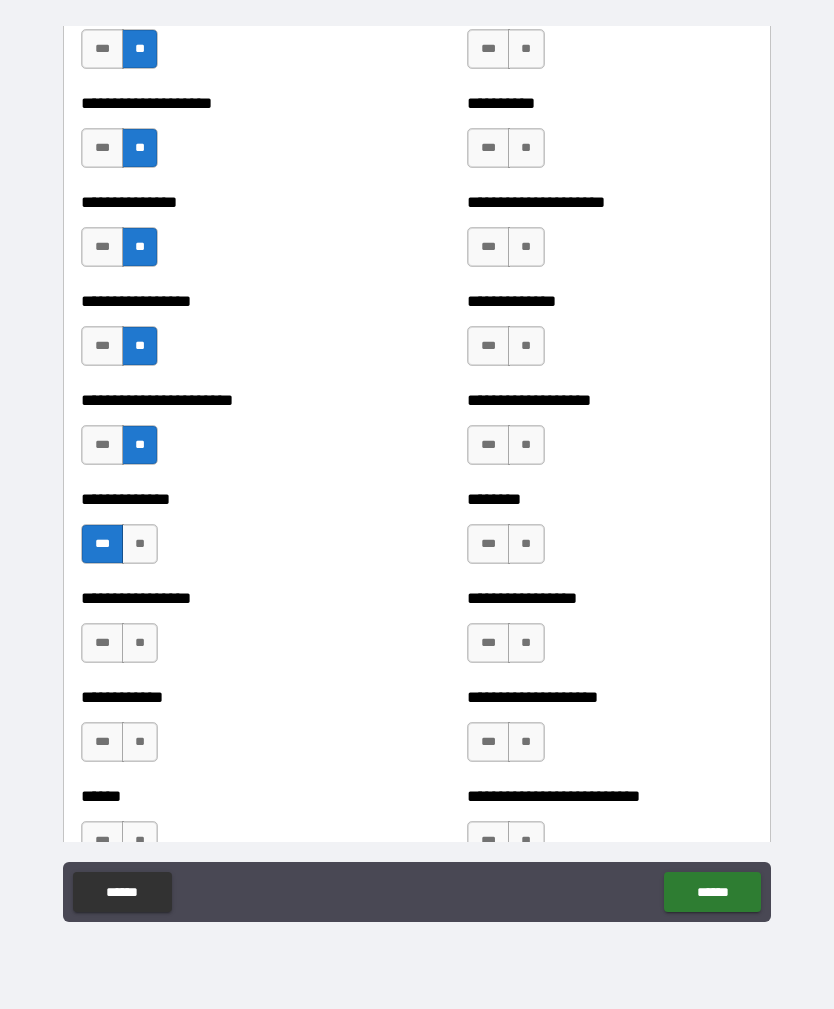 click on "**" at bounding box center [140, 643] 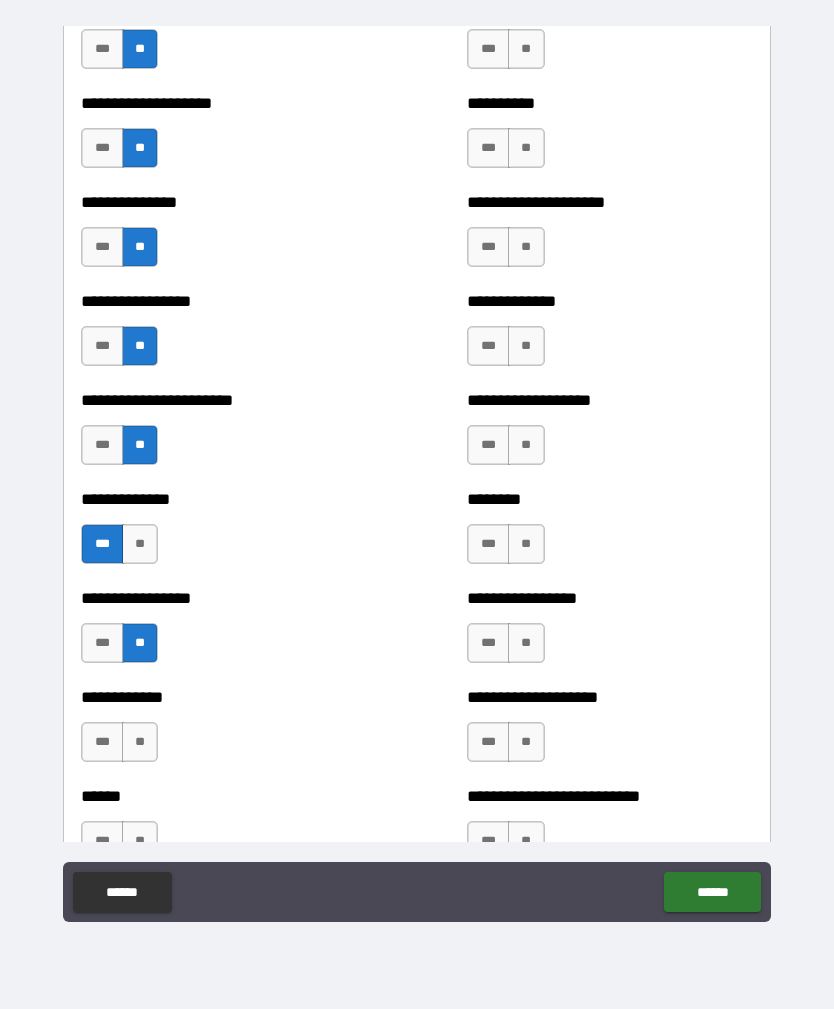 click on "**" at bounding box center [140, 742] 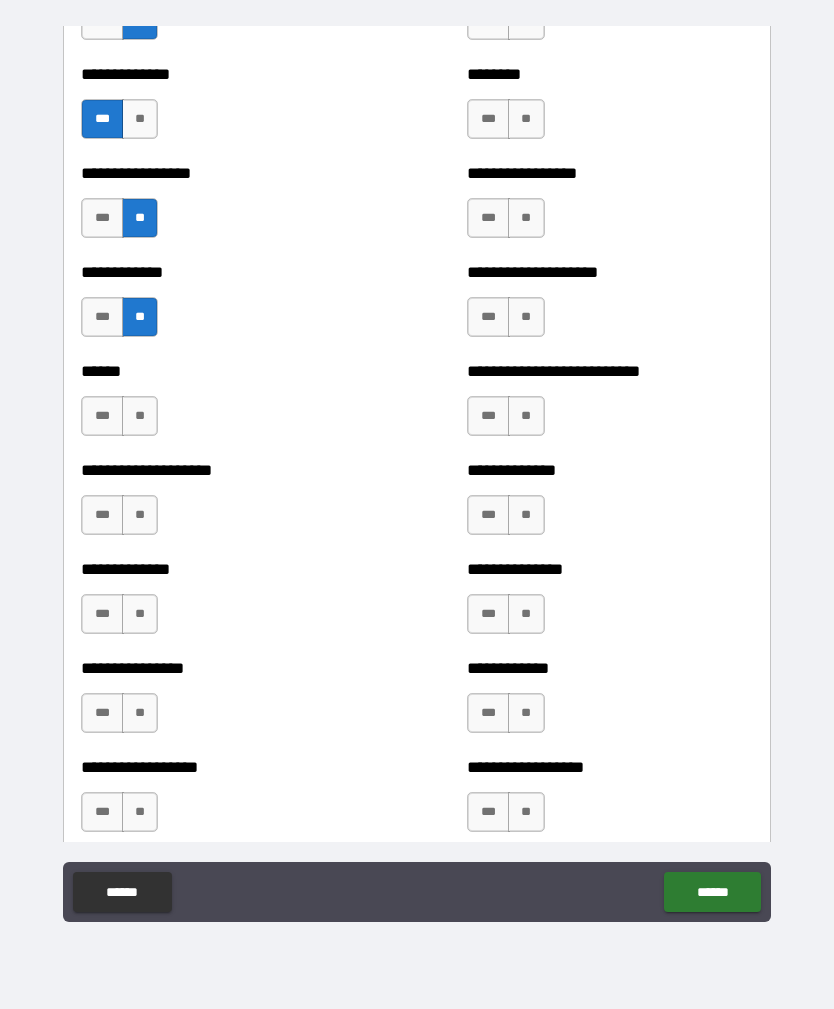 scroll, scrollTop: 3725, scrollLeft: 0, axis: vertical 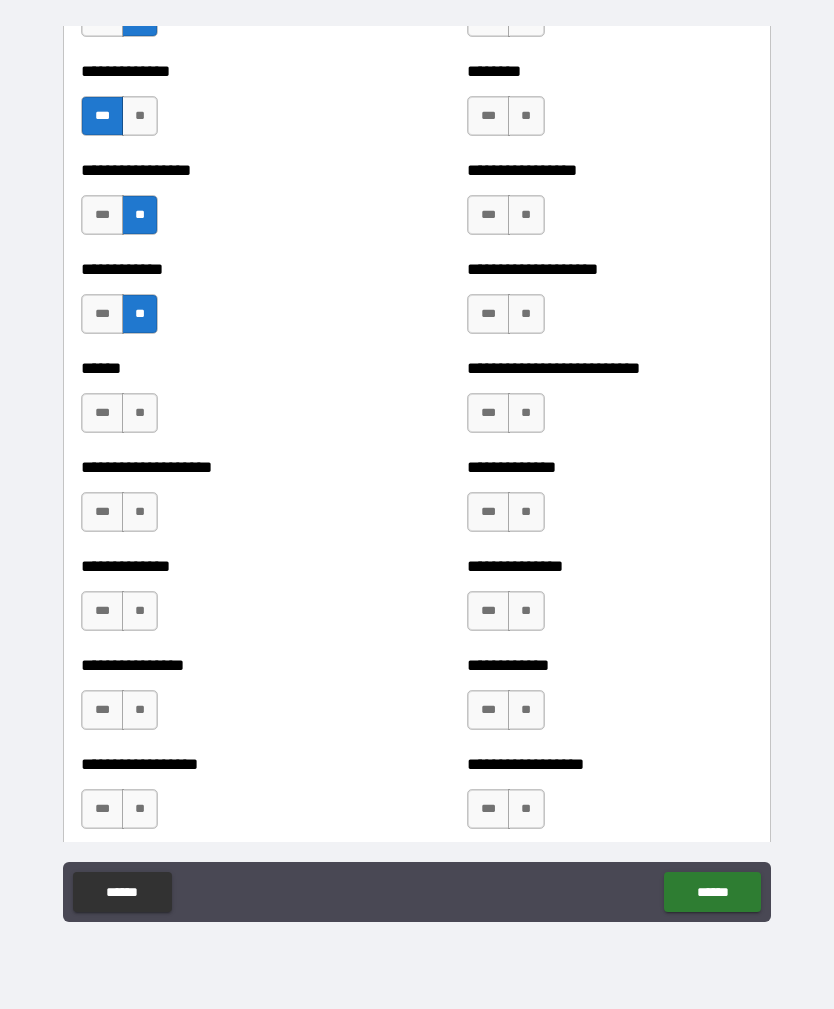 click on "**" at bounding box center [140, 413] 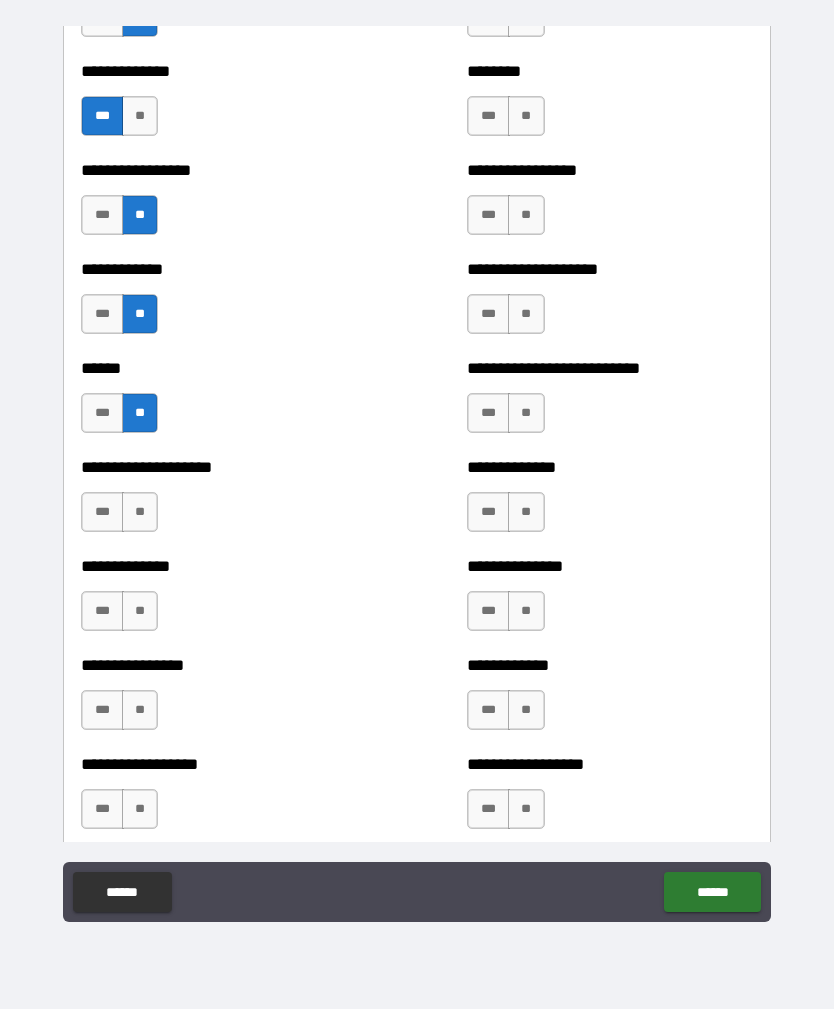 click on "**" at bounding box center [140, 512] 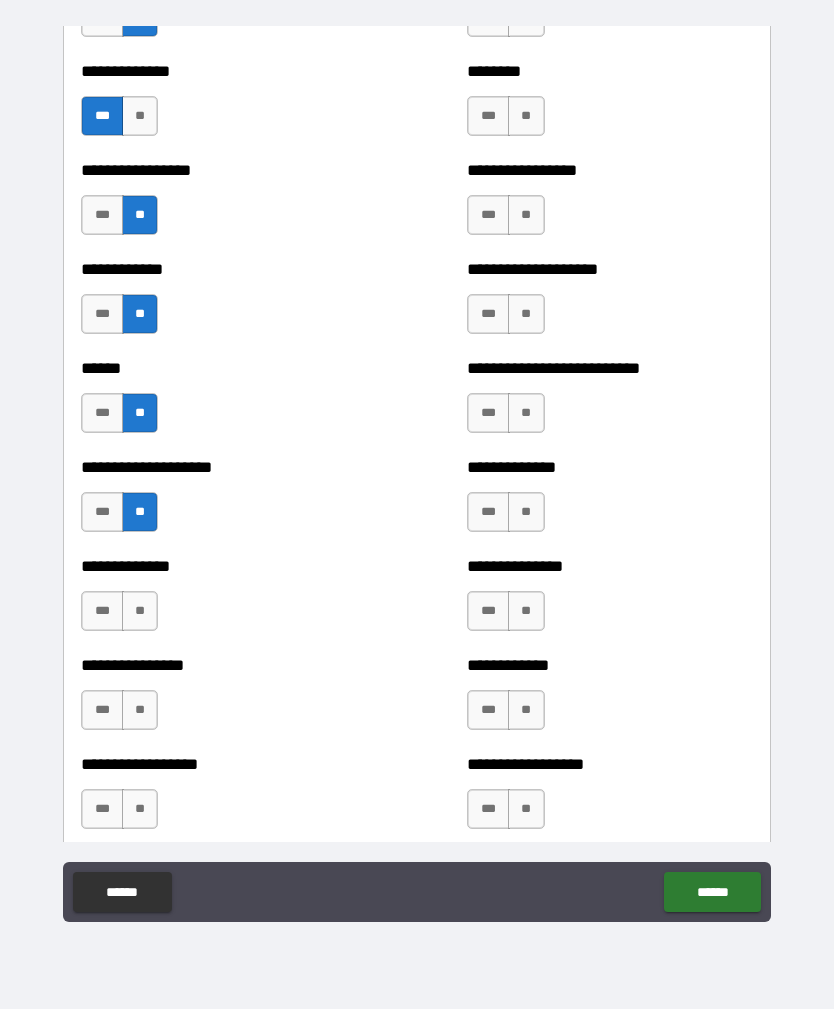 click on "**" at bounding box center (140, 611) 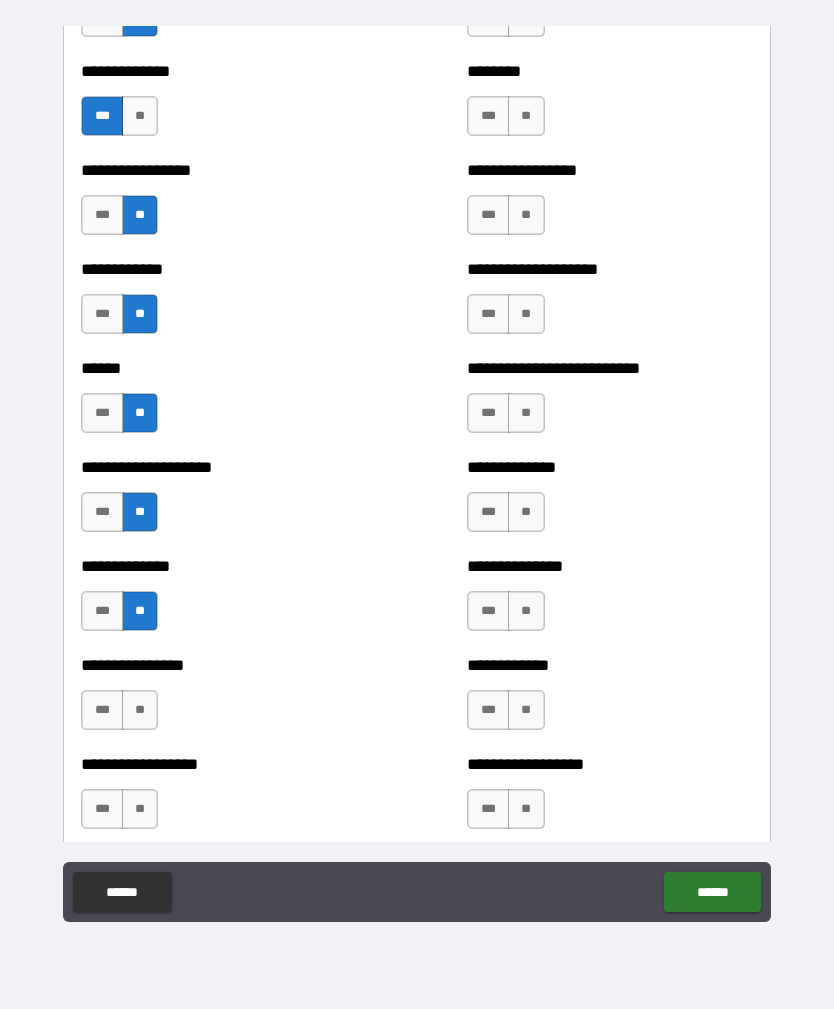 click on "**" at bounding box center (140, 710) 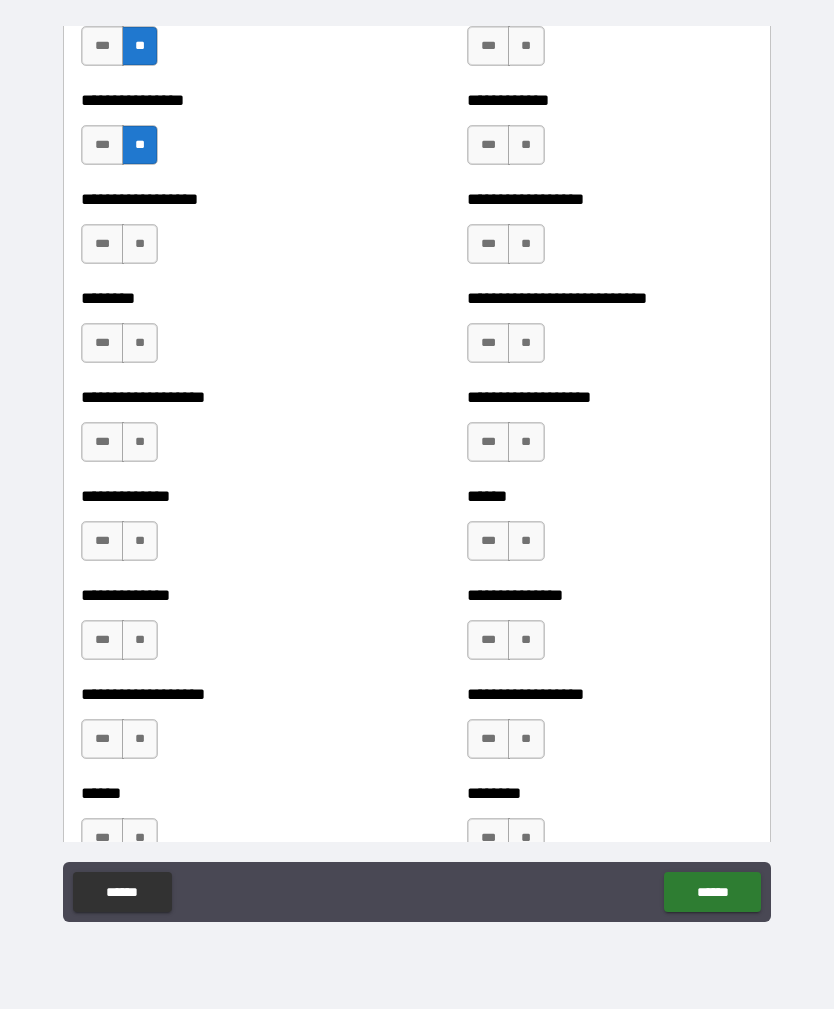 scroll, scrollTop: 4298, scrollLeft: 0, axis: vertical 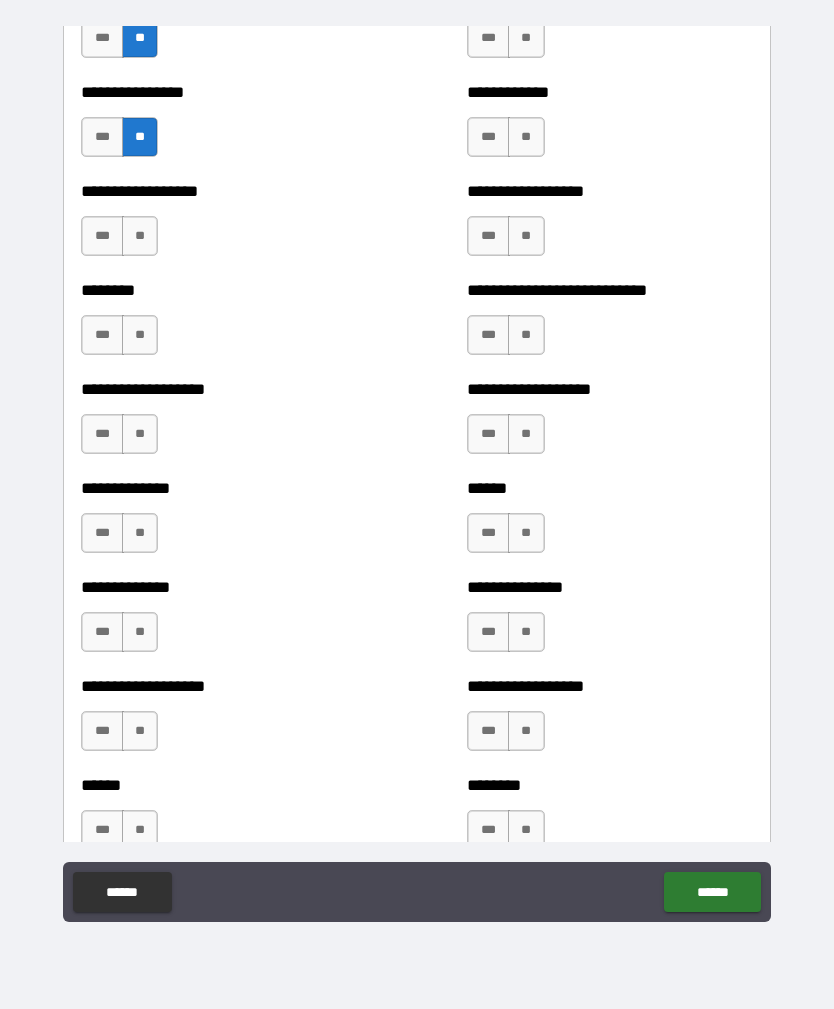 click on "**" at bounding box center [140, 236] 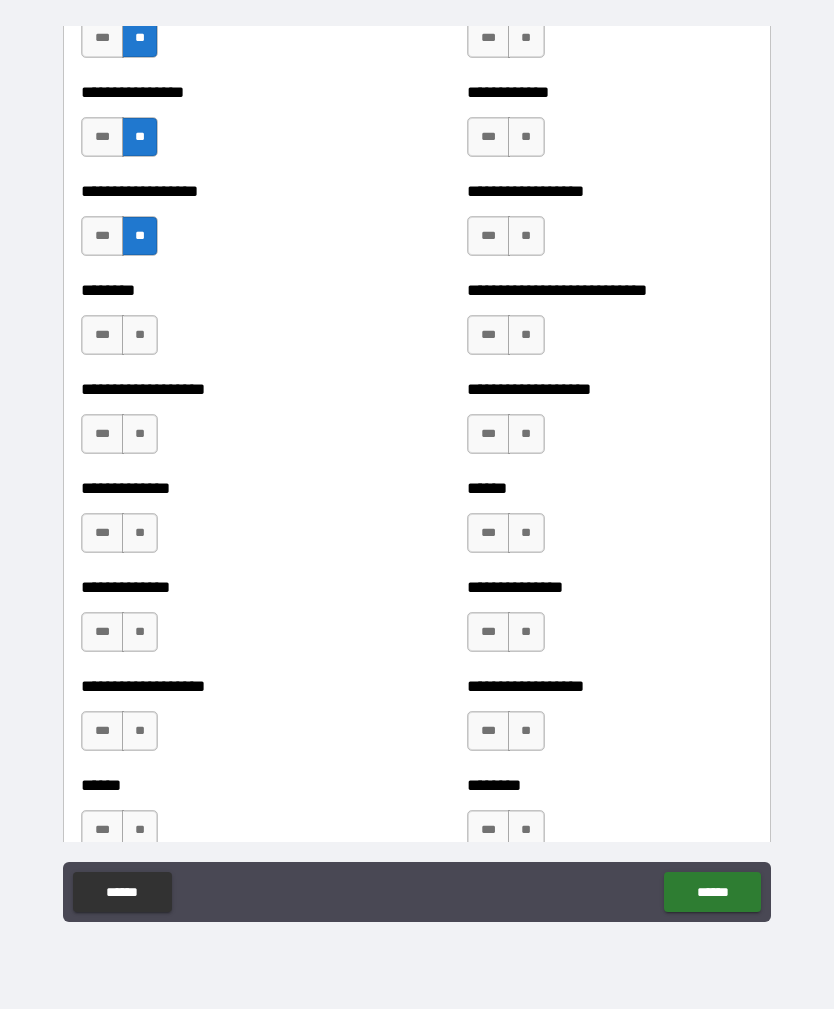 click on "**" at bounding box center (140, 335) 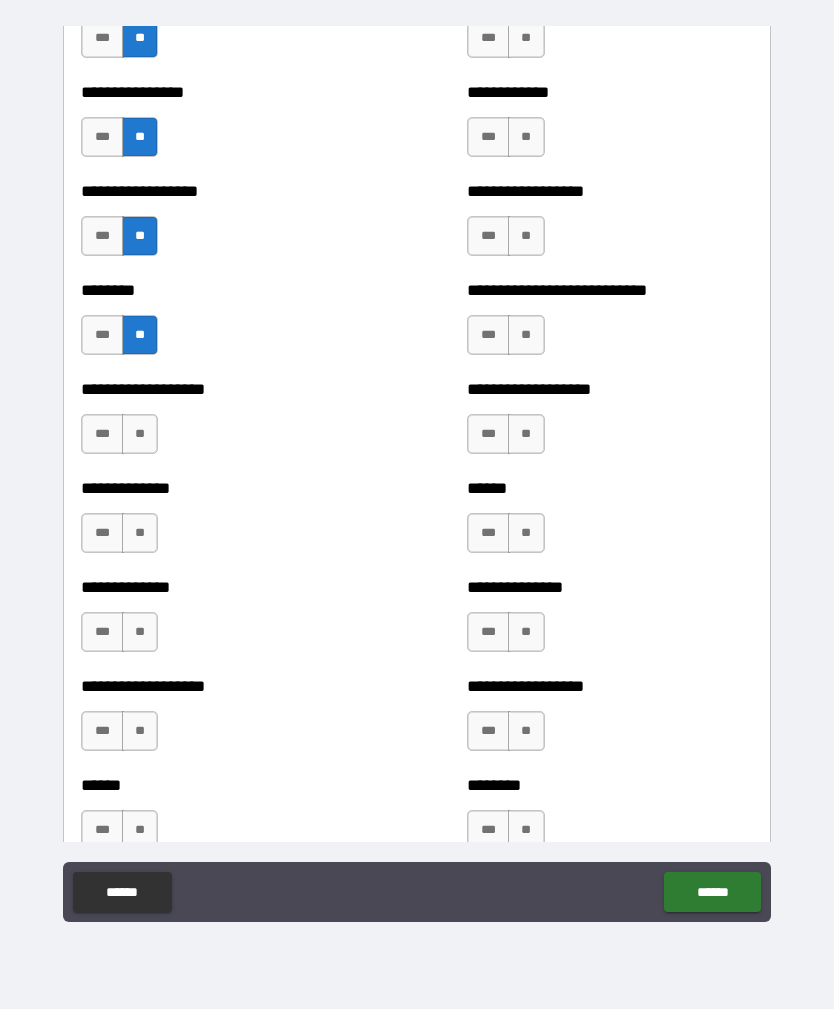 click on "**" at bounding box center (140, 434) 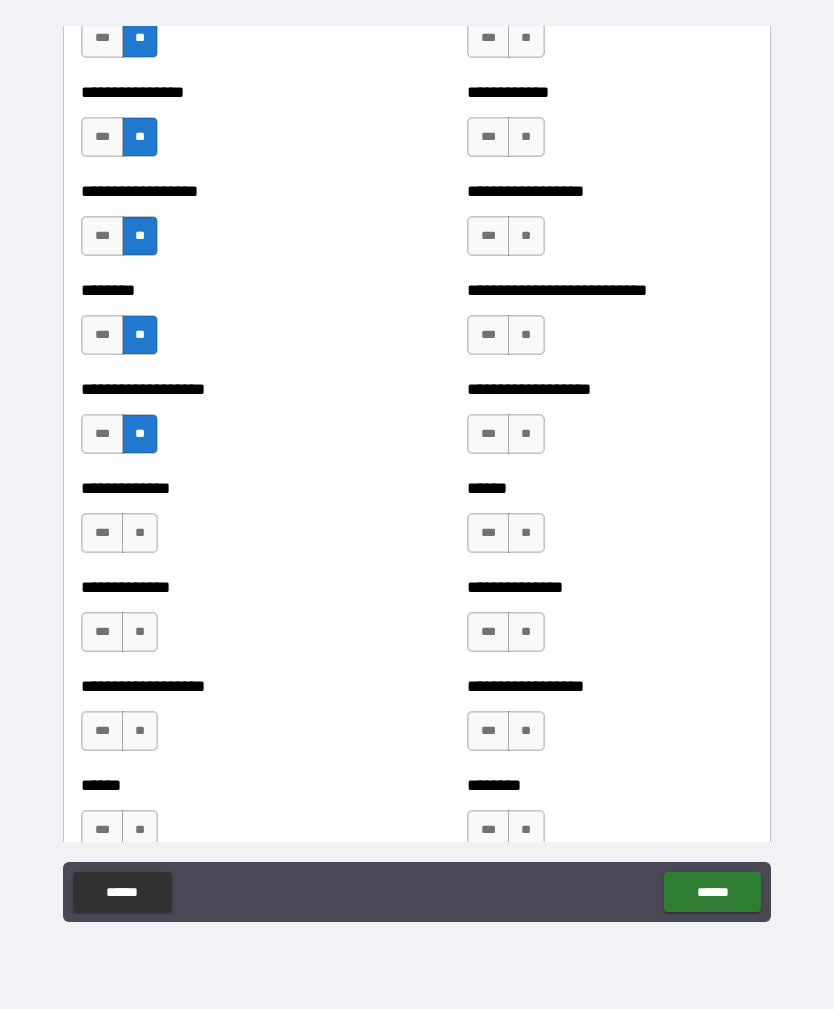 click on "**" at bounding box center (140, 533) 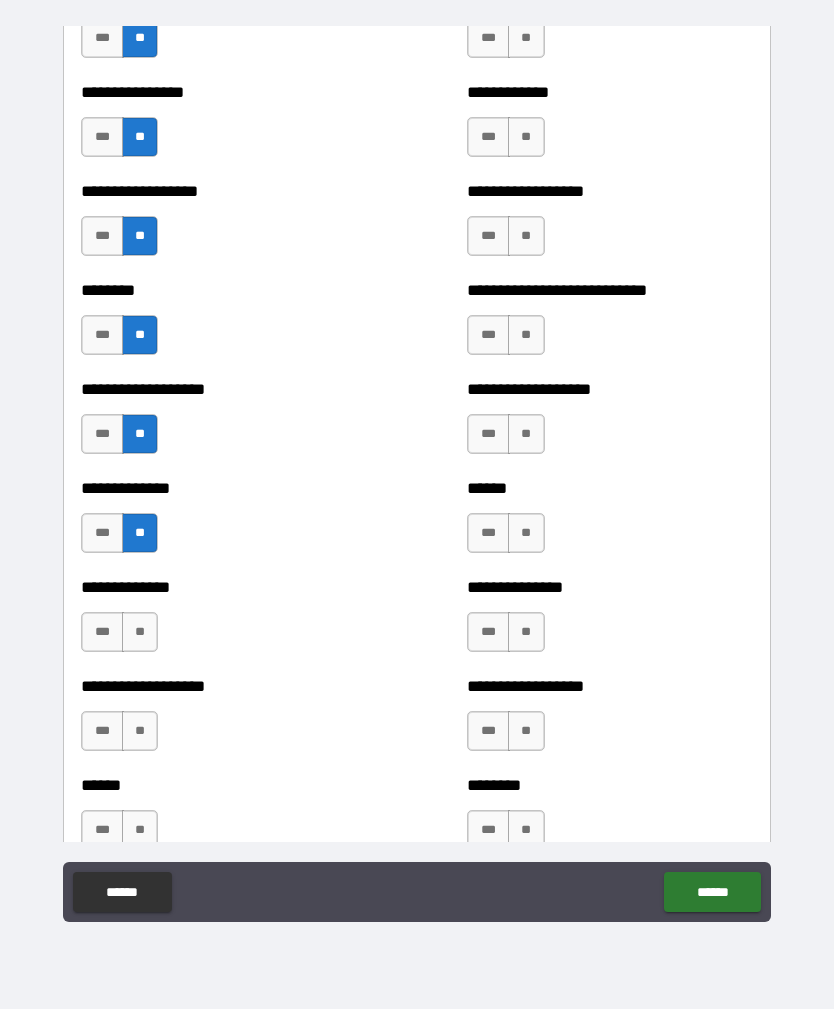 click on "**" at bounding box center (140, 632) 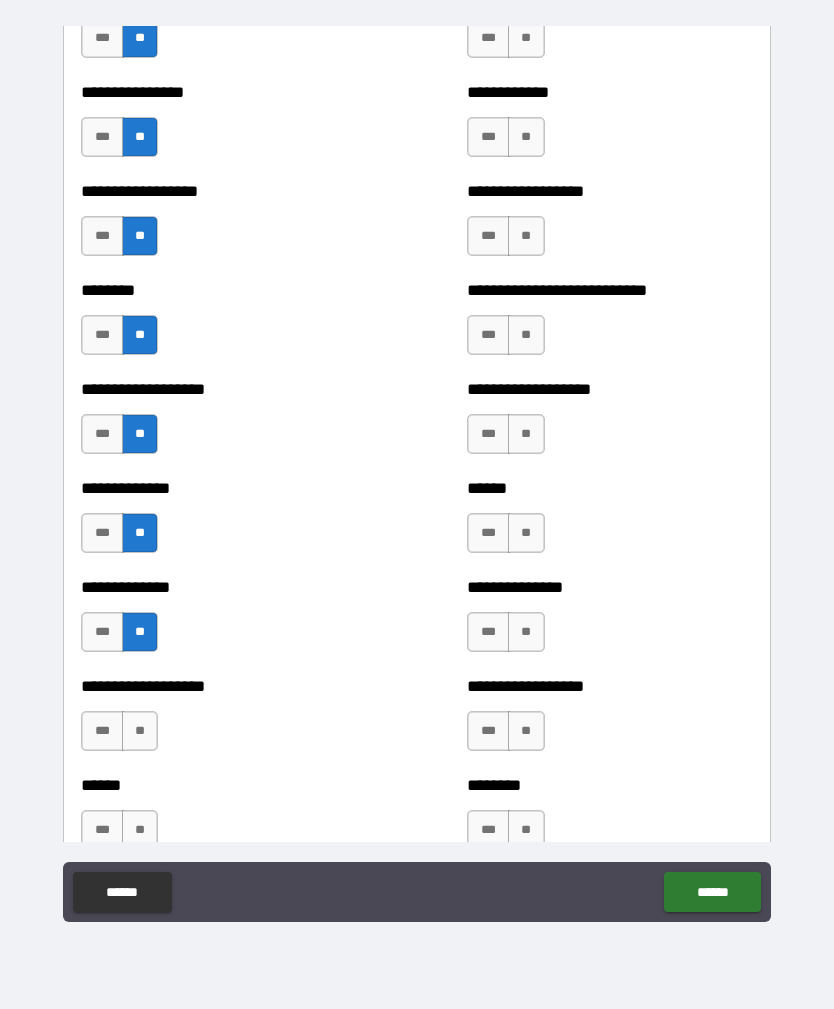 click on "**" at bounding box center (140, 731) 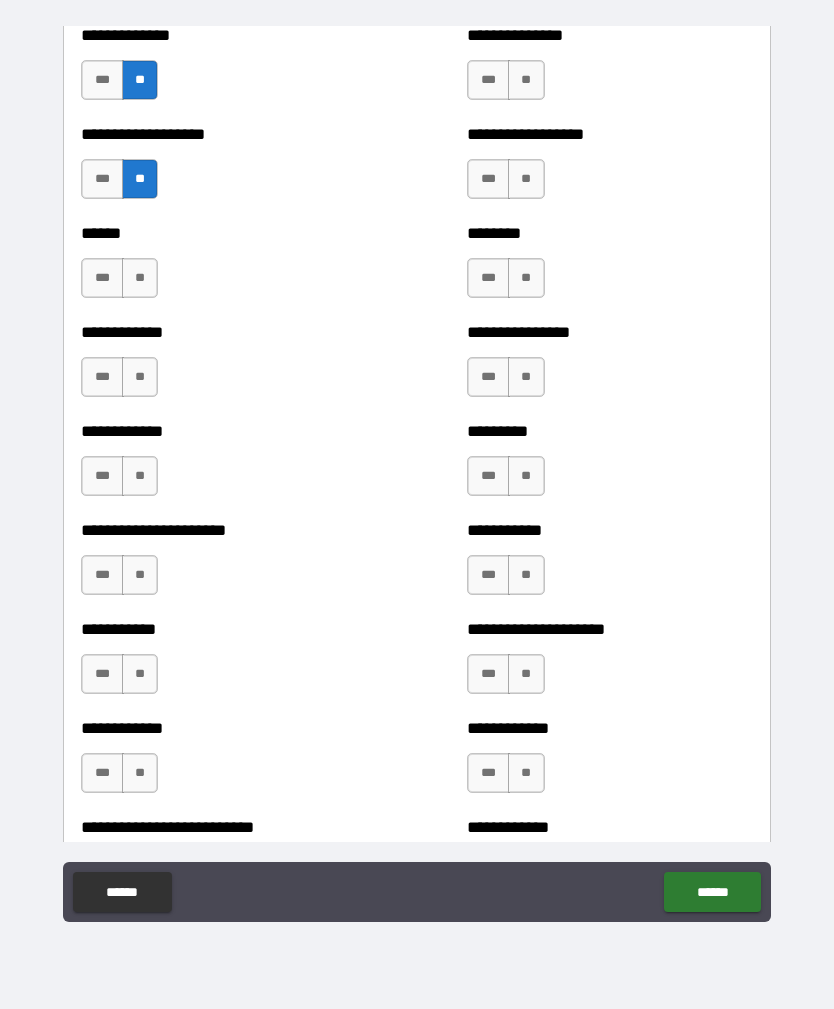 scroll, scrollTop: 4874, scrollLeft: 0, axis: vertical 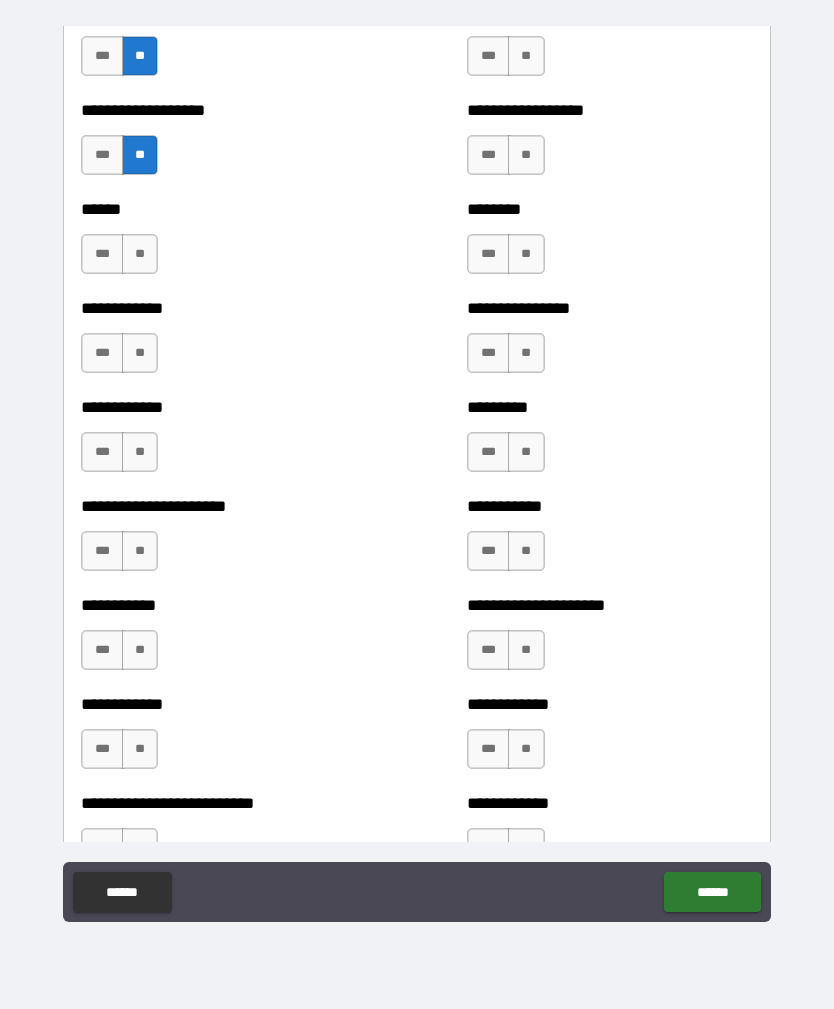 click on "**" at bounding box center (140, 254) 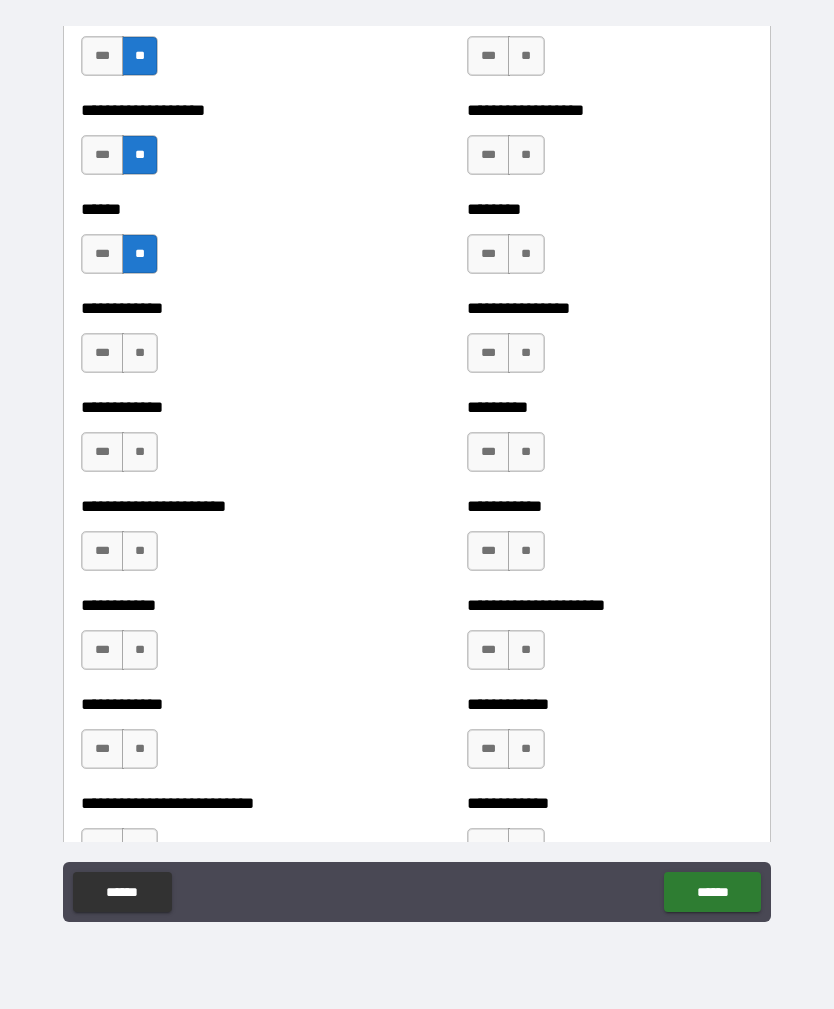 click on "**" at bounding box center [140, 353] 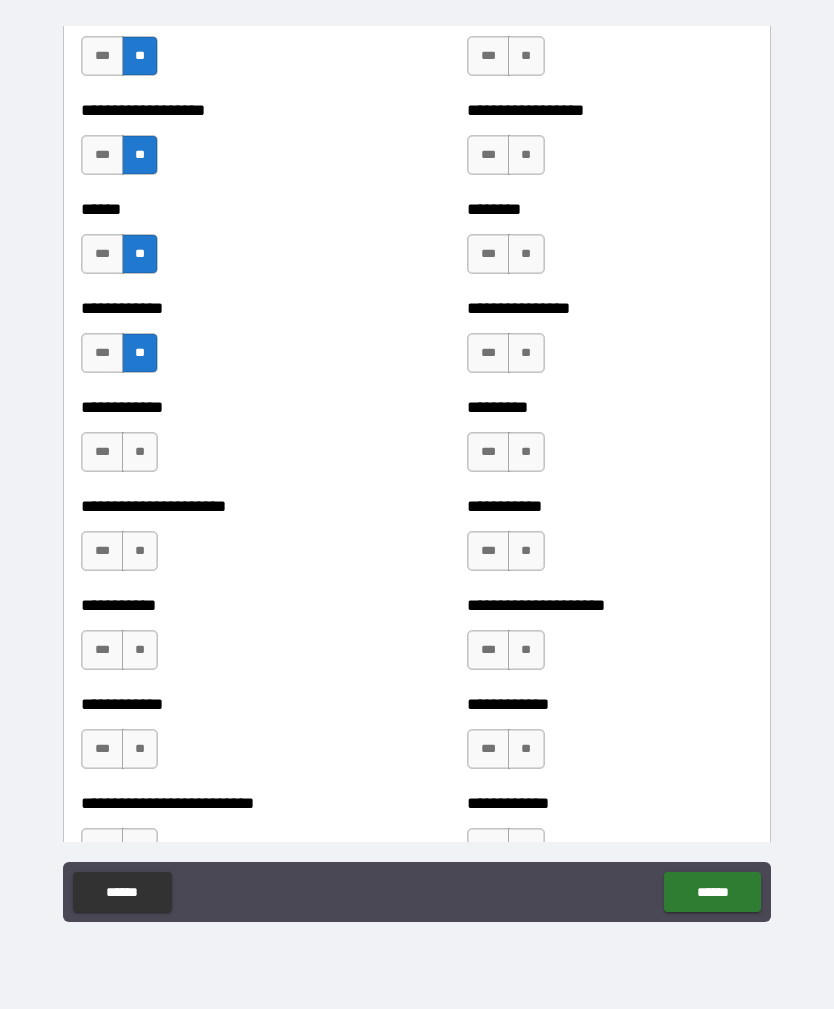 click on "**" at bounding box center [140, 452] 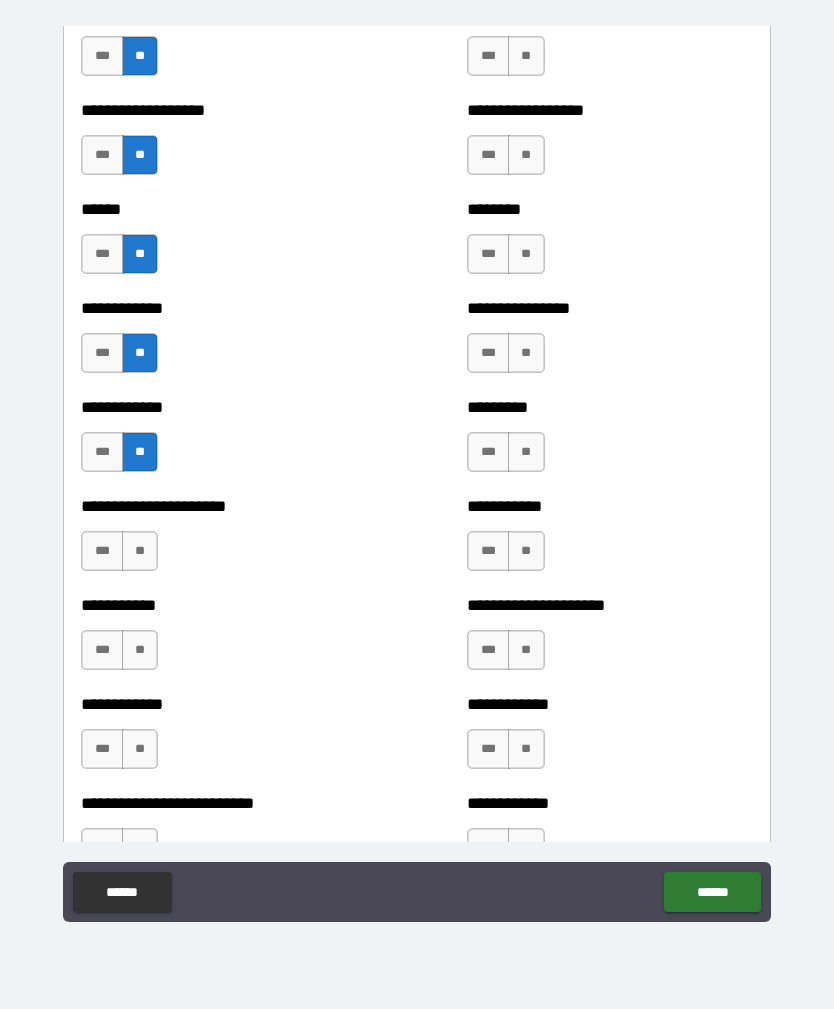 click on "**" at bounding box center [140, 551] 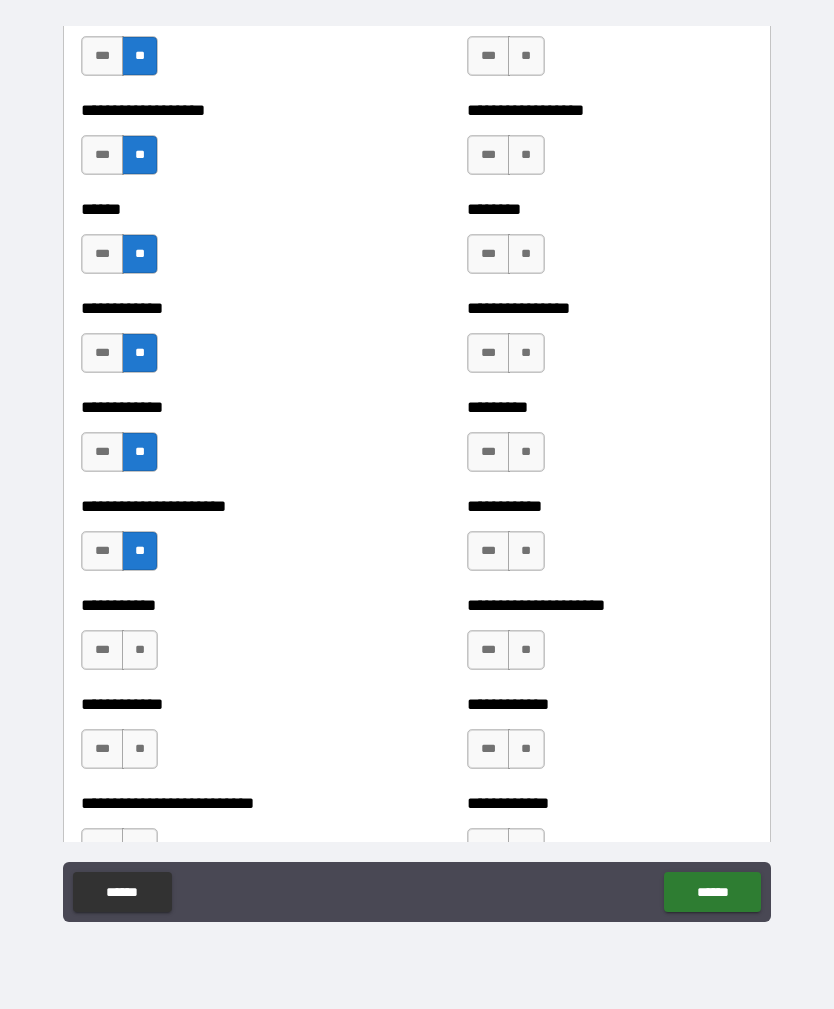 click on "***" at bounding box center (102, 650) 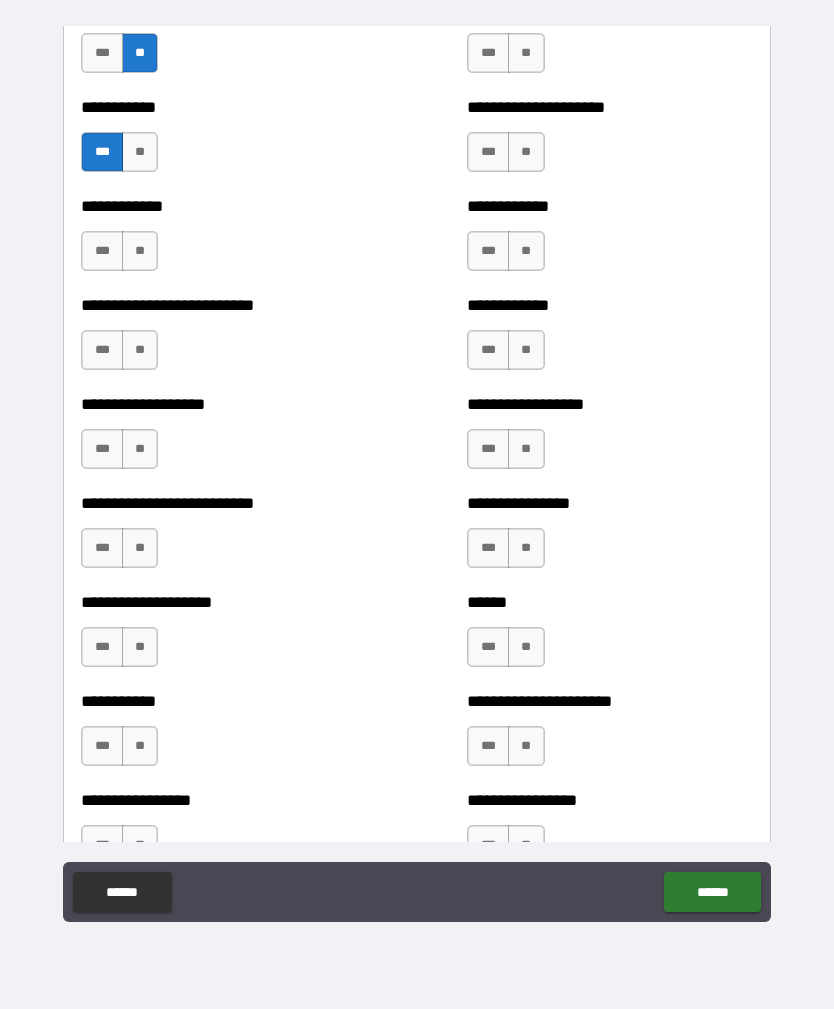 scroll, scrollTop: 5370, scrollLeft: 0, axis: vertical 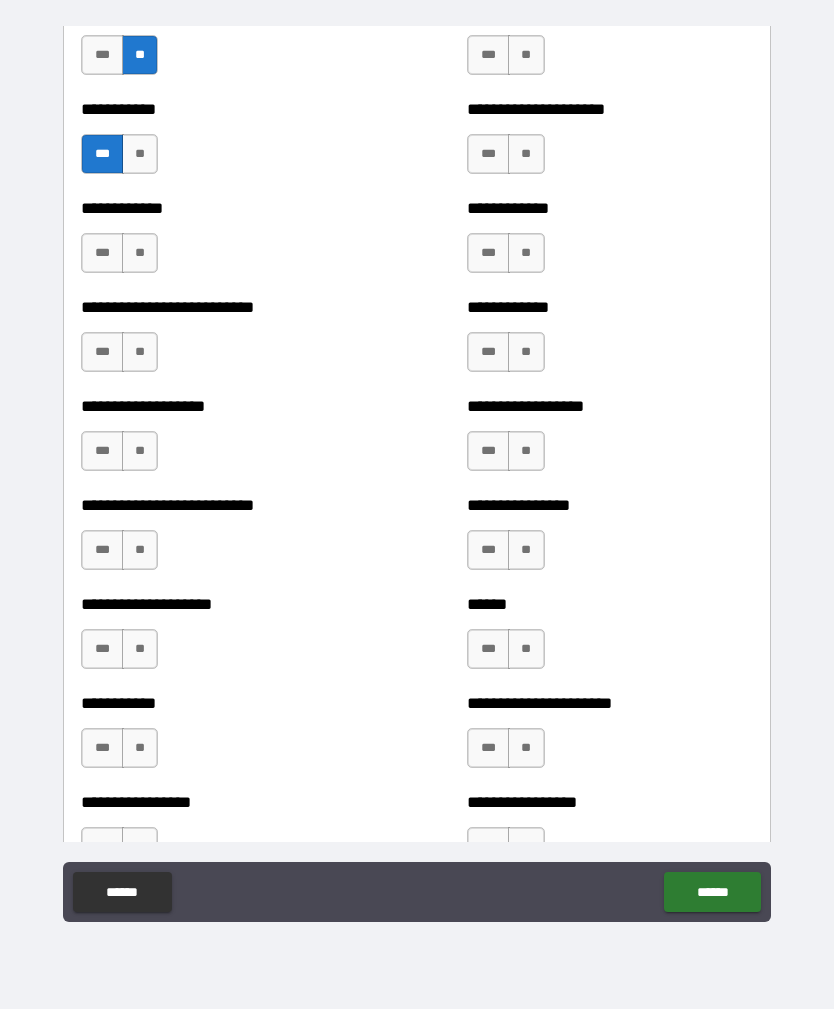 click on "**" at bounding box center (140, 253) 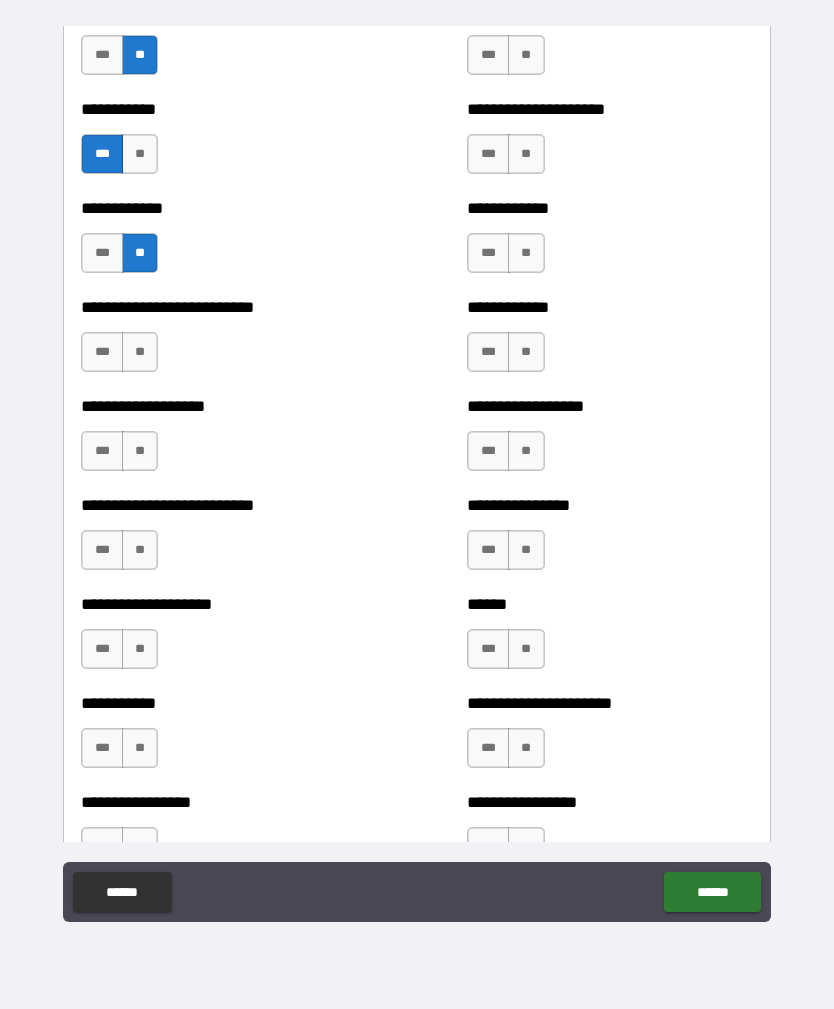 click on "**" at bounding box center [140, 352] 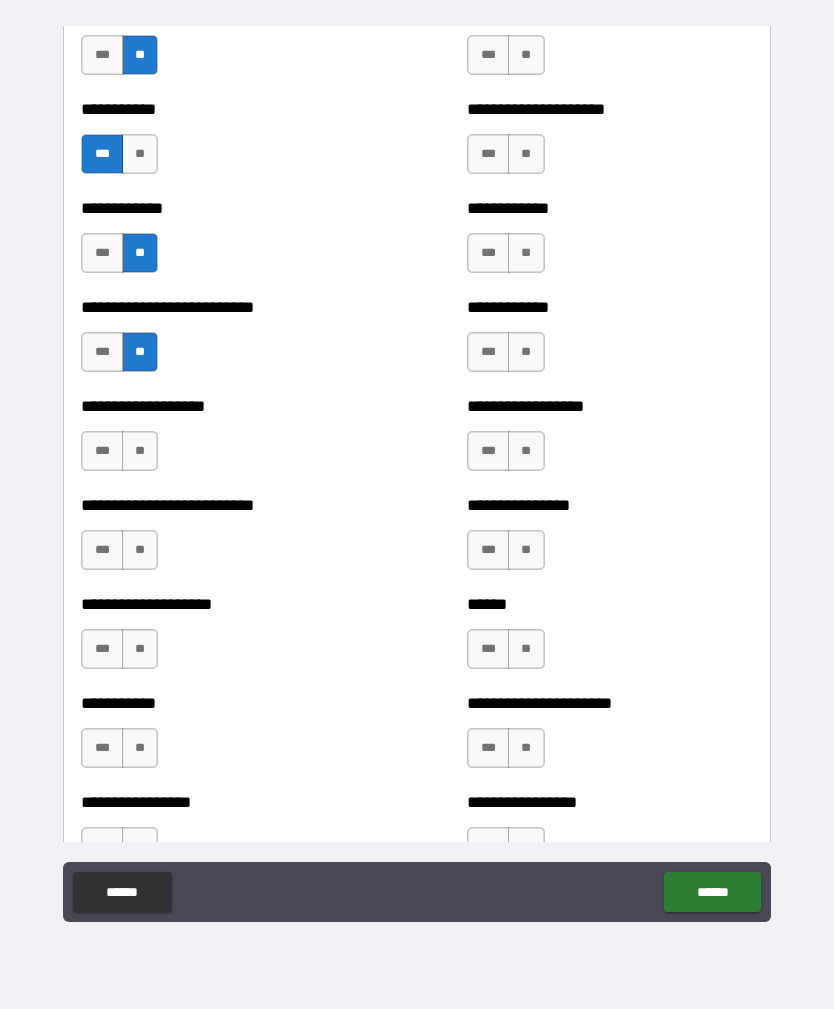 click on "**" at bounding box center (140, 451) 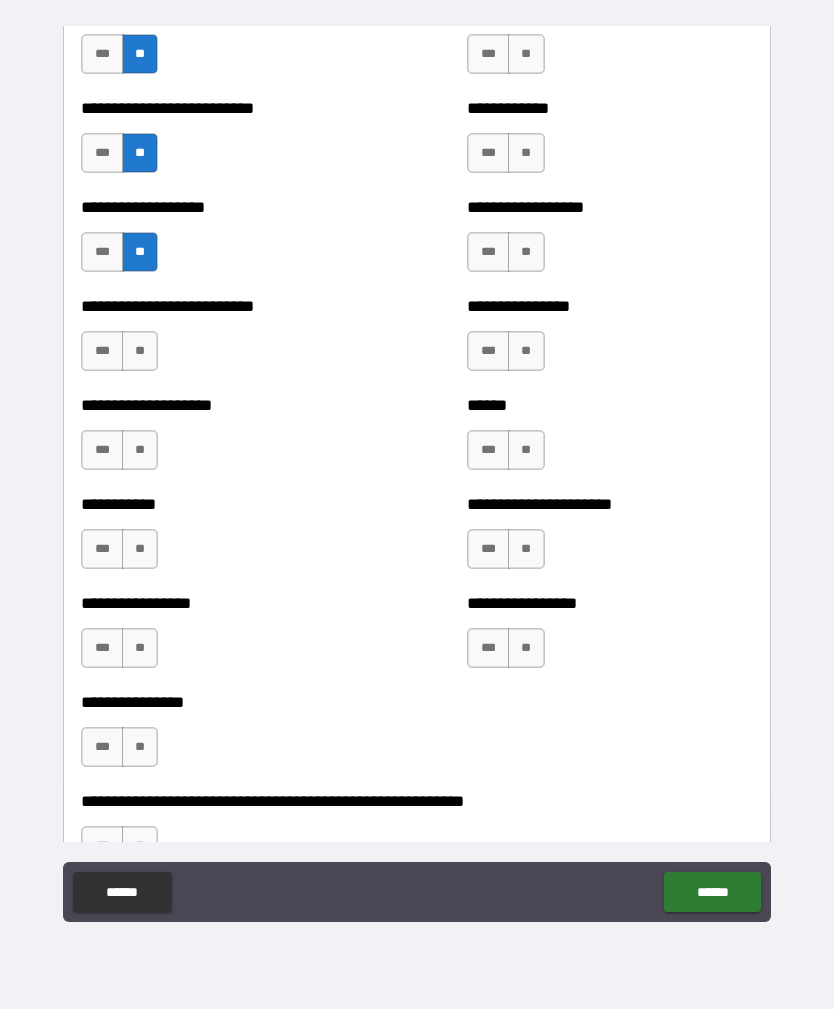 scroll, scrollTop: 5687, scrollLeft: 0, axis: vertical 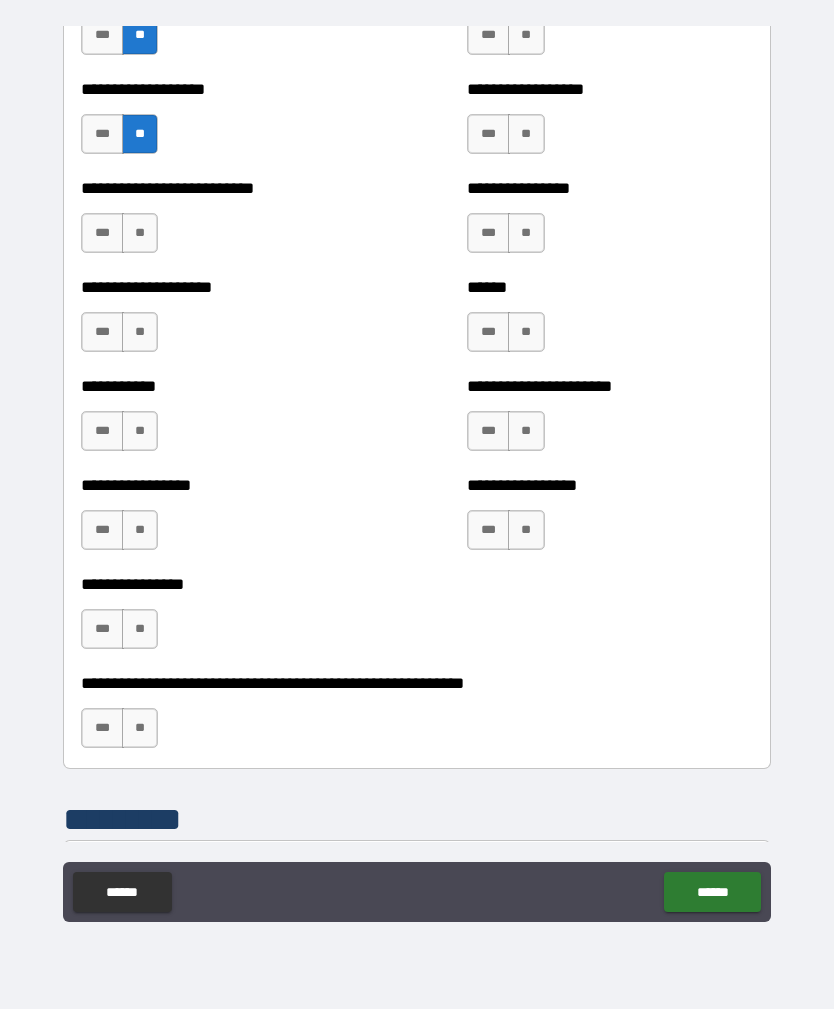 click on "**" at bounding box center (140, 233) 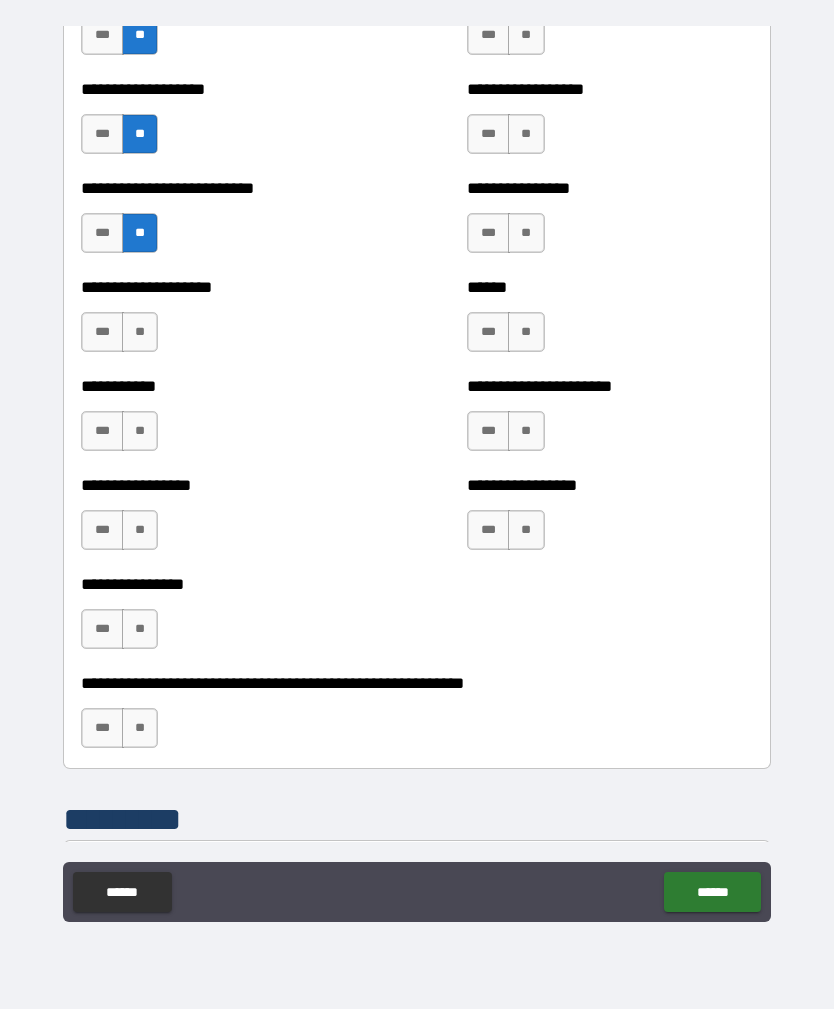 click on "**" at bounding box center [140, 332] 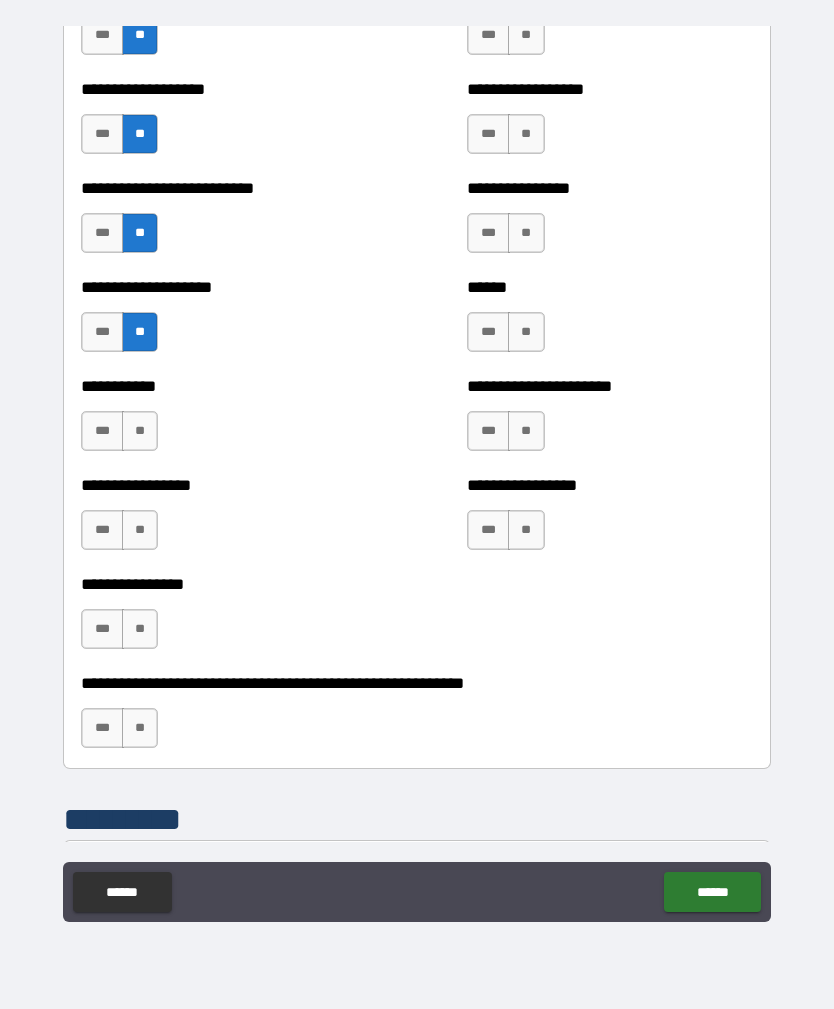 click on "**" at bounding box center [140, 431] 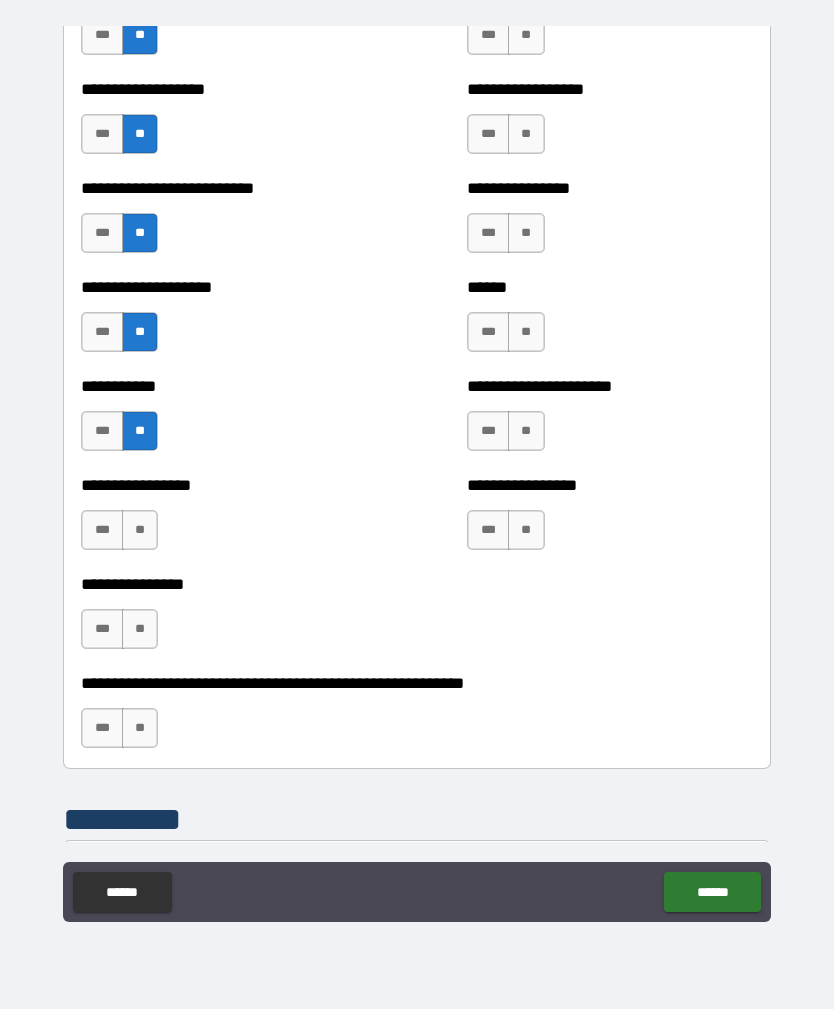 click on "**" at bounding box center (140, 530) 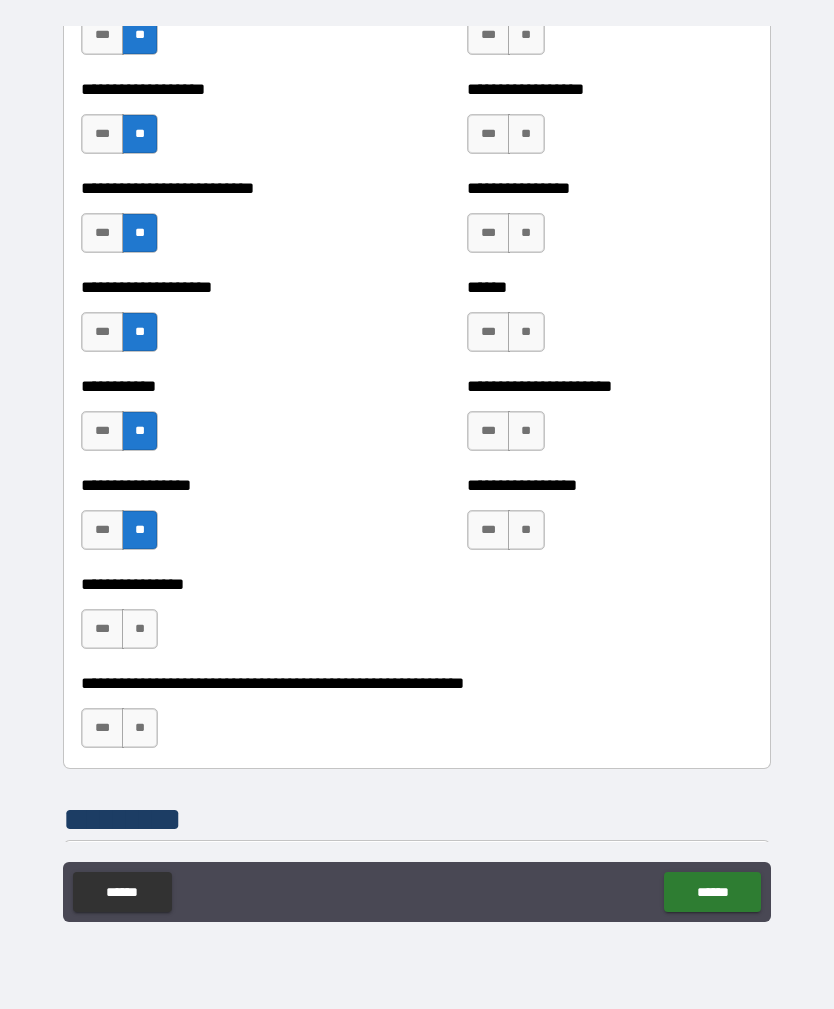 click on "**" at bounding box center (140, 629) 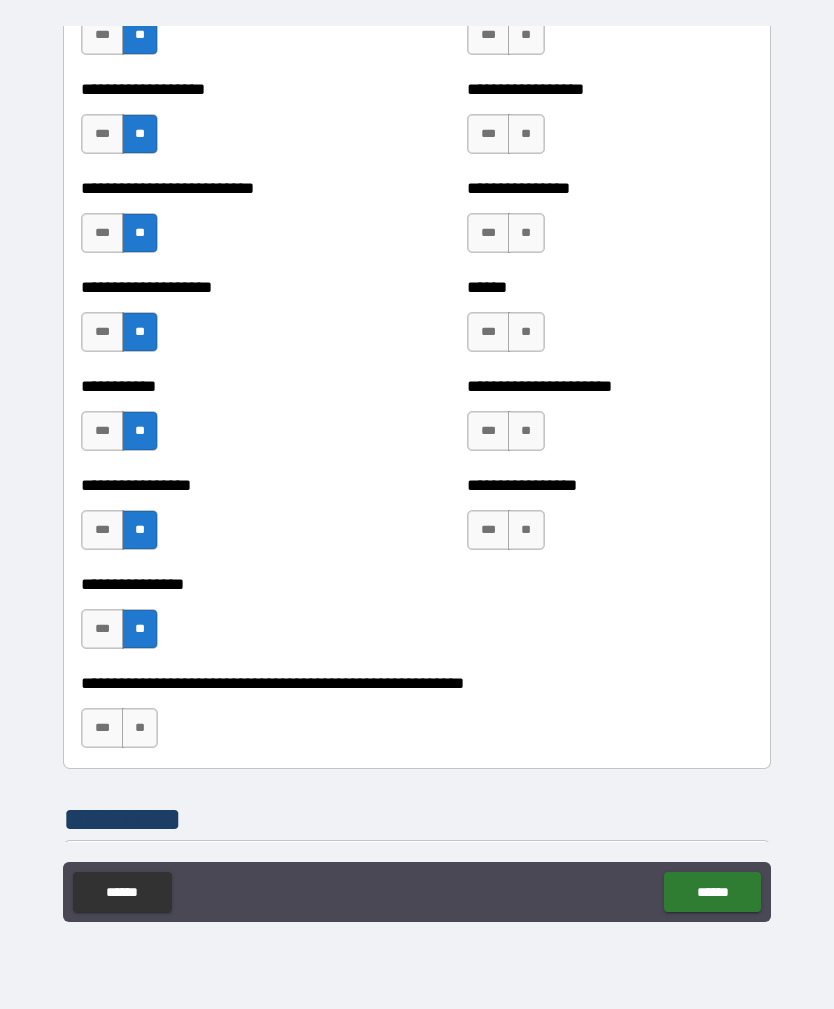 click on "**" at bounding box center (140, 728) 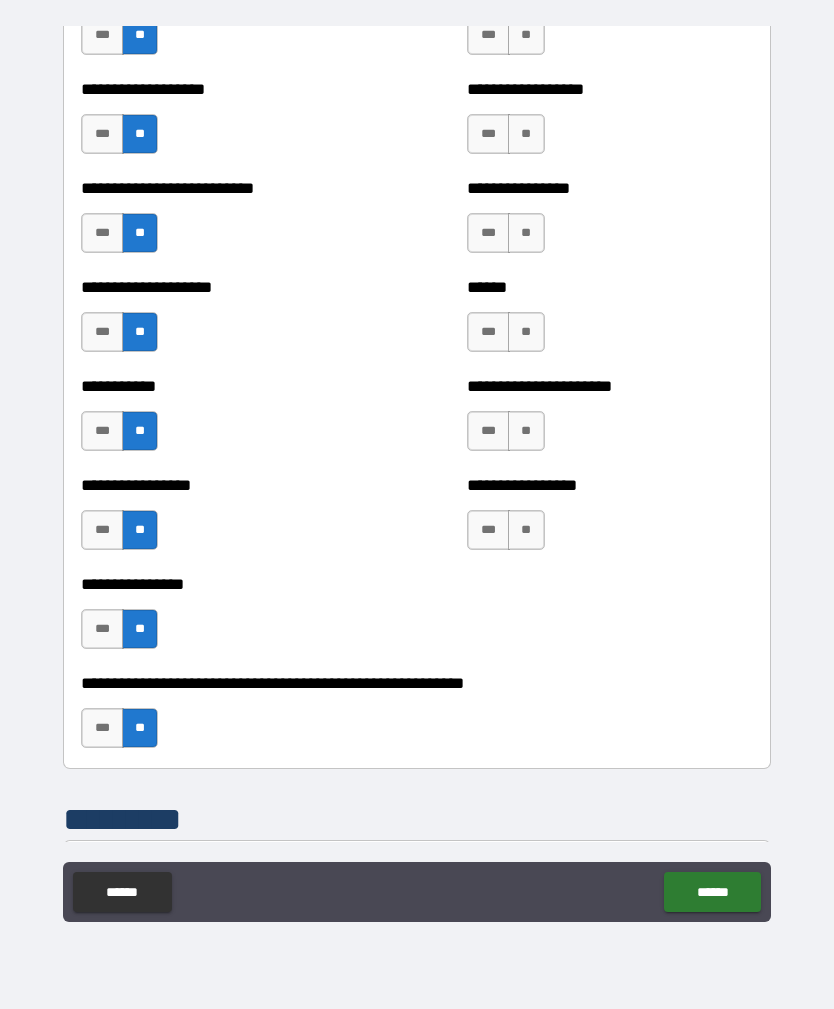 click on "**" at bounding box center [526, 530] 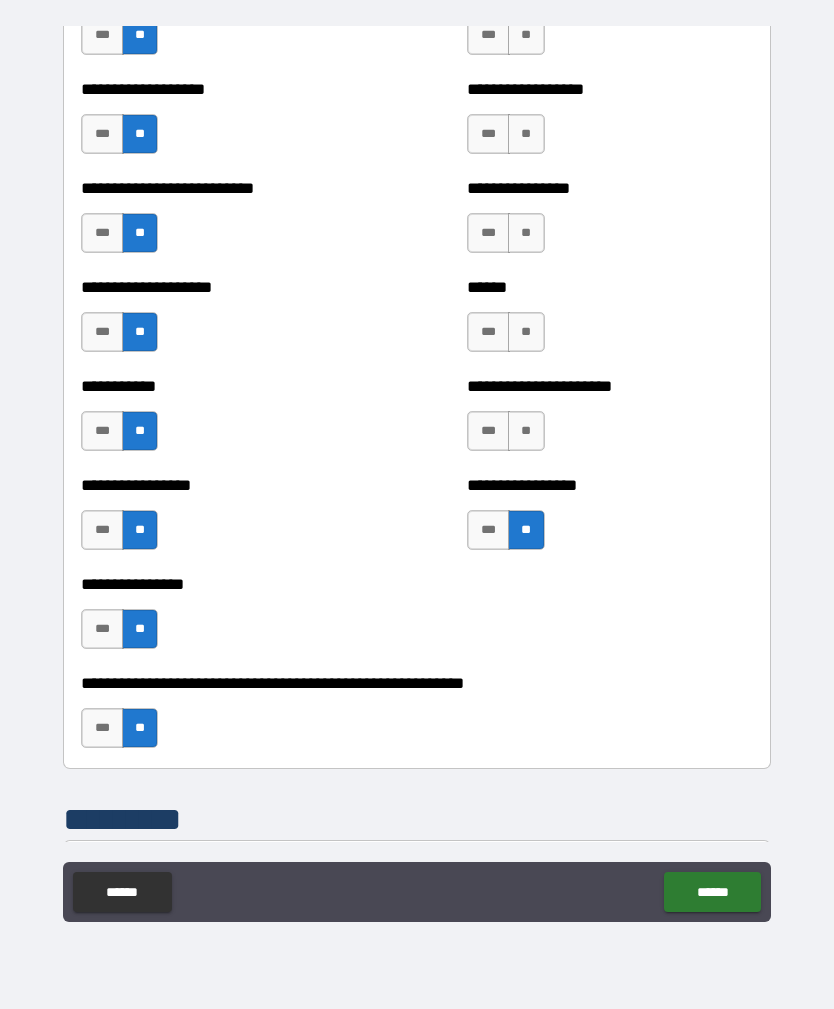 click on "**" at bounding box center [526, 431] 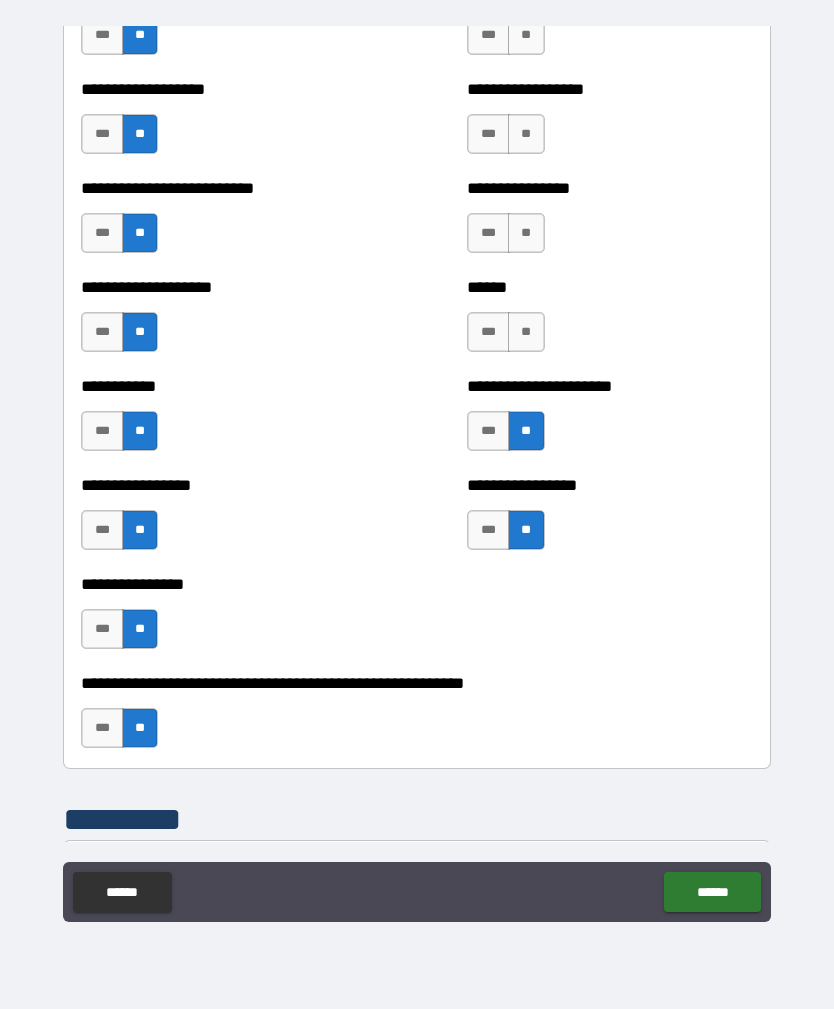 click on "**" at bounding box center [526, 332] 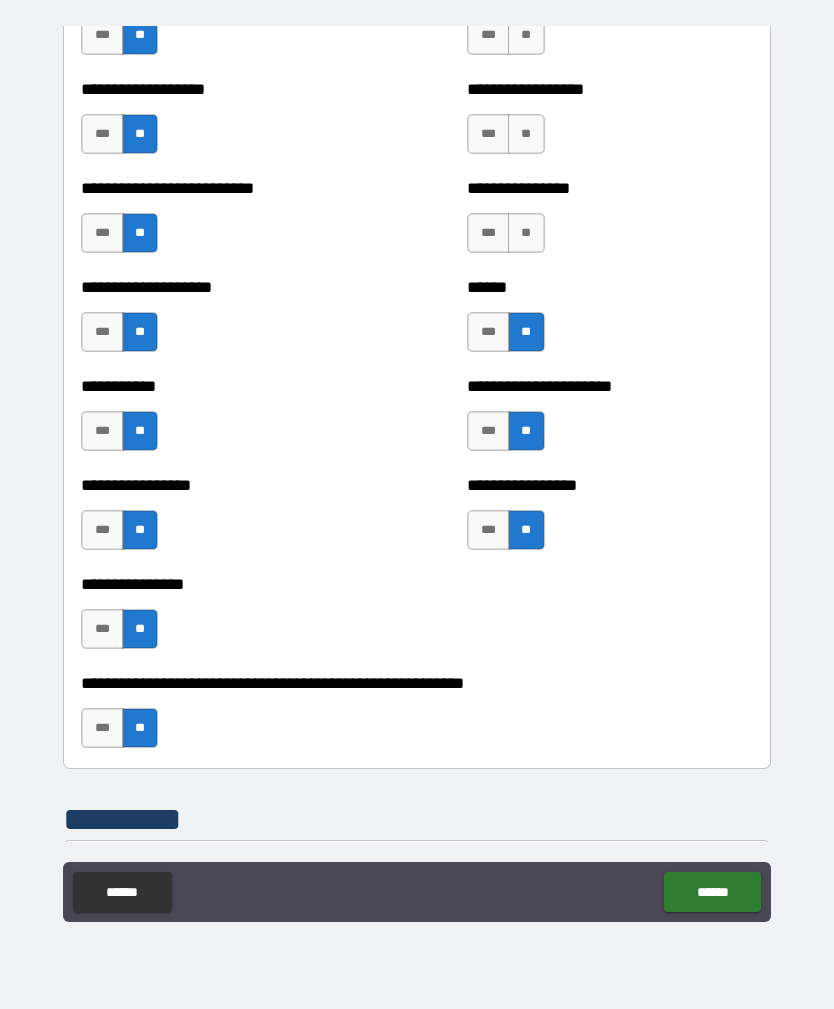 click on "**" at bounding box center [526, 233] 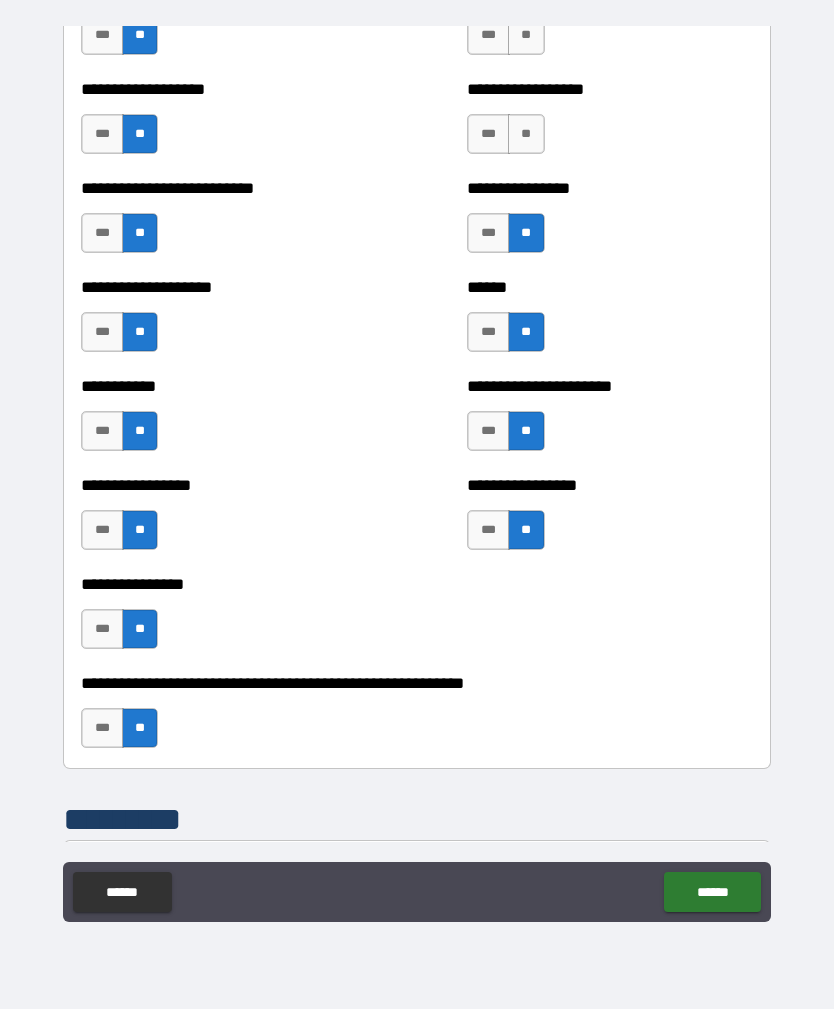 click on "**" at bounding box center (526, 134) 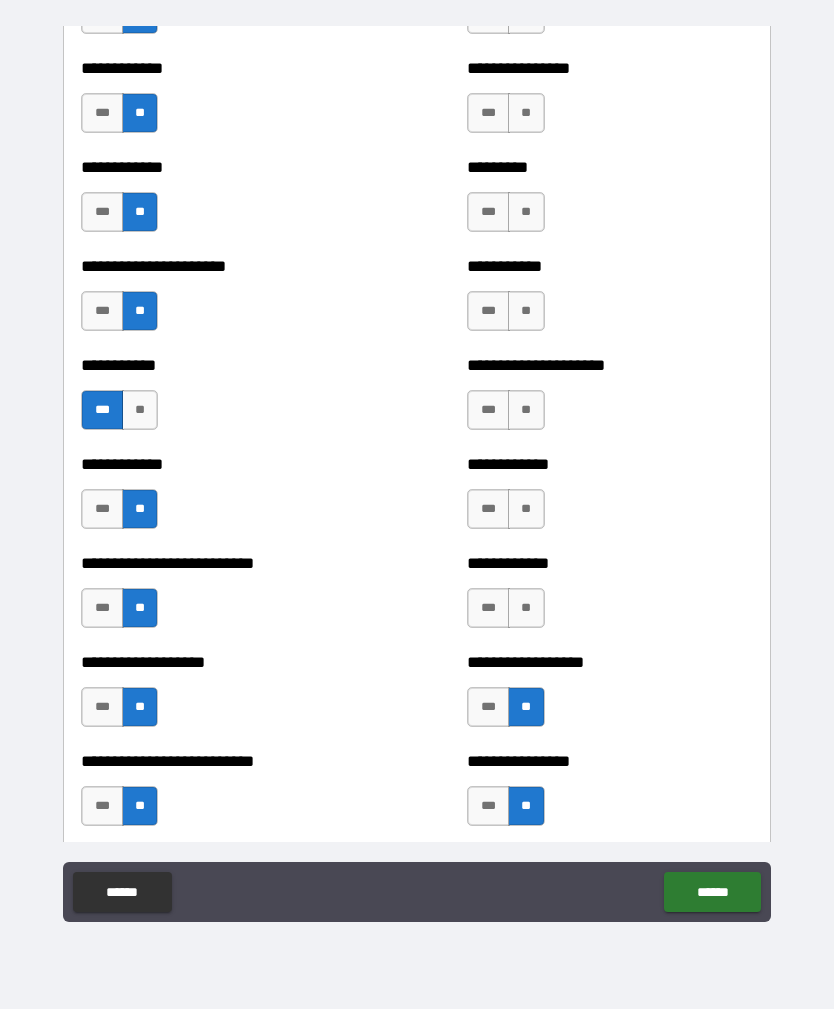 scroll, scrollTop: 5116, scrollLeft: 0, axis: vertical 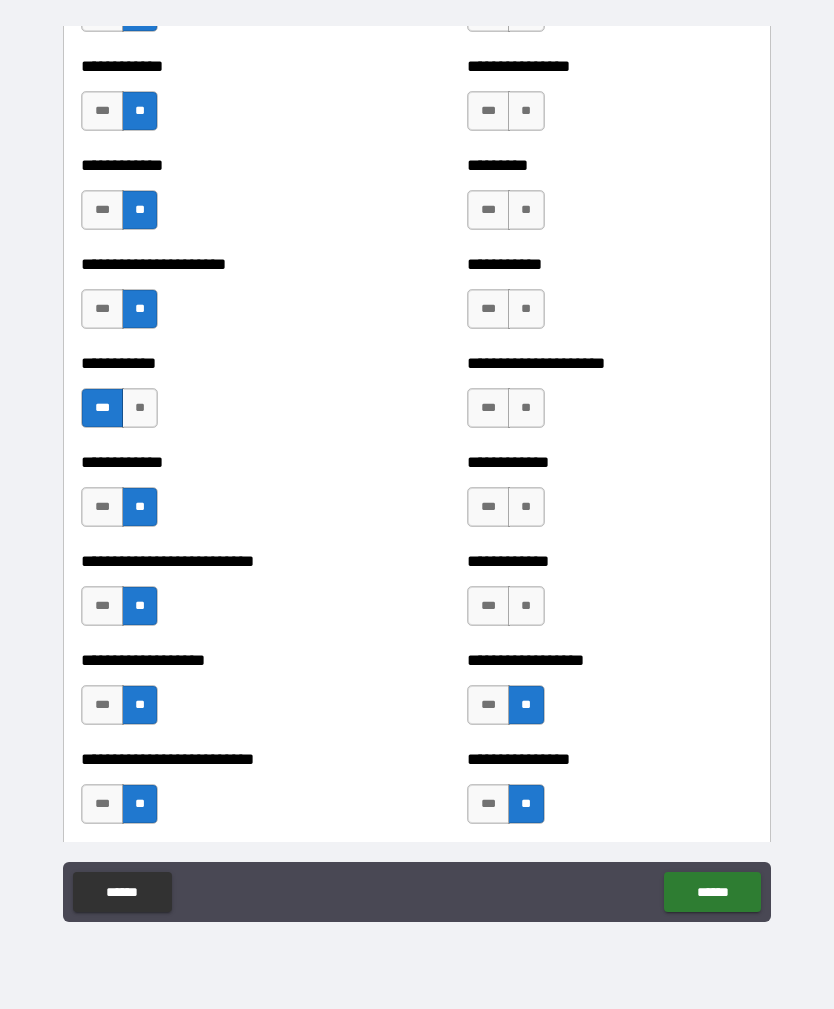 click on "**" at bounding box center [526, 606] 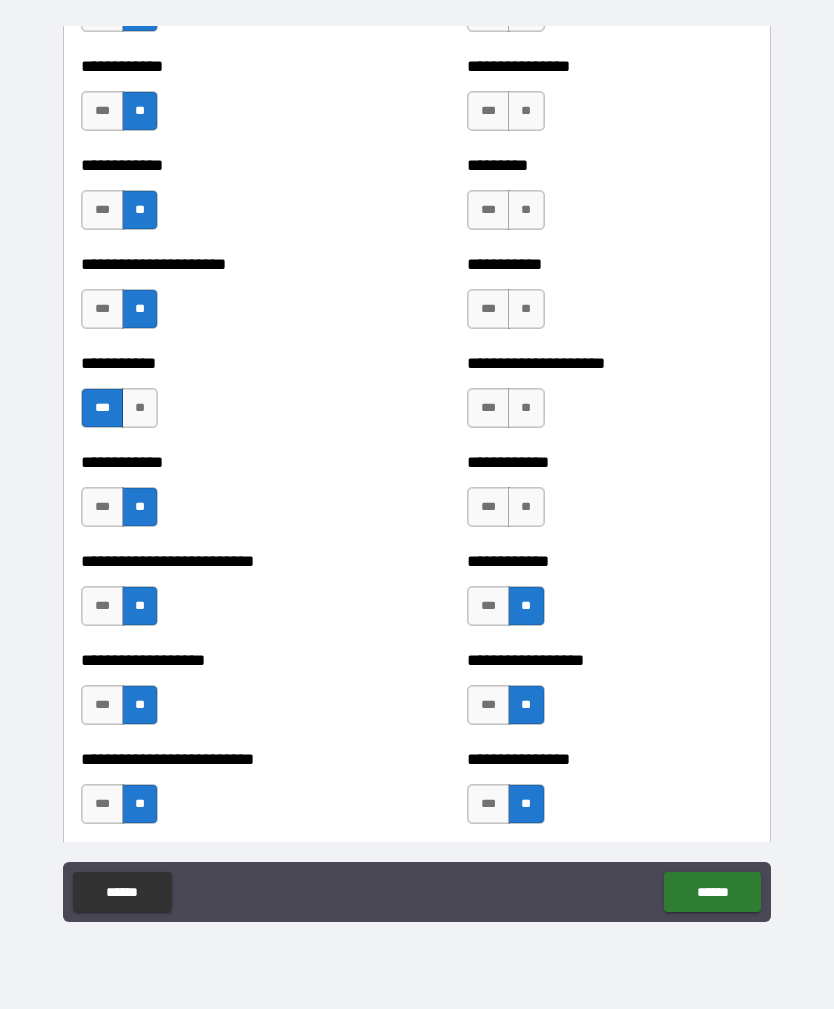 click on "**" at bounding box center [526, 507] 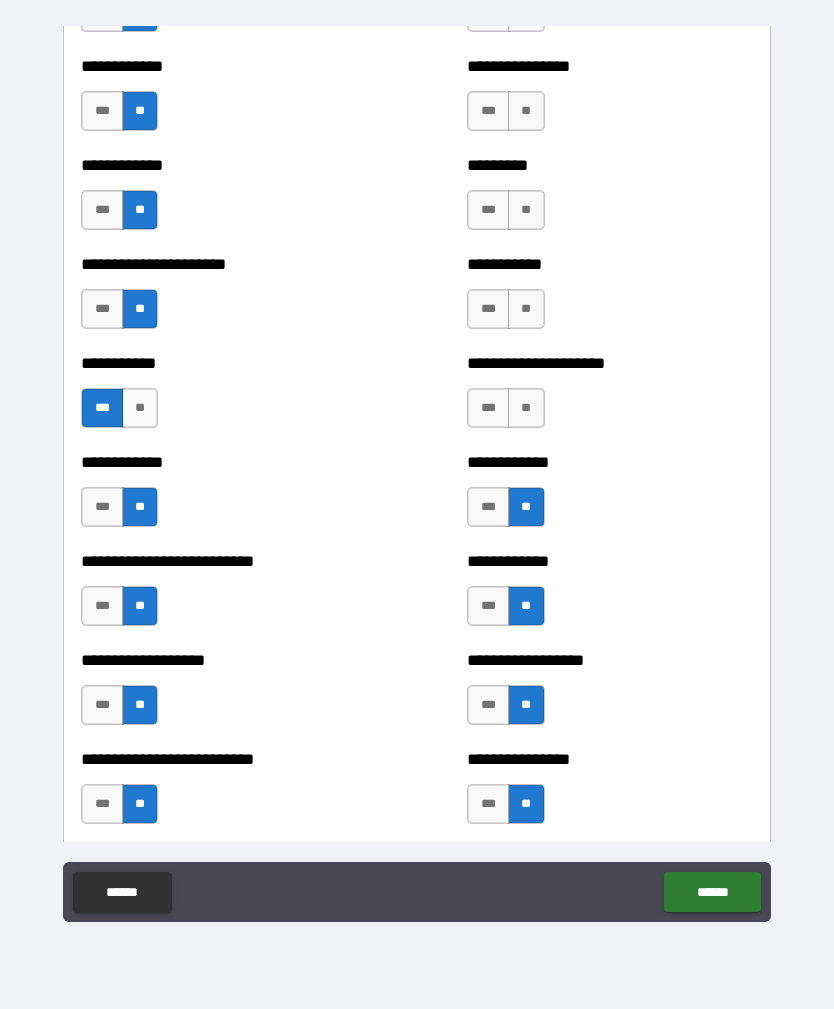 click on "**" at bounding box center (526, 408) 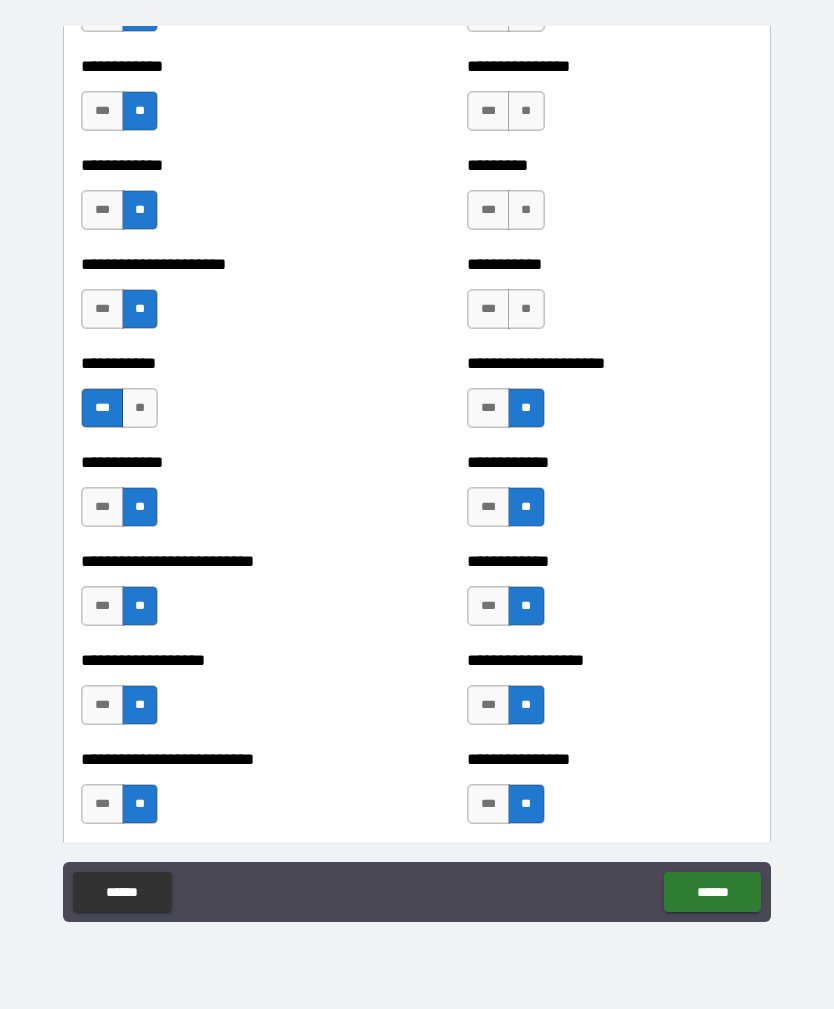 click on "**" at bounding box center [526, 309] 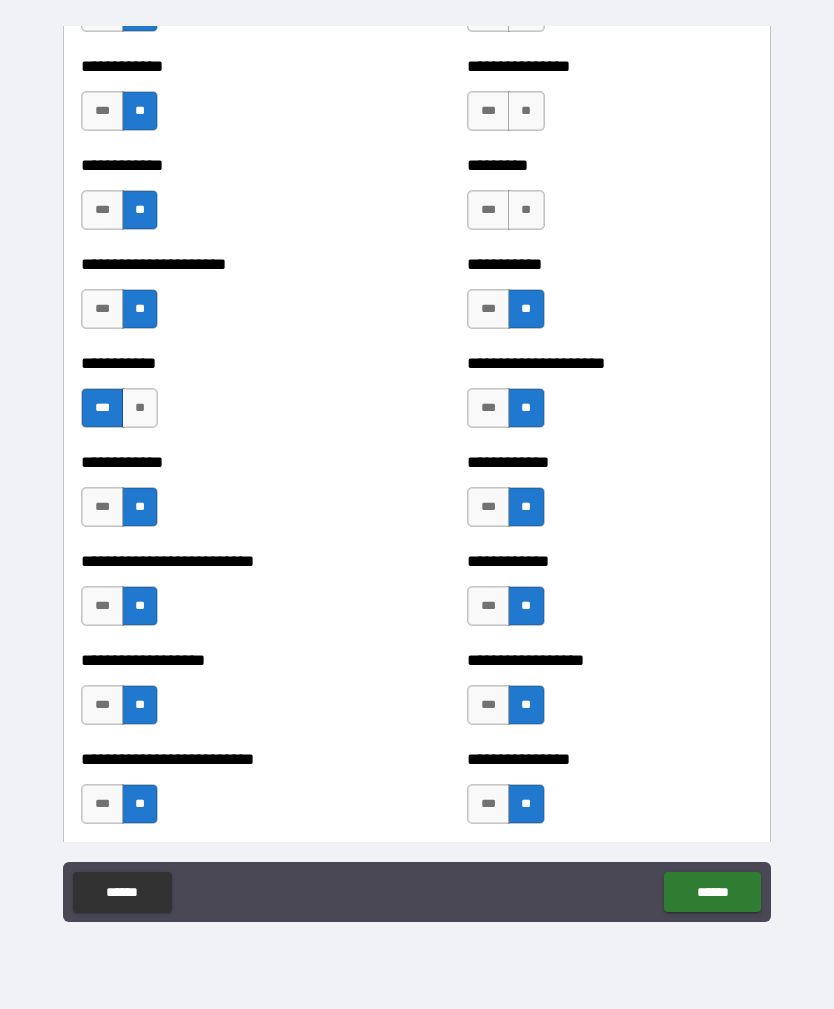 click on "**" at bounding box center (526, 210) 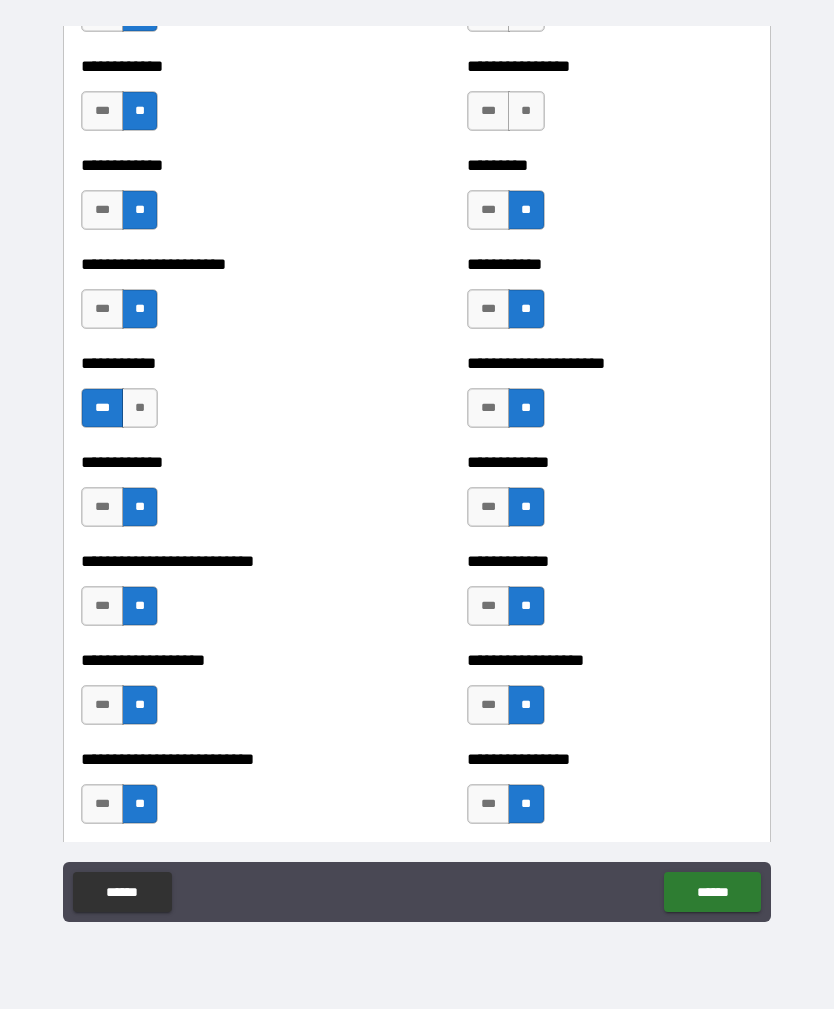 click on "**" at bounding box center [526, 111] 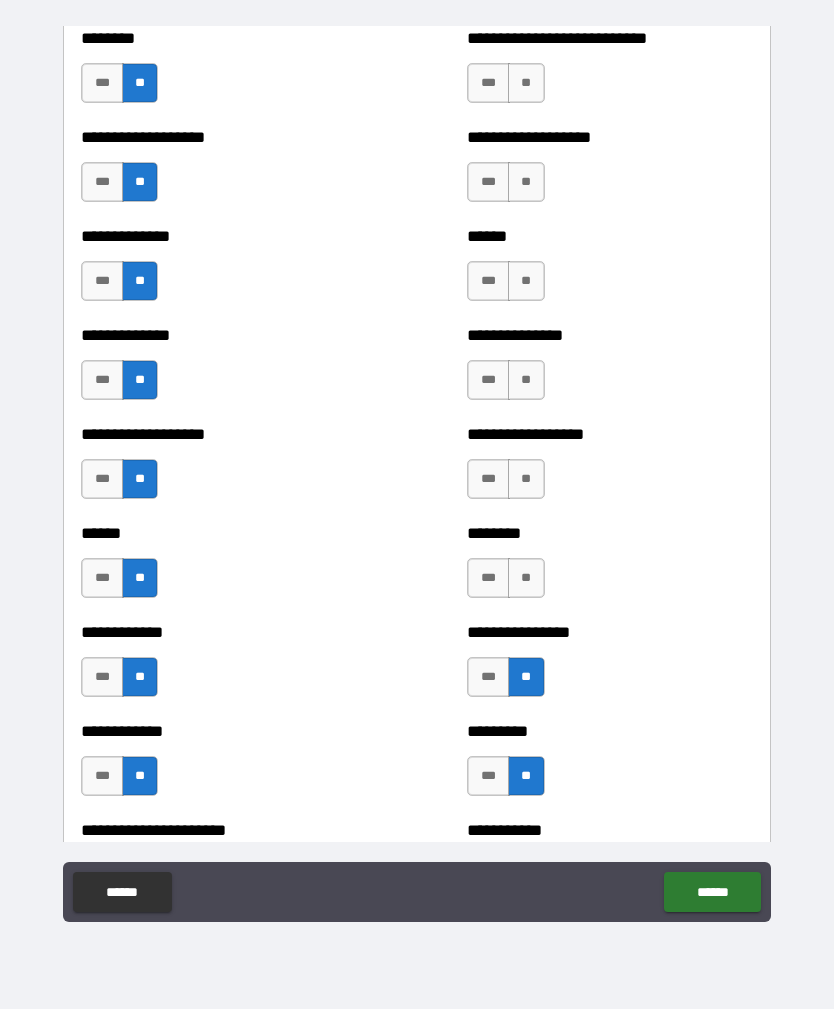 scroll, scrollTop: 4550, scrollLeft: 0, axis: vertical 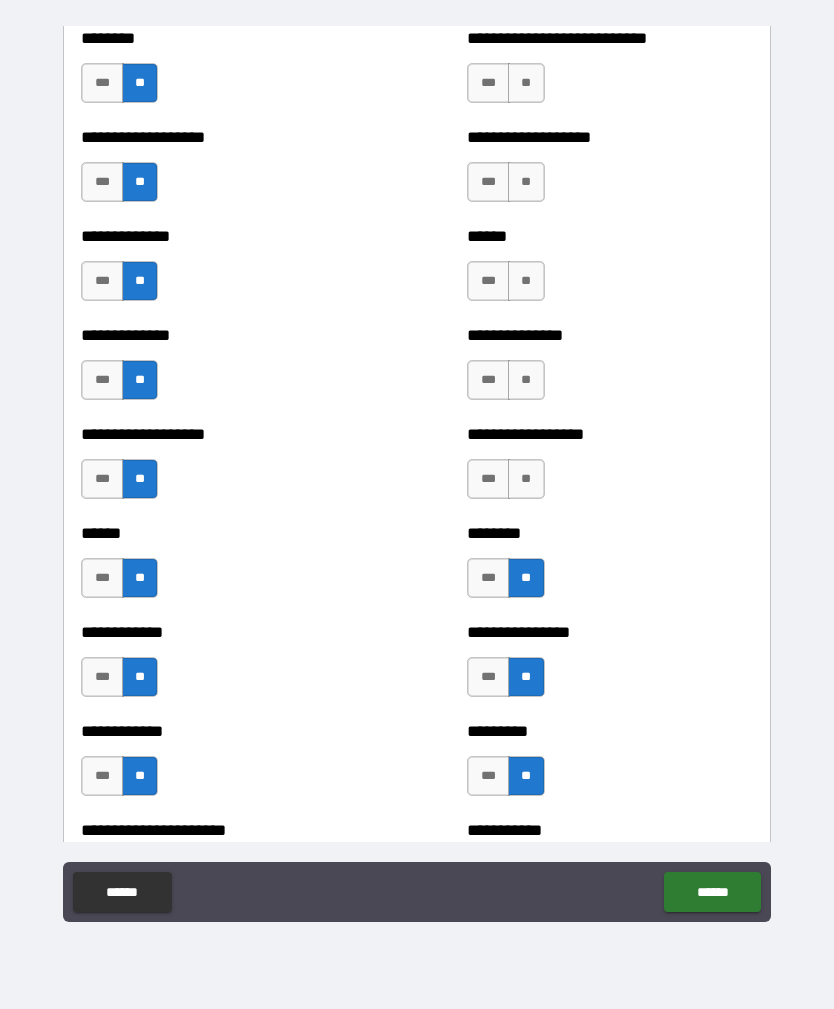 click on "**" at bounding box center [526, 479] 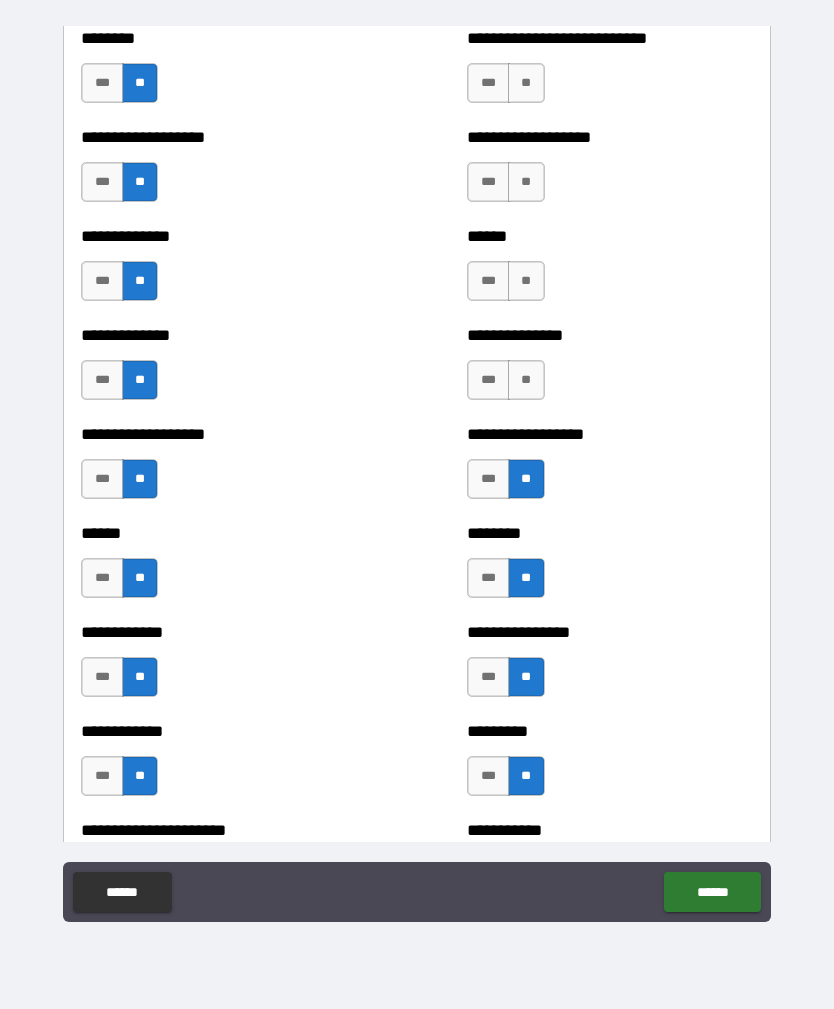 click on "**" at bounding box center (526, 380) 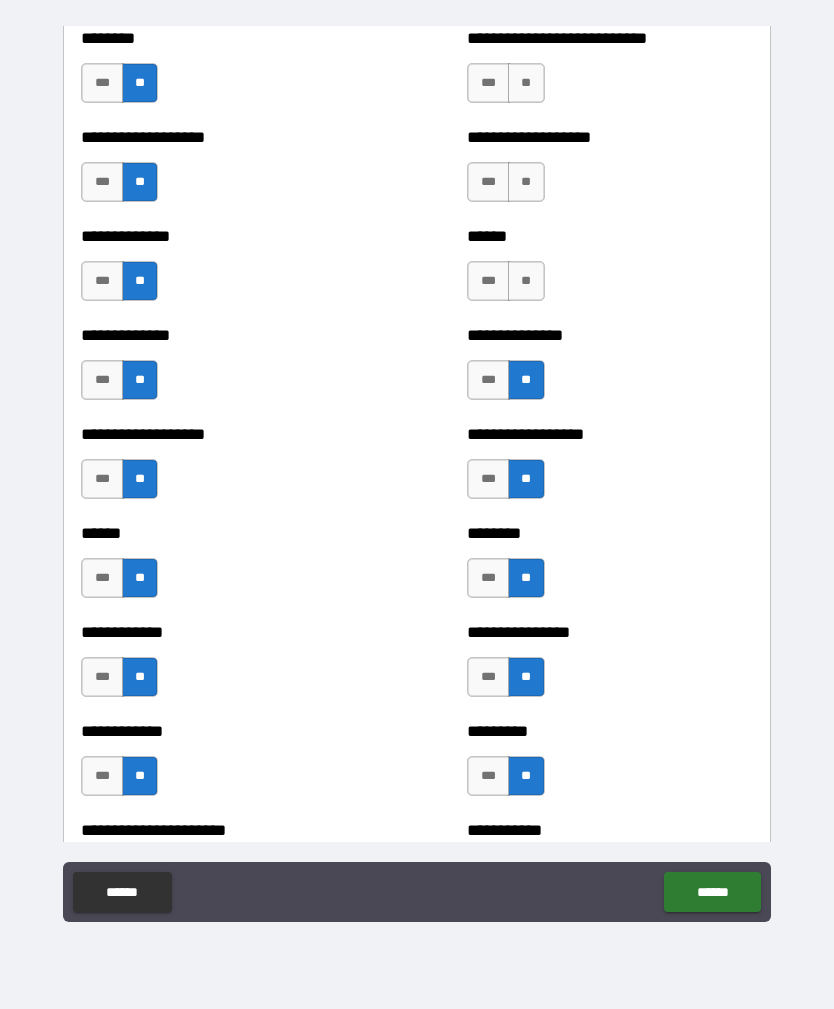 click on "**" at bounding box center [526, 281] 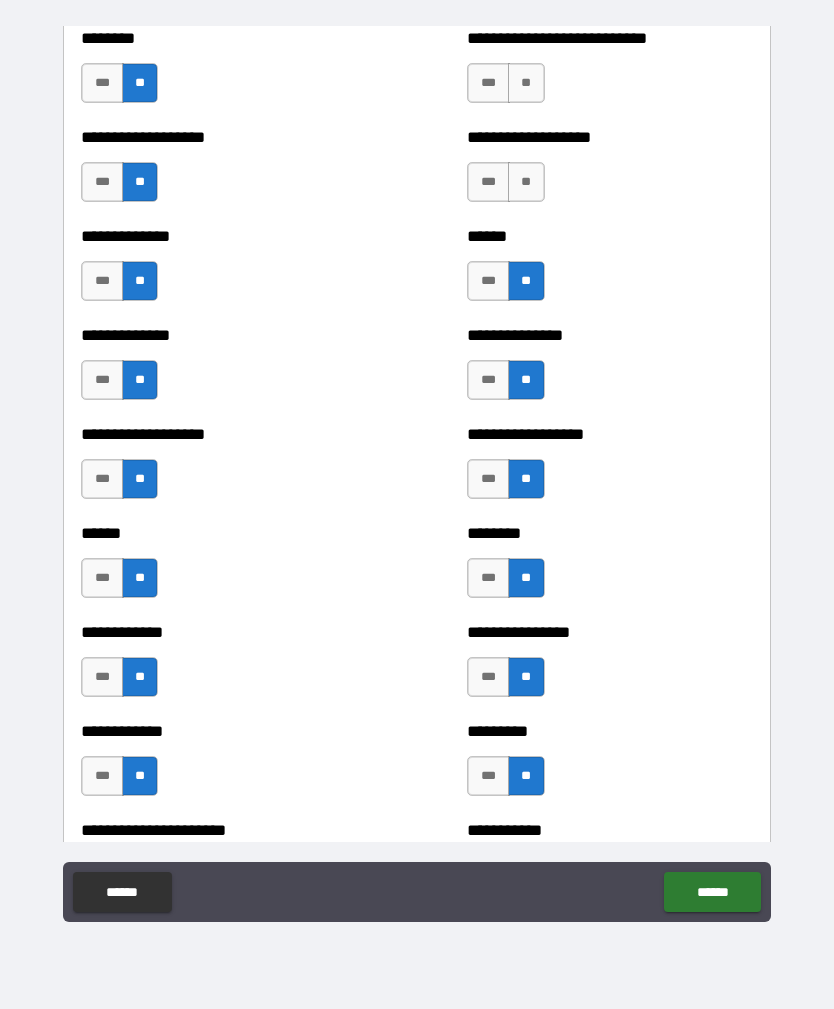 click on "**" at bounding box center [526, 182] 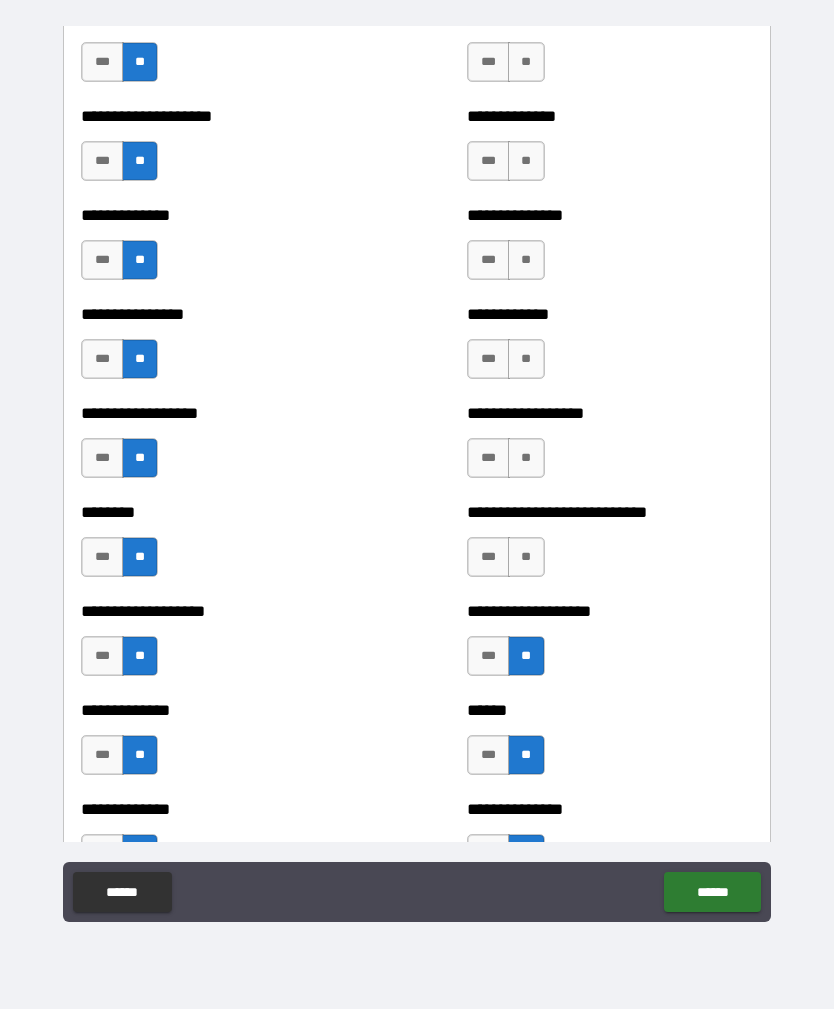 scroll, scrollTop: 4069, scrollLeft: 0, axis: vertical 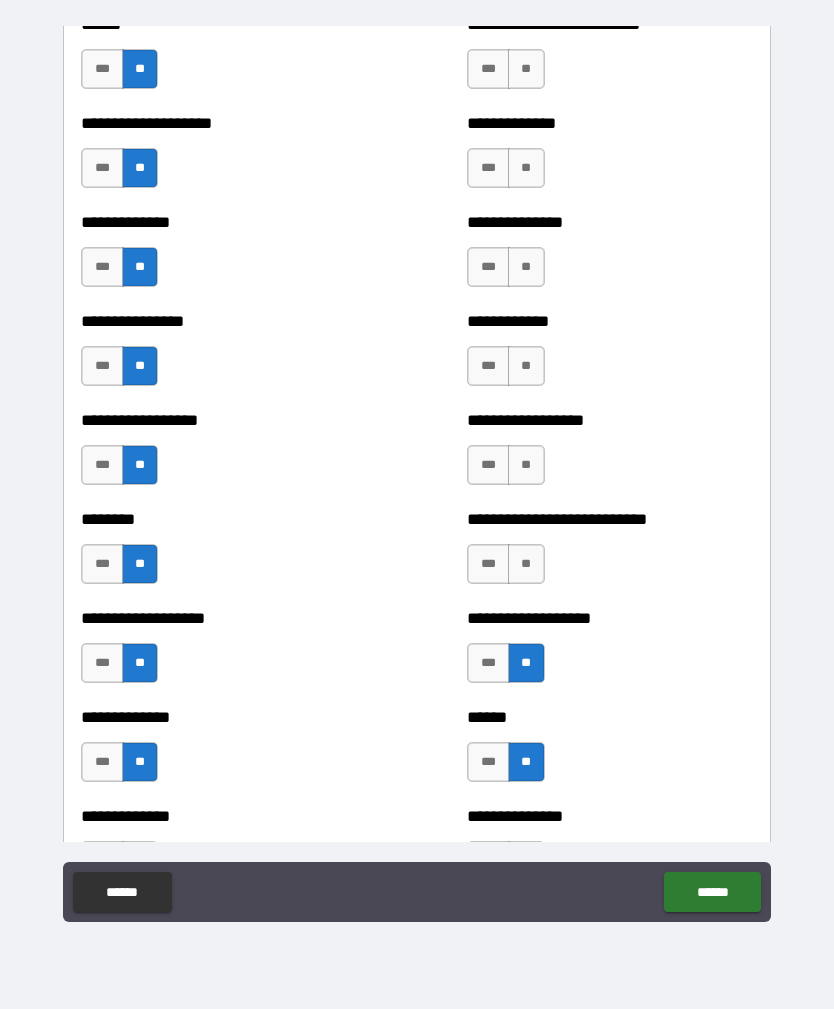 click on "**" at bounding box center (526, 564) 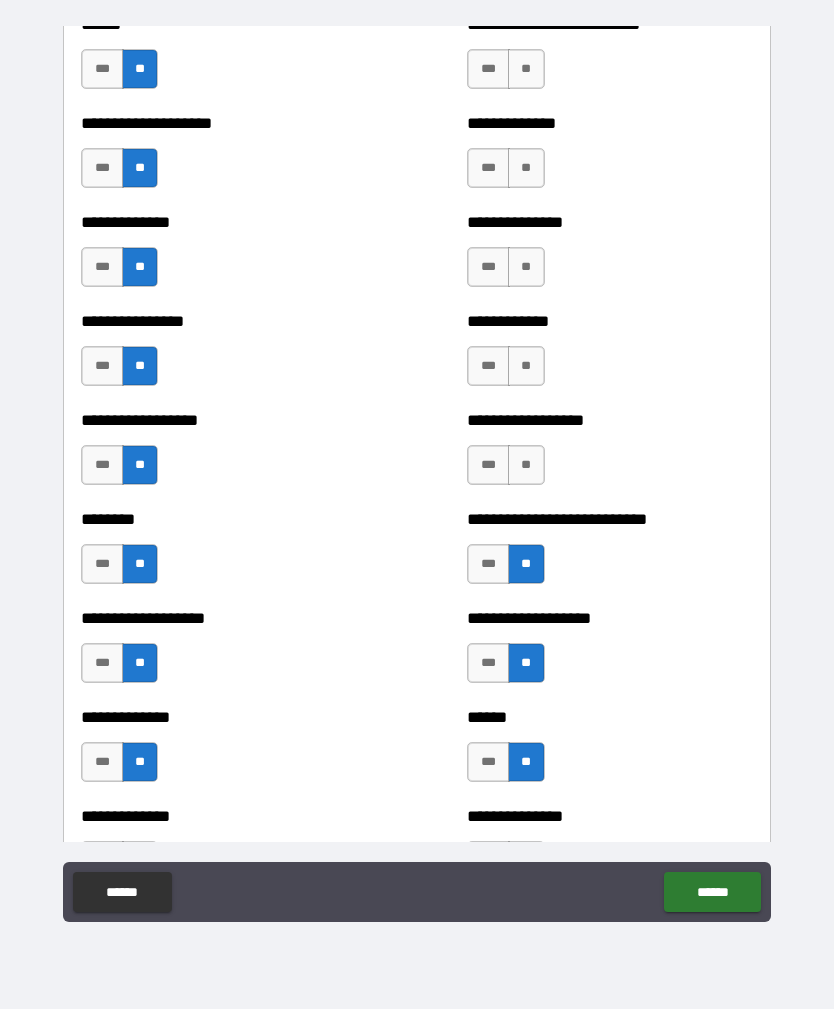 click on "***" at bounding box center [488, 465] 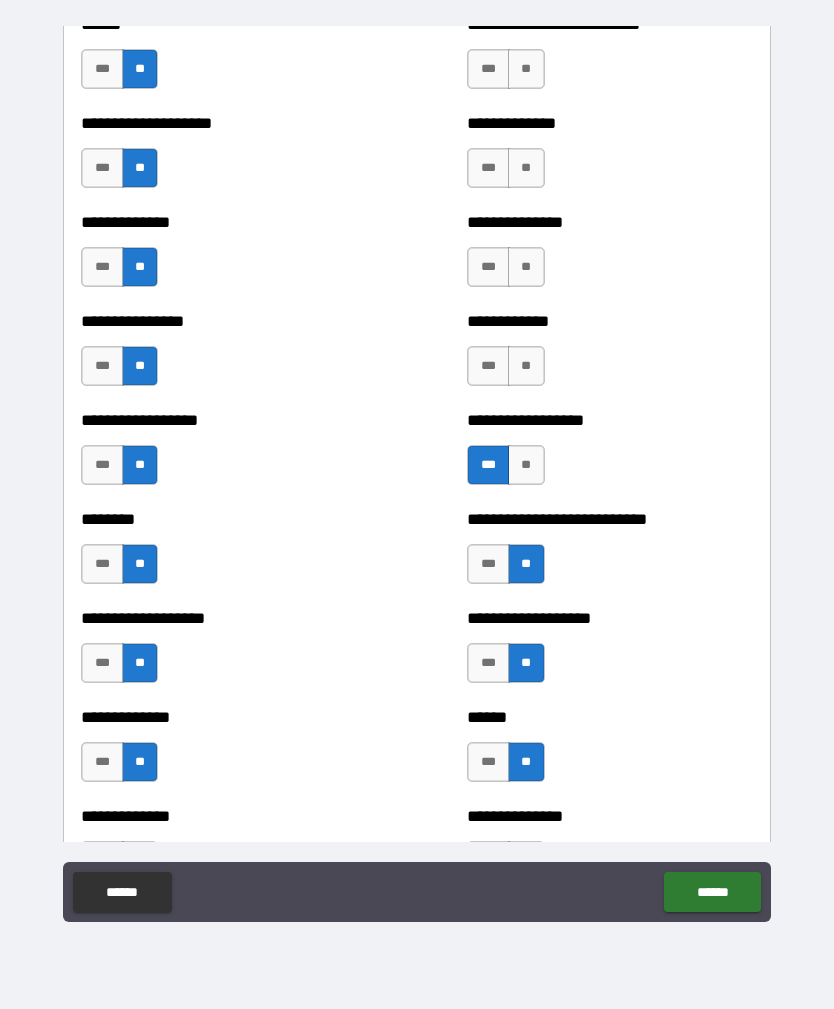 click on "**" at bounding box center [526, 465] 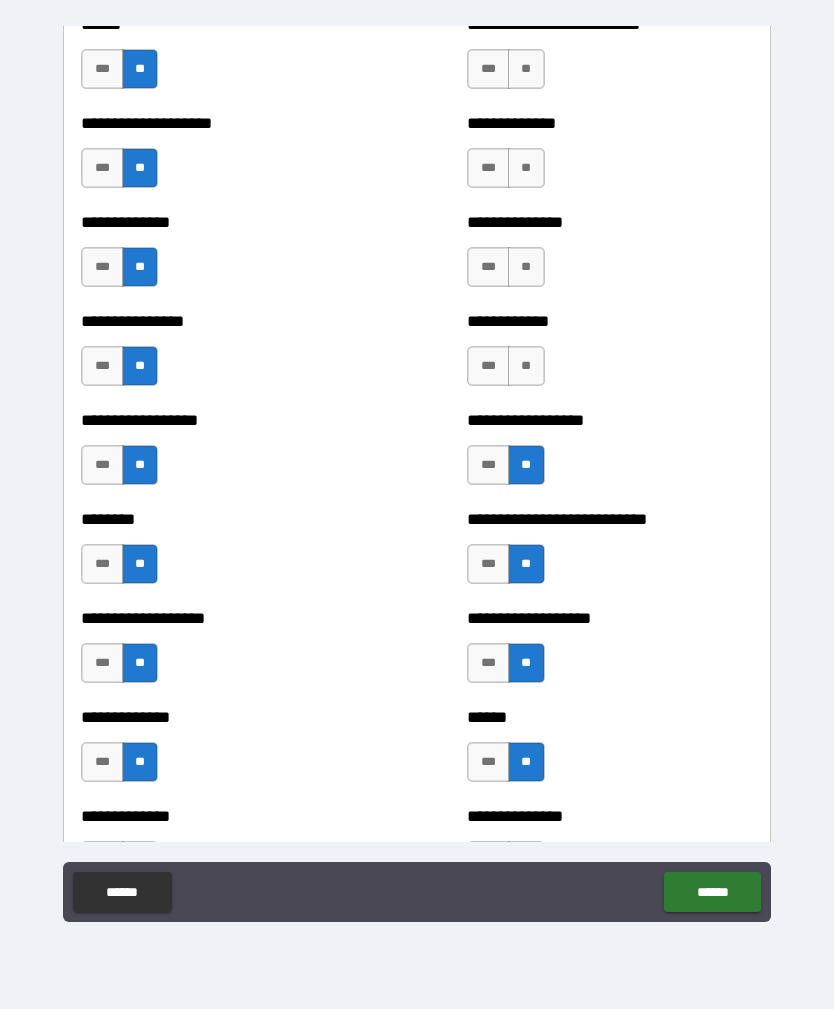click on "**" at bounding box center (526, 366) 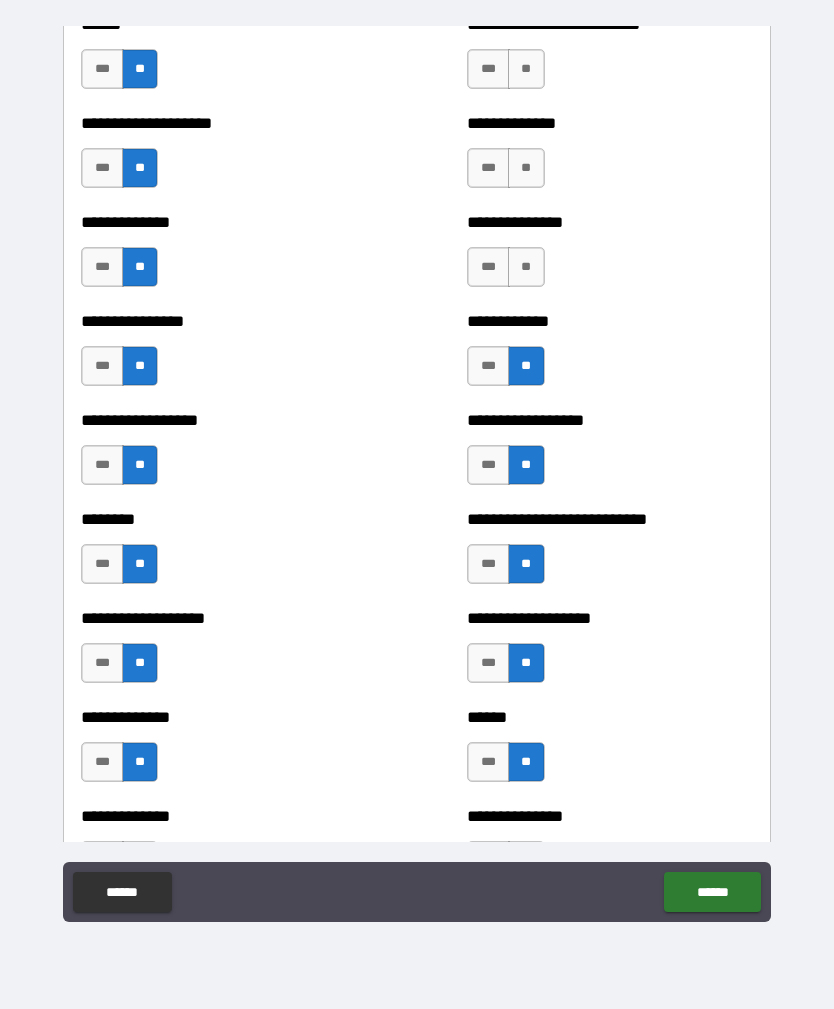 click on "**" at bounding box center [526, 267] 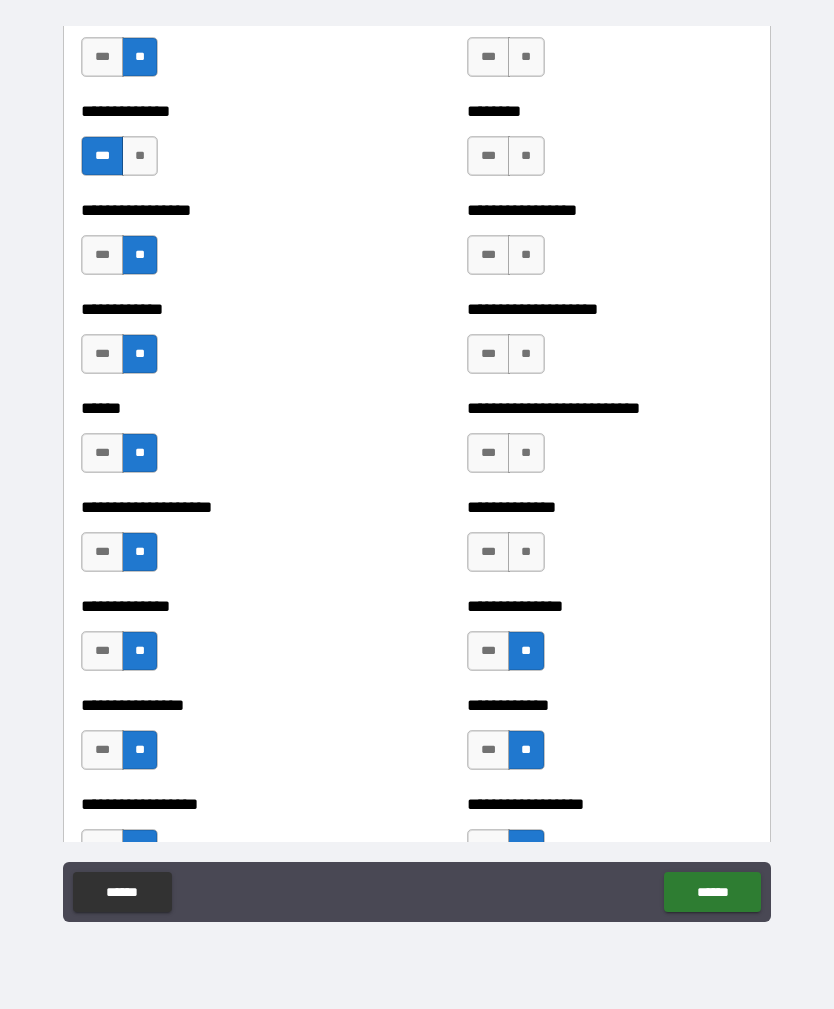 scroll, scrollTop: 3682, scrollLeft: 0, axis: vertical 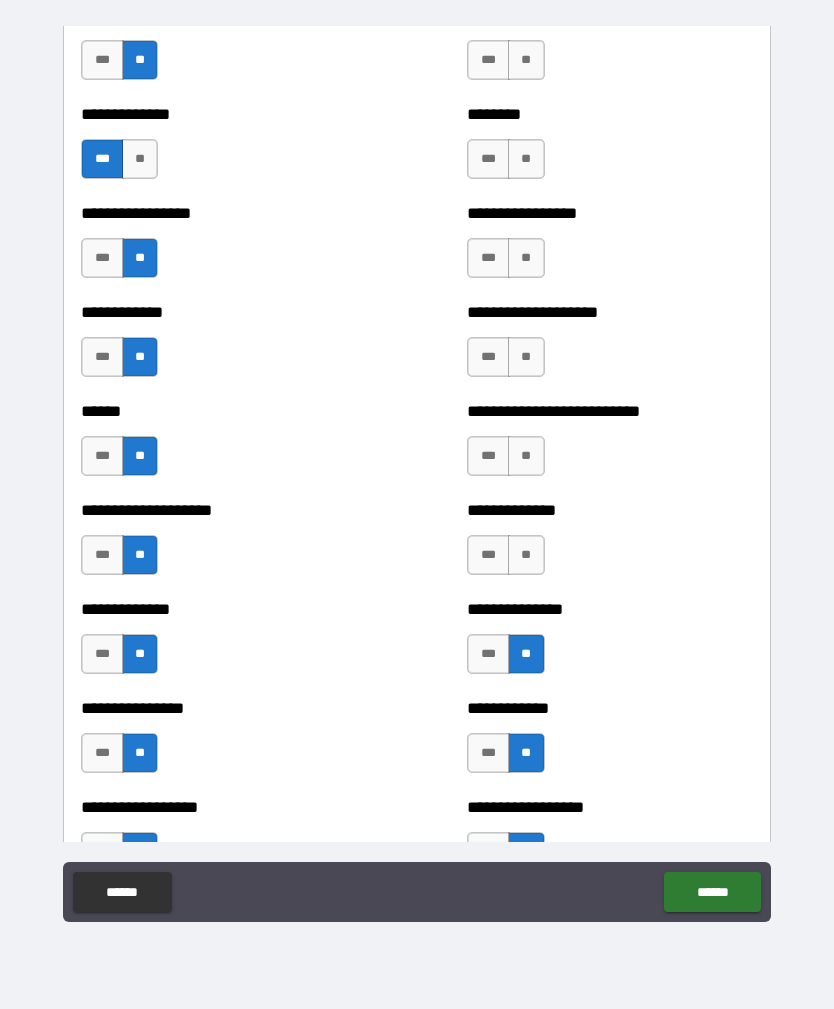 click on "**" at bounding box center (526, 456) 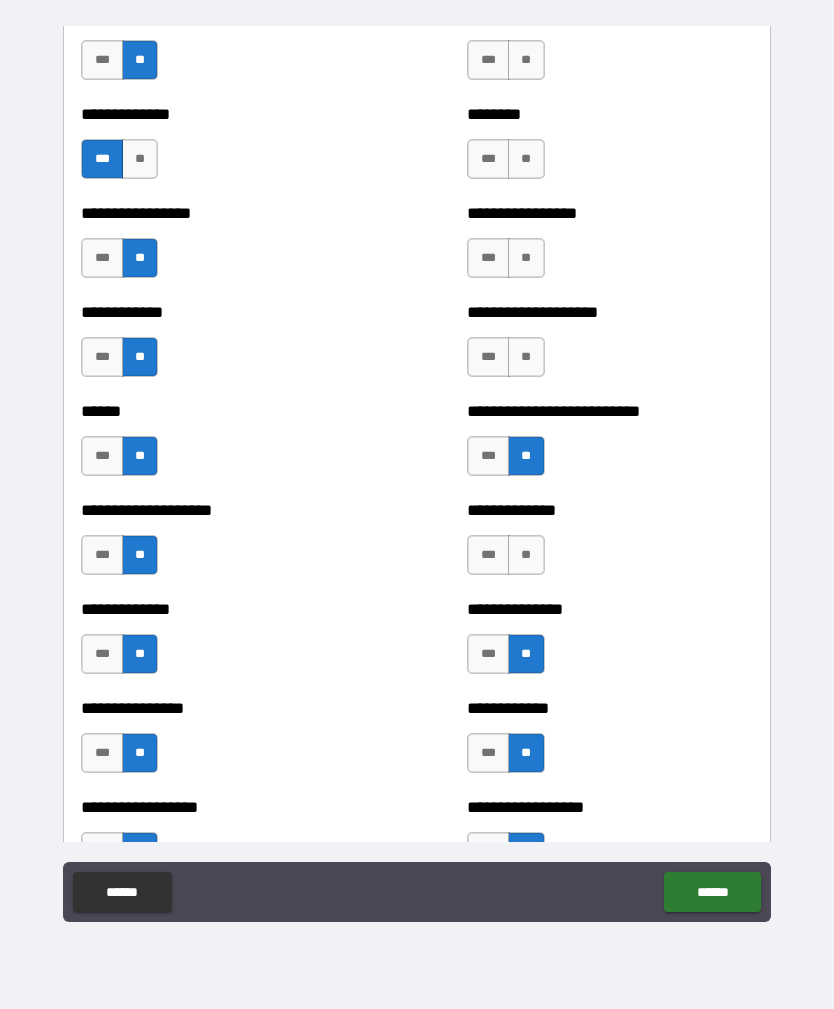 click on "**" at bounding box center (526, 357) 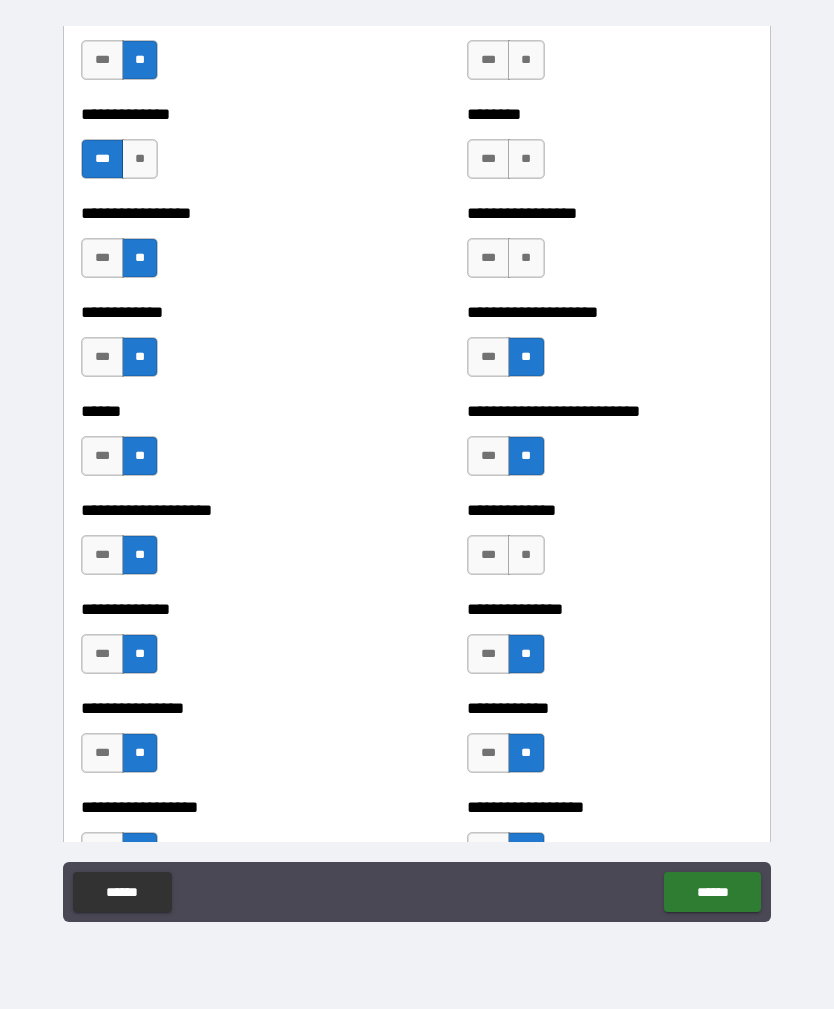 click on "**" at bounding box center (526, 258) 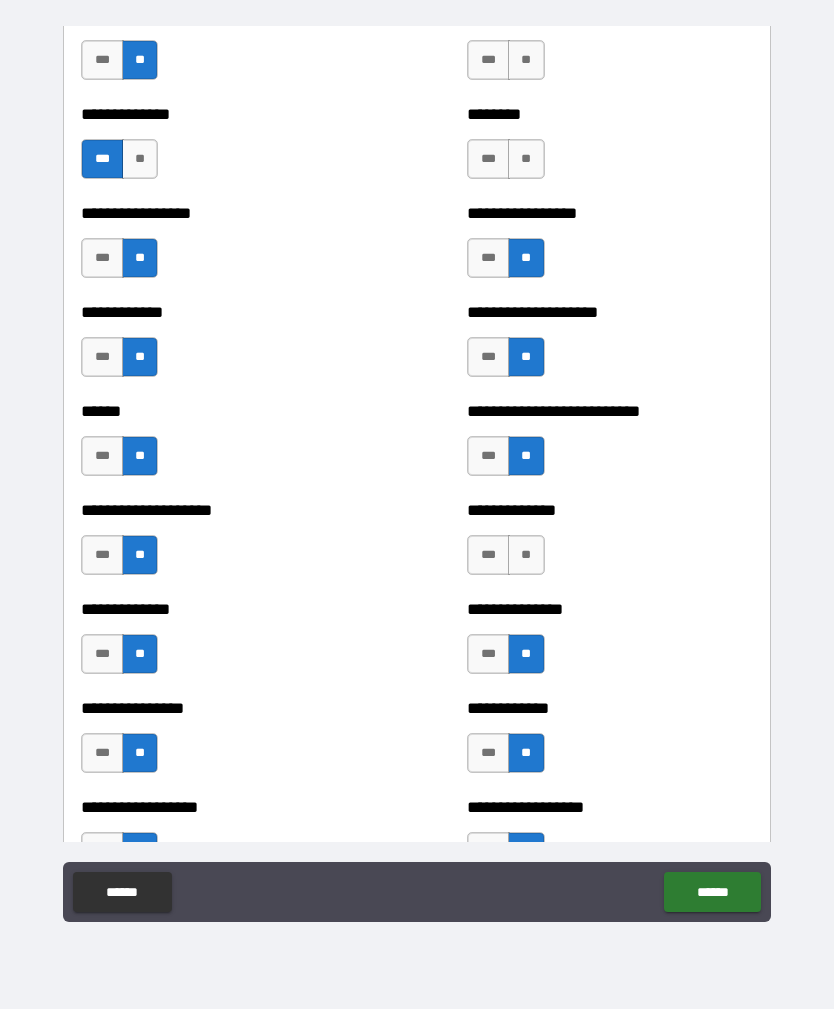 click on "**" at bounding box center (526, 159) 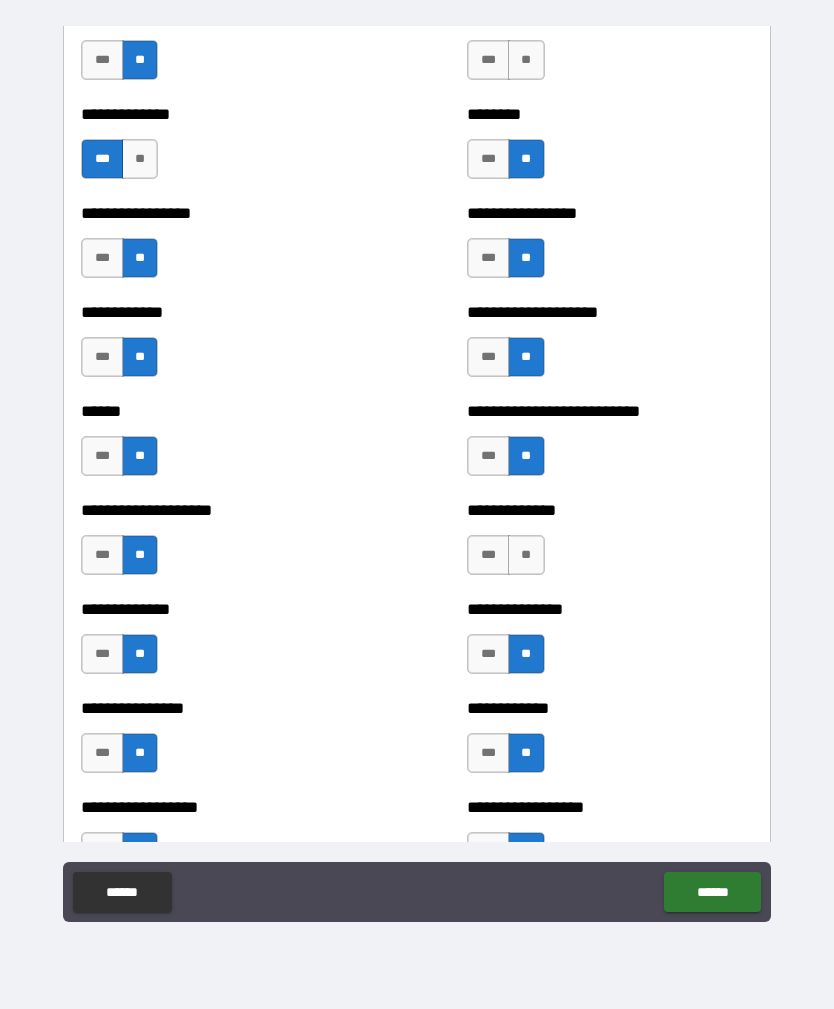 click on "***" at bounding box center [488, 555] 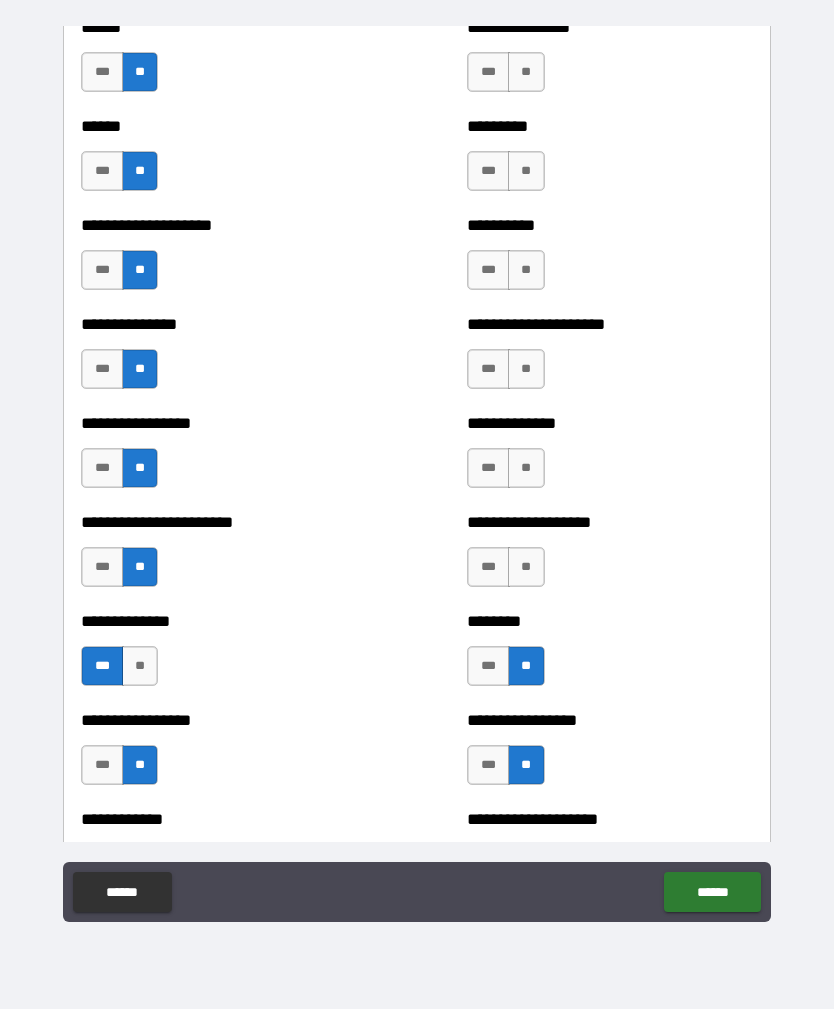 scroll, scrollTop: 3174, scrollLeft: 0, axis: vertical 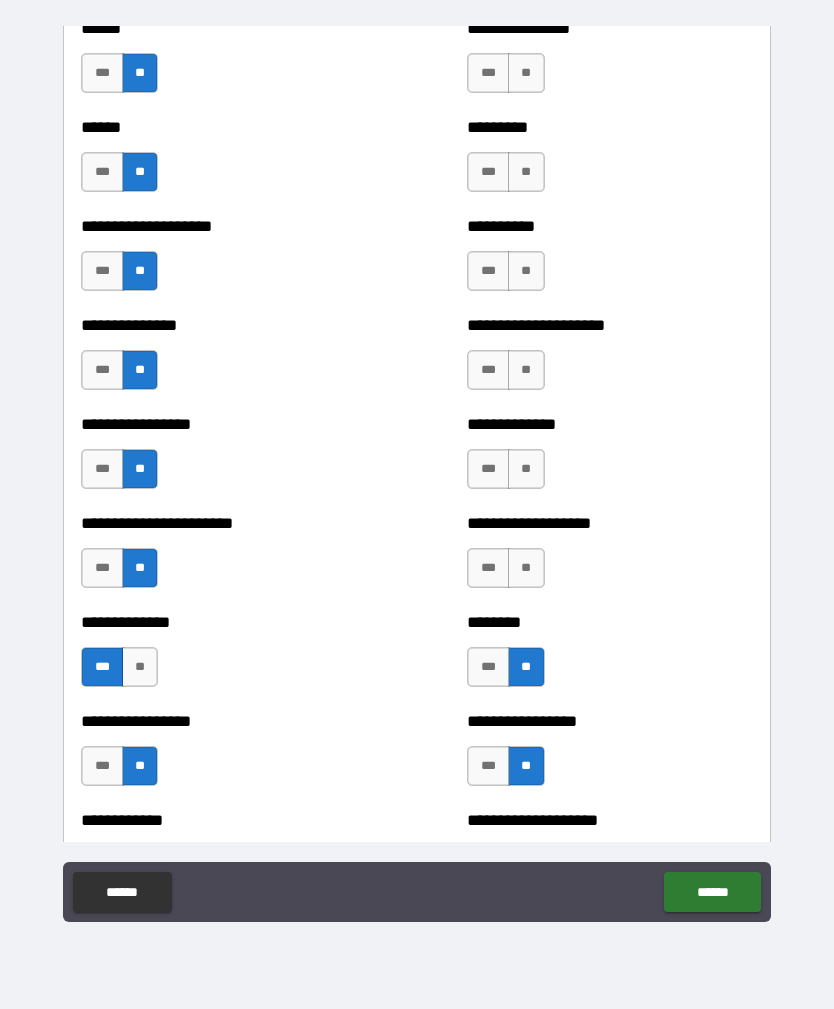 click on "**" at bounding box center [526, 568] 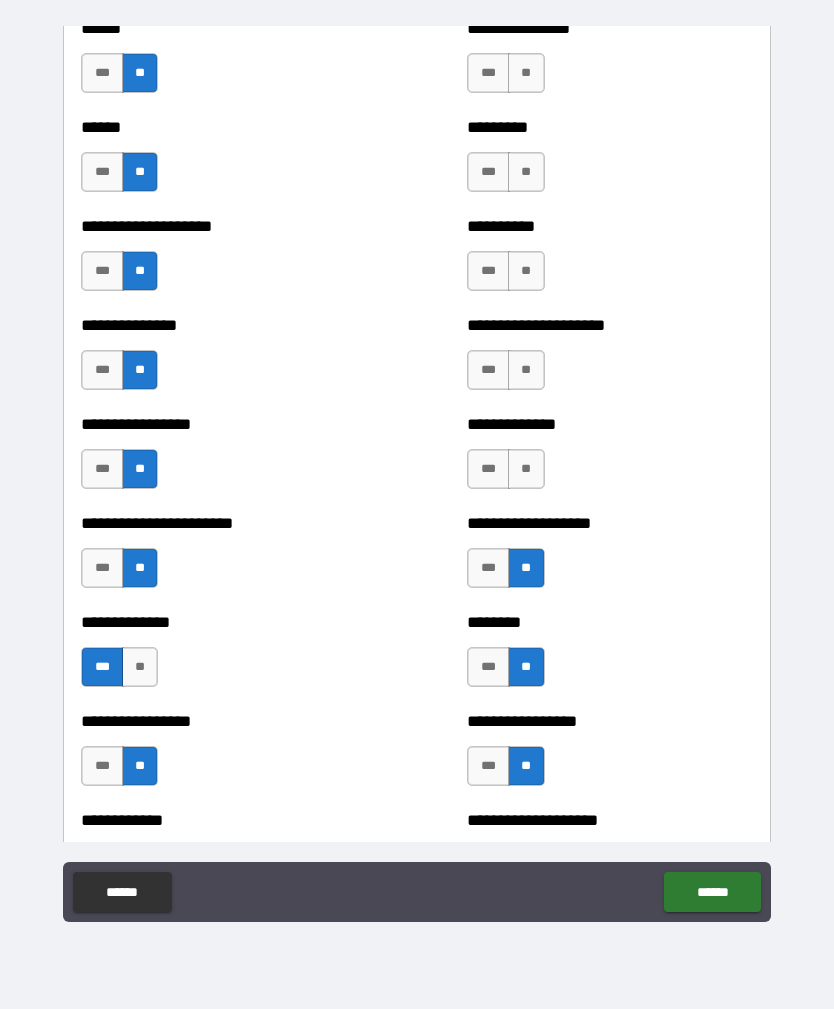 click on "**" at bounding box center [526, 469] 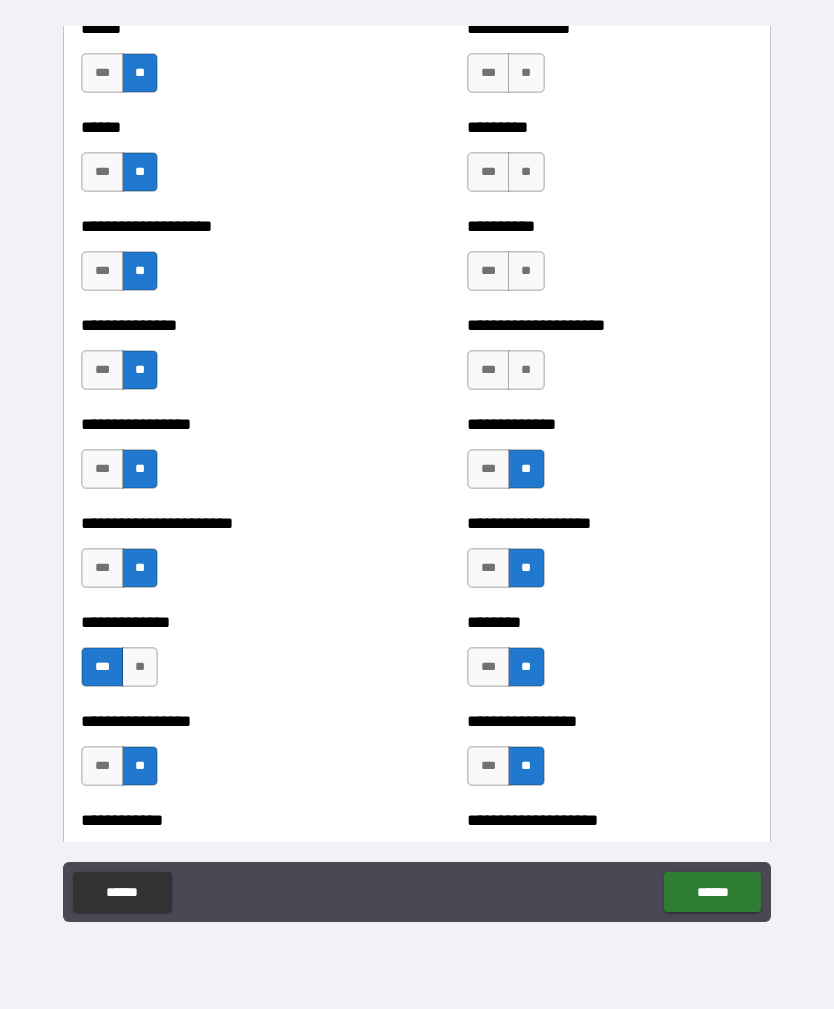 click on "**" at bounding box center [526, 370] 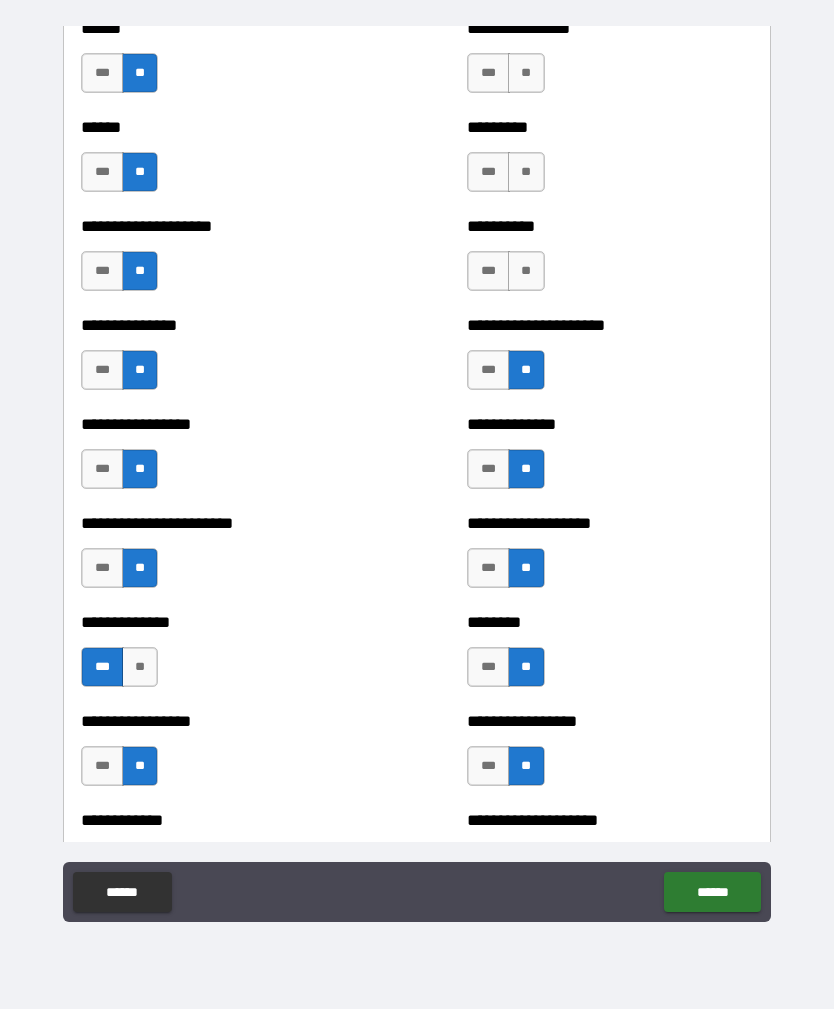 click on "**" at bounding box center [526, 271] 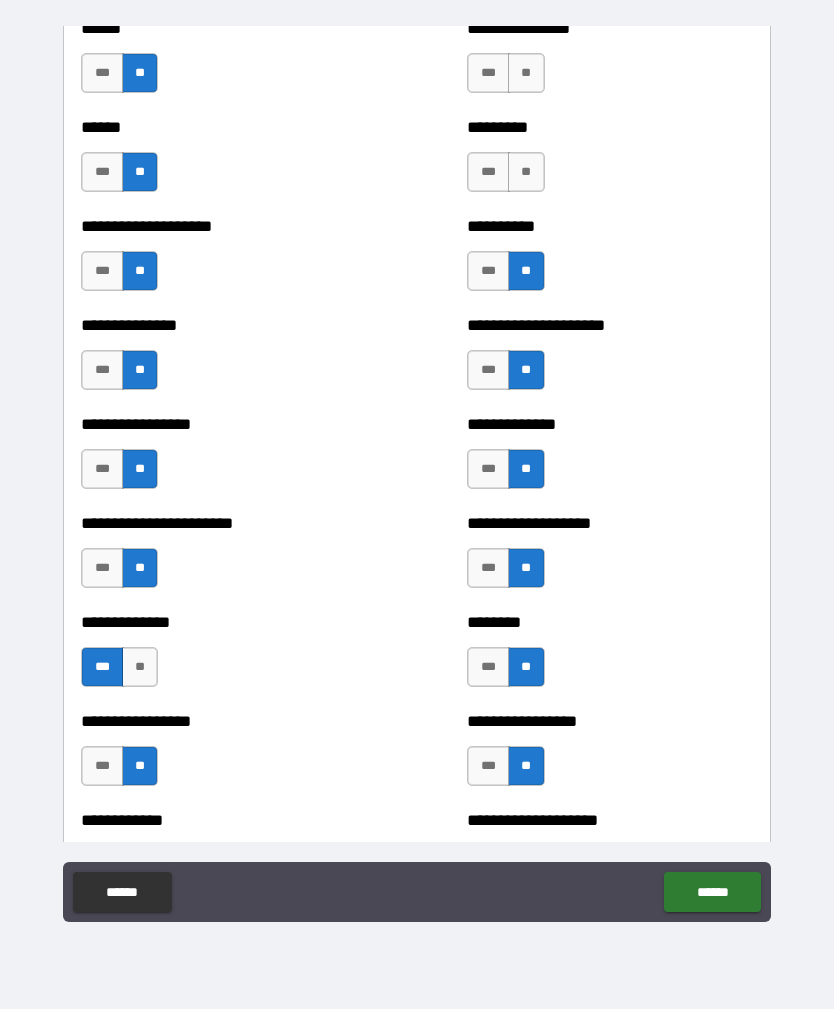 click on "**" at bounding box center [526, 172] 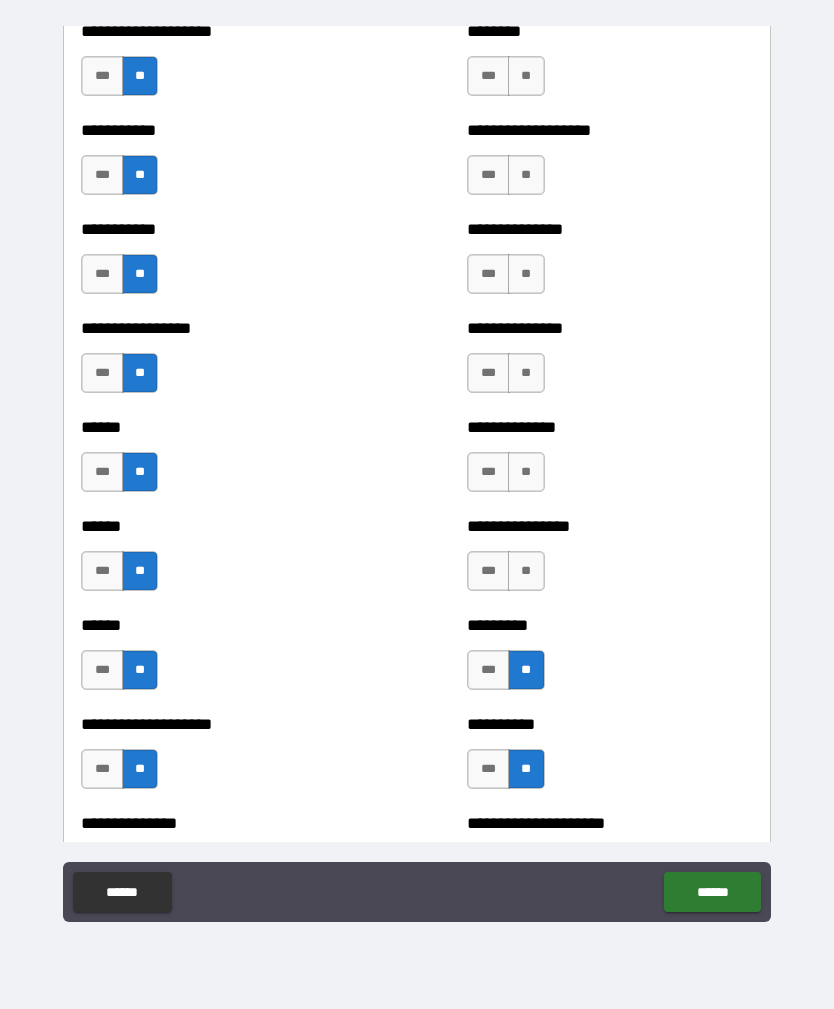 scroll, scrollTop: 2678, scrollLeft: 0, axis: vertical 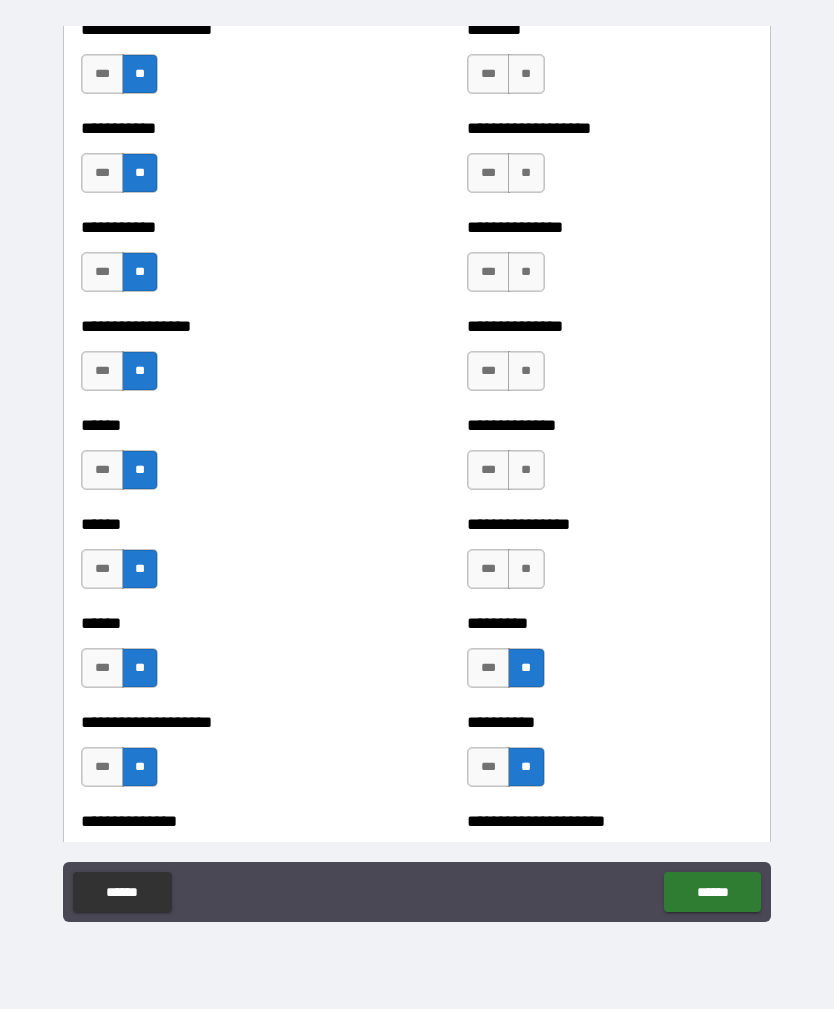 click on "**" at bounding box center [526, 569] 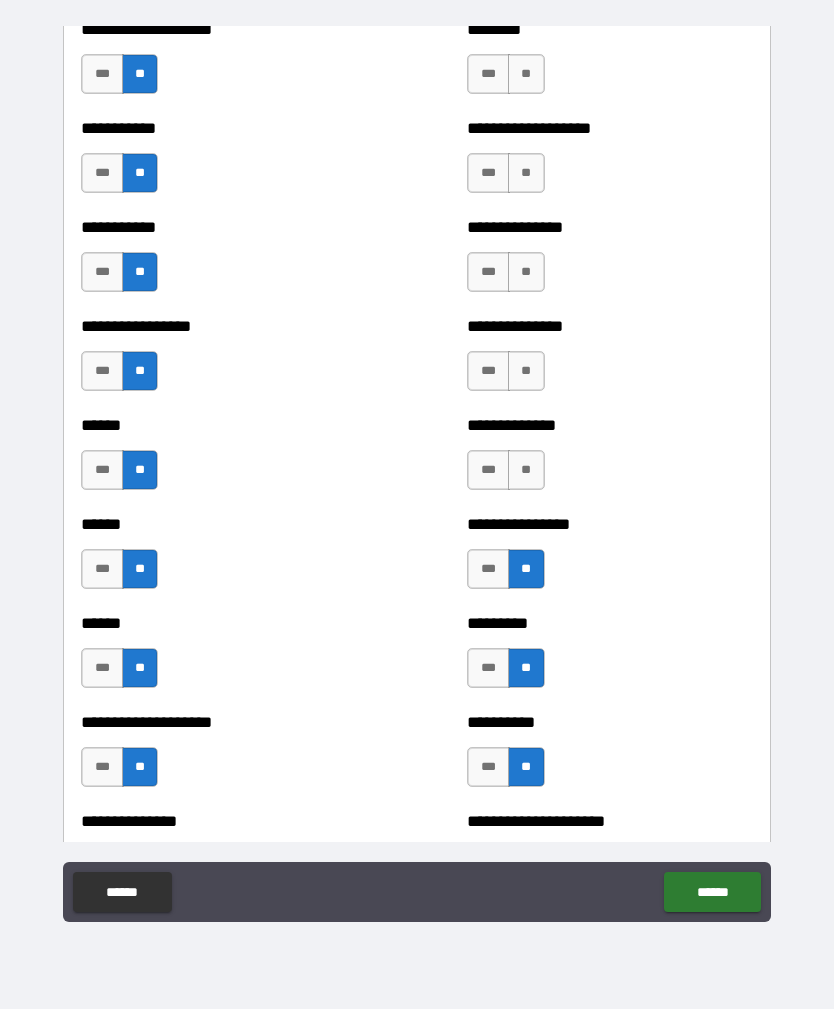 click on "**" at bounding box center (526, 470) 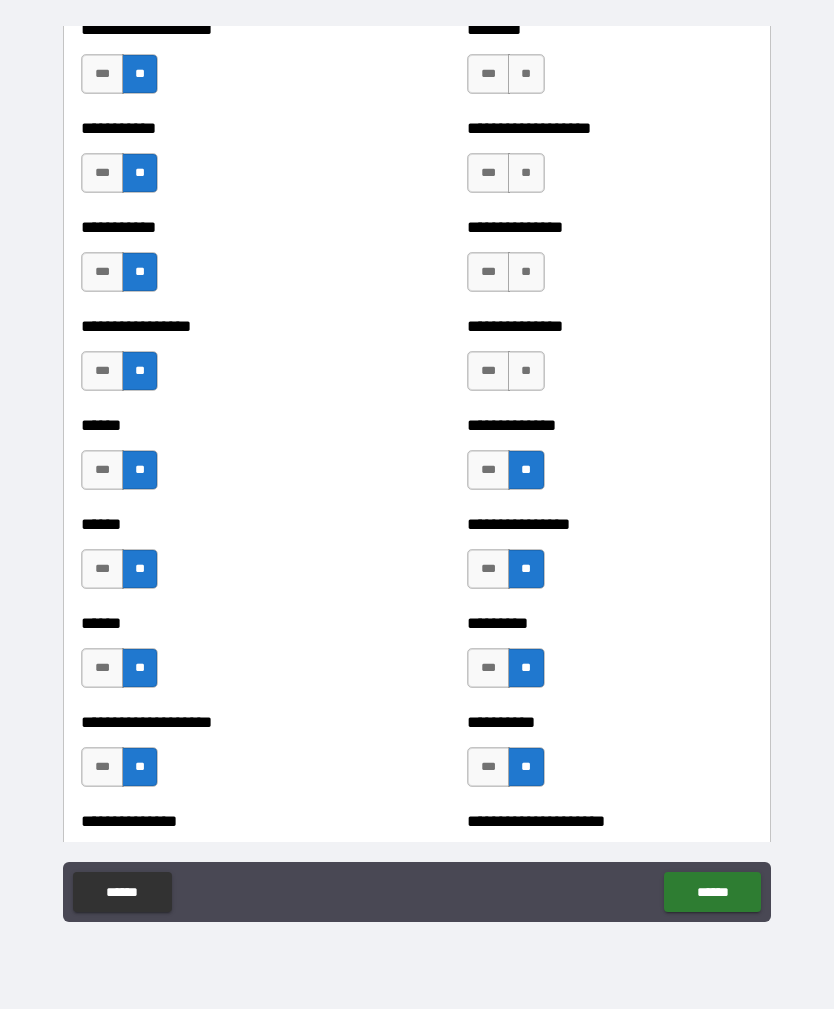 click on "**" at bounding box center [526, 371] 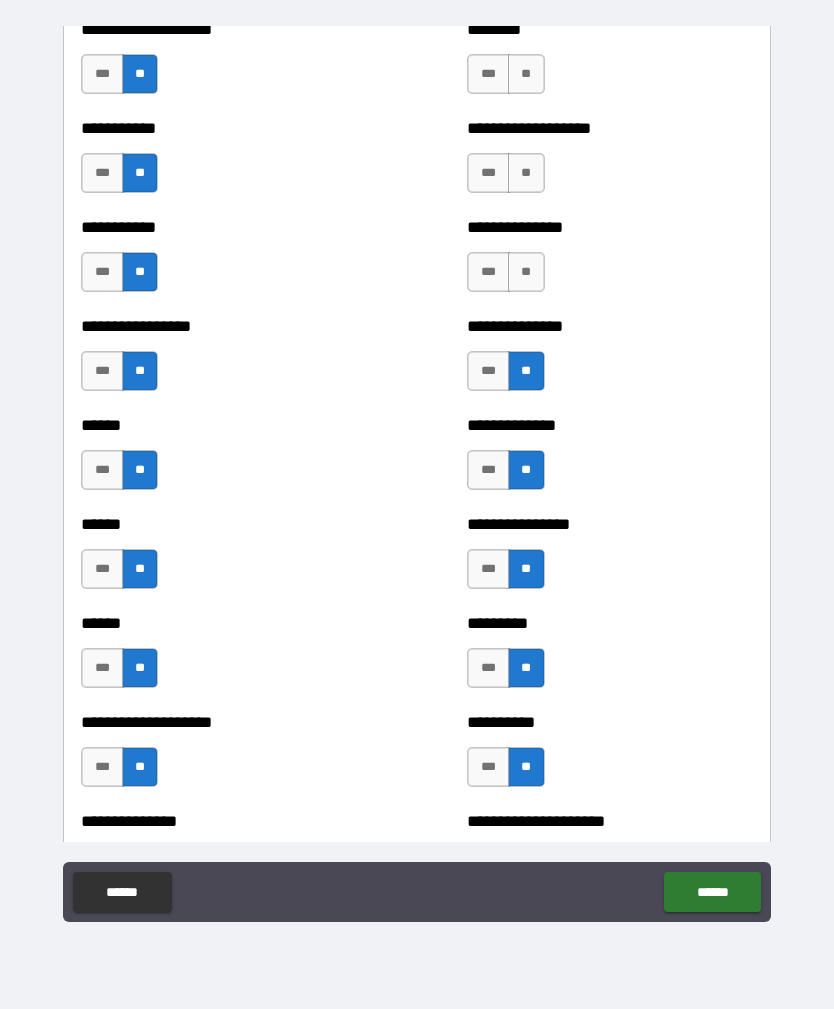 click on "**" at bounding box center [526, 272] 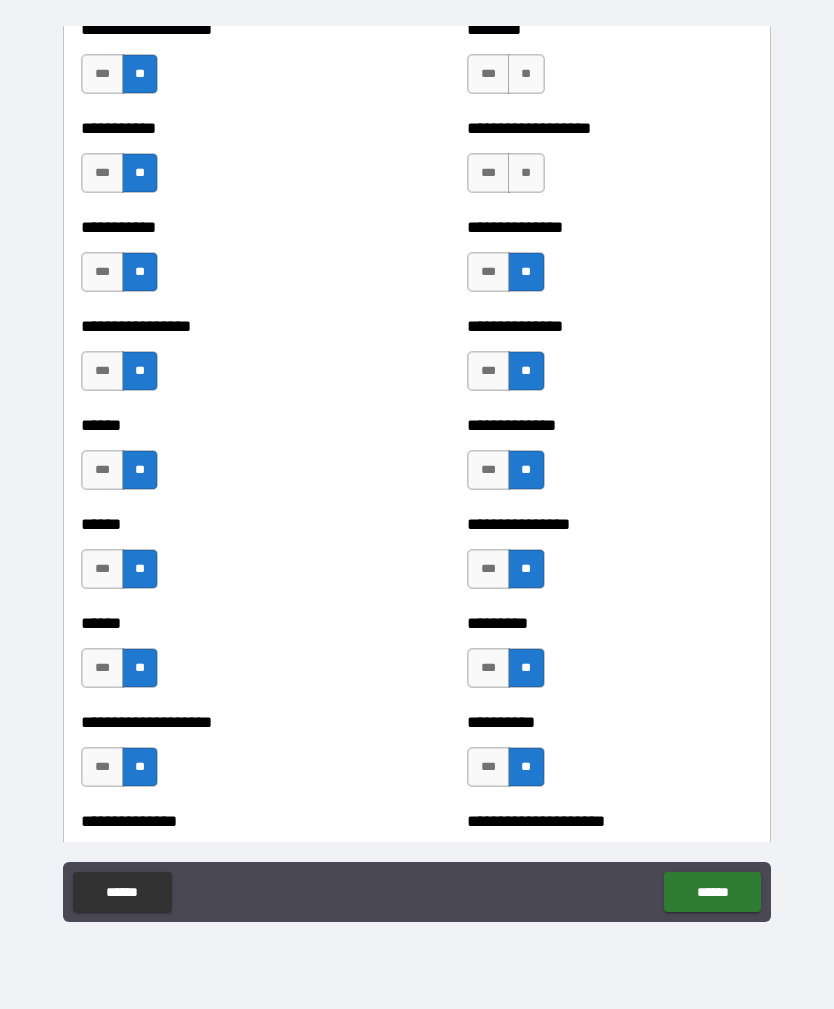 click on "**" at bounding box center (526, 173) 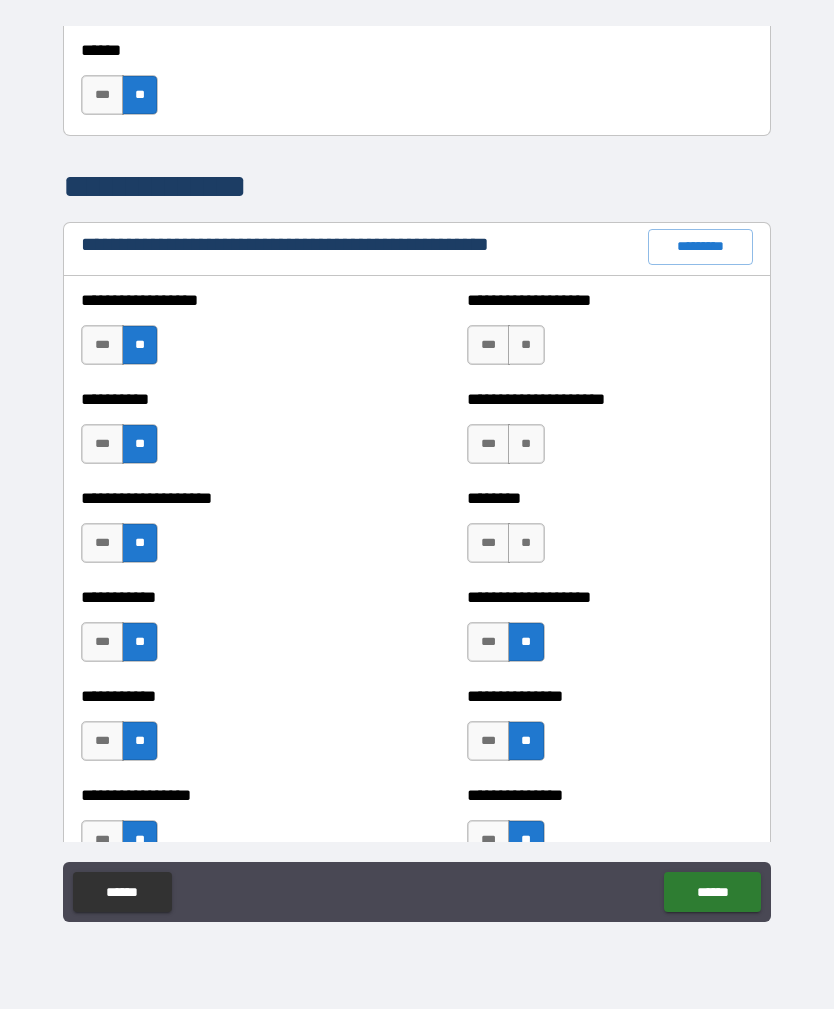 scroll, scrollTop: 2216, scrollLeft: 0, axis: vertical 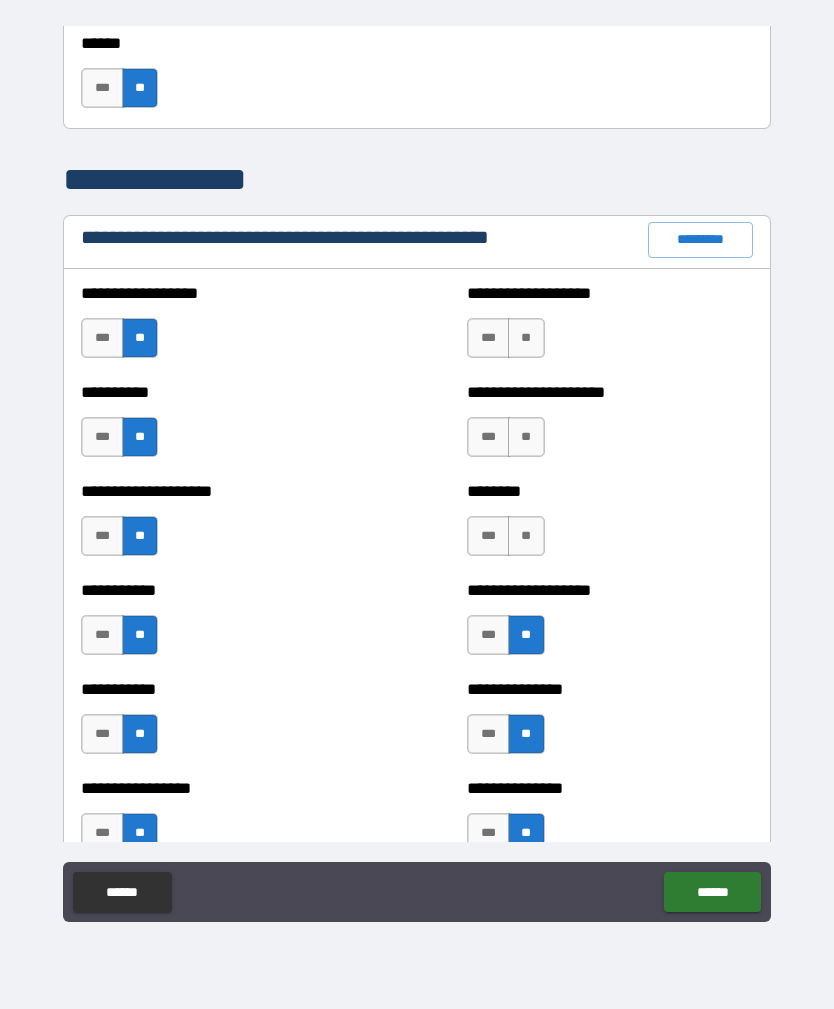 click on "**" at bounding box center (526, 536) 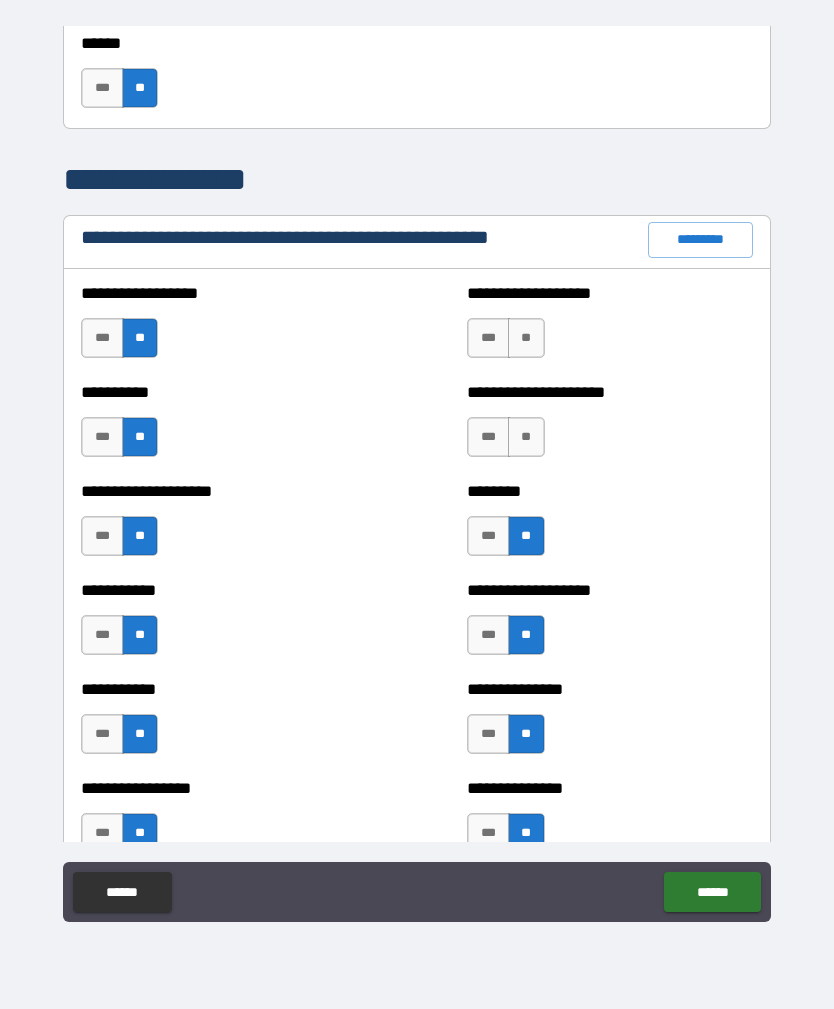 click on "**" at bounding box center (526, 437) 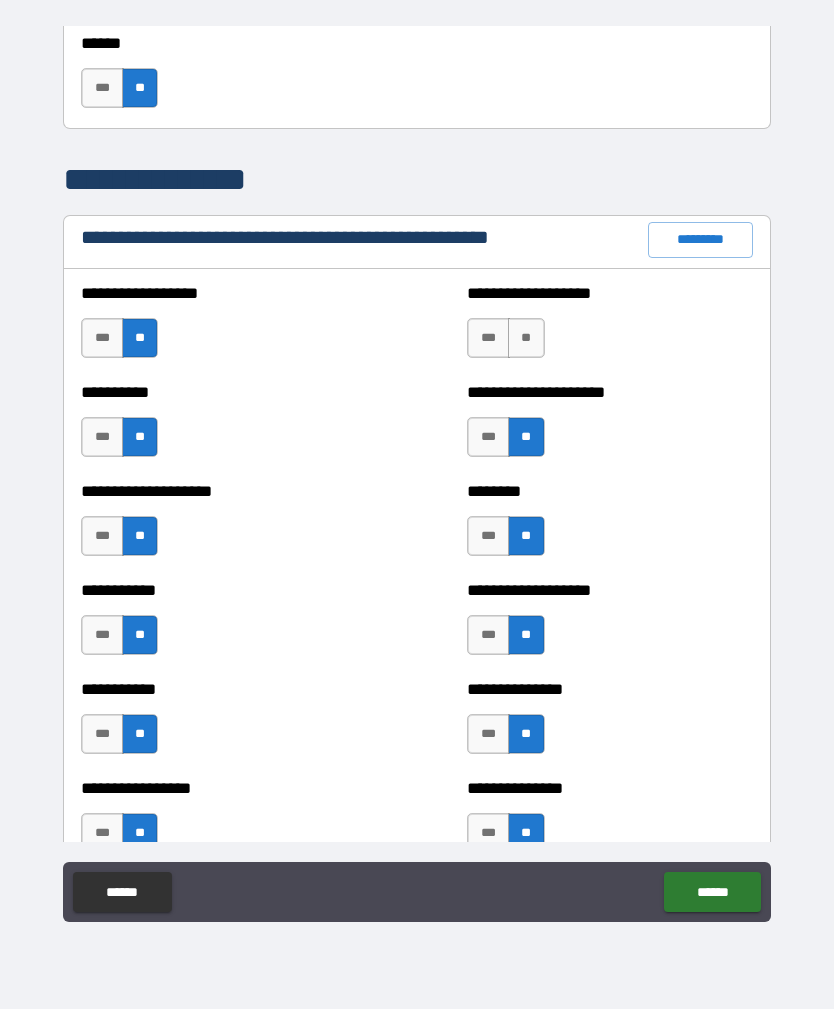 click on "**" at bounding box center [526, 338] 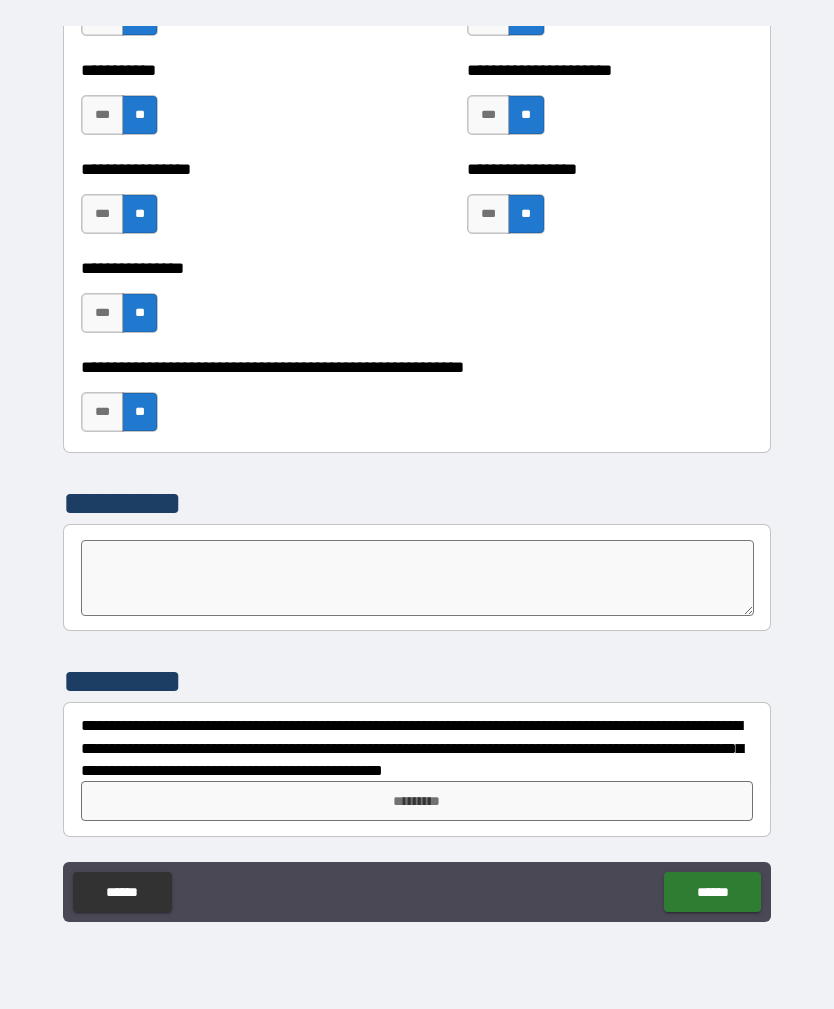 scroll, scrollTop: 6003, scrollLeft: 0, axis: vertical 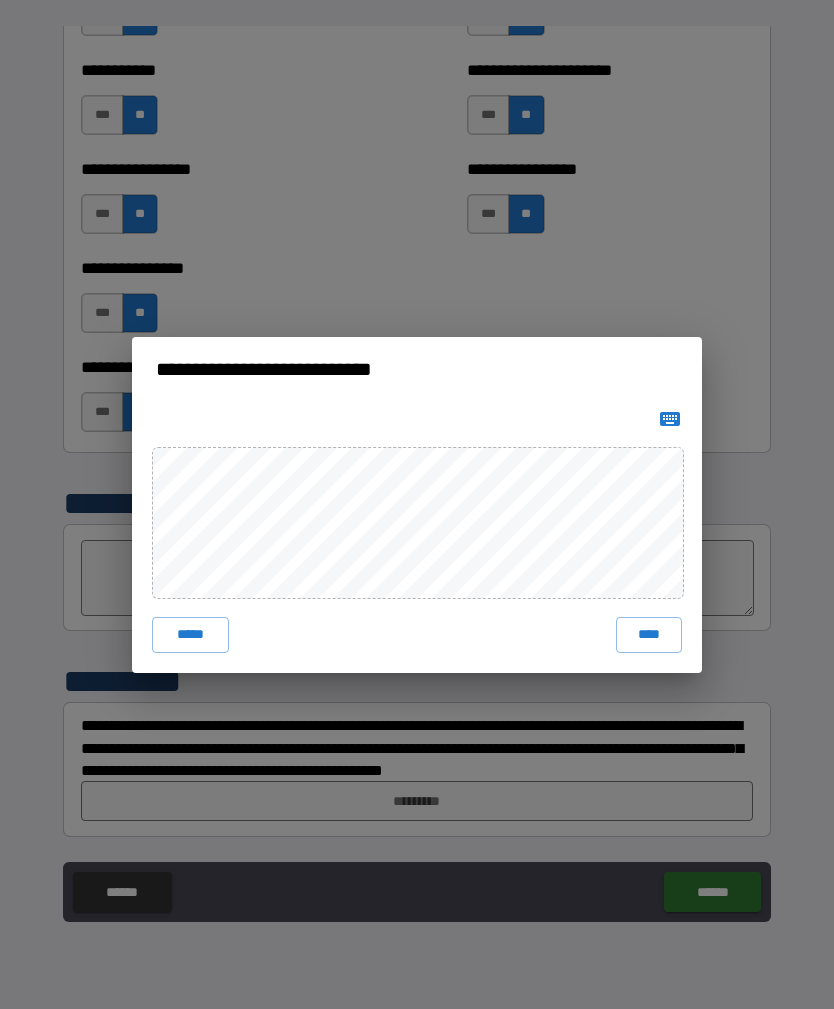 click on "****" at bounding box center [649, 635] 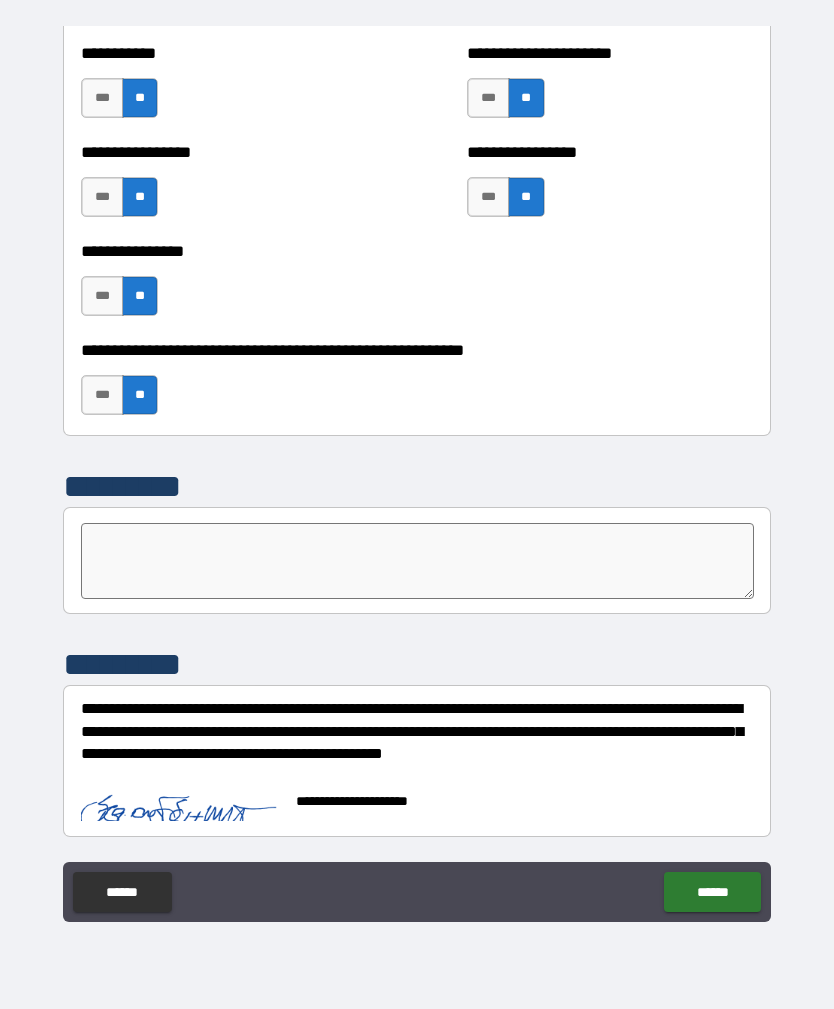 scroll, scrollTop: 6020, scrollLeft: 0, axis: vertical 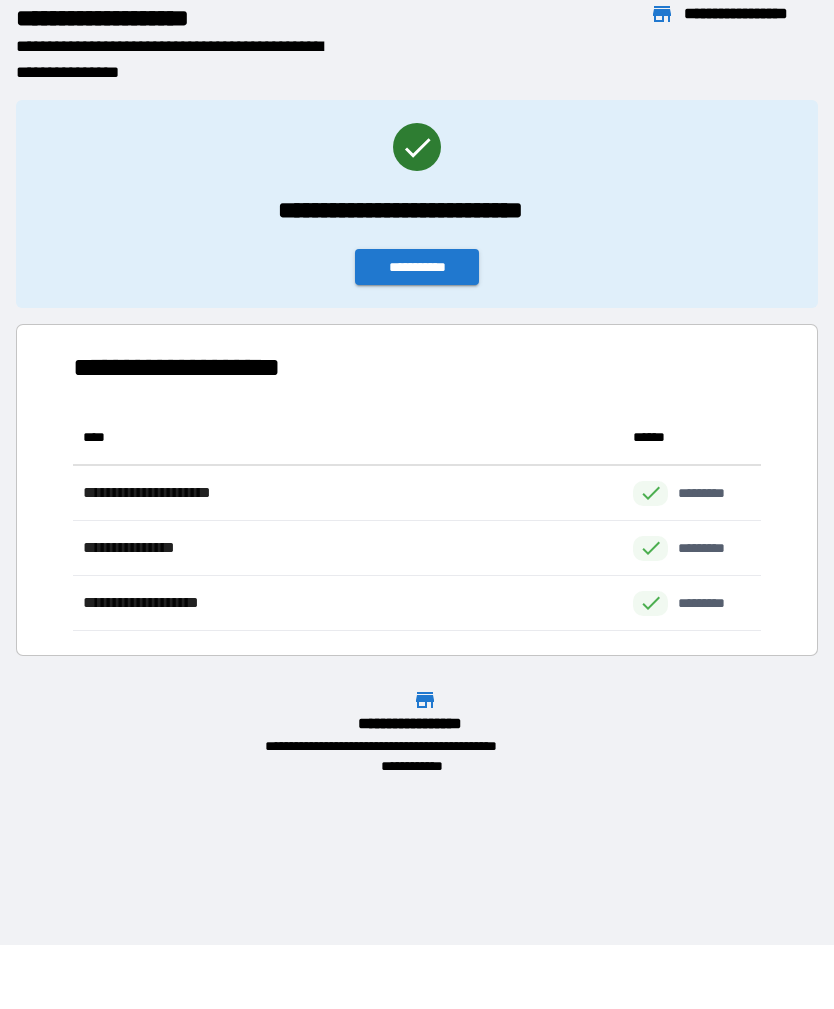 click on "**********" at bounding box center (417, 267) 